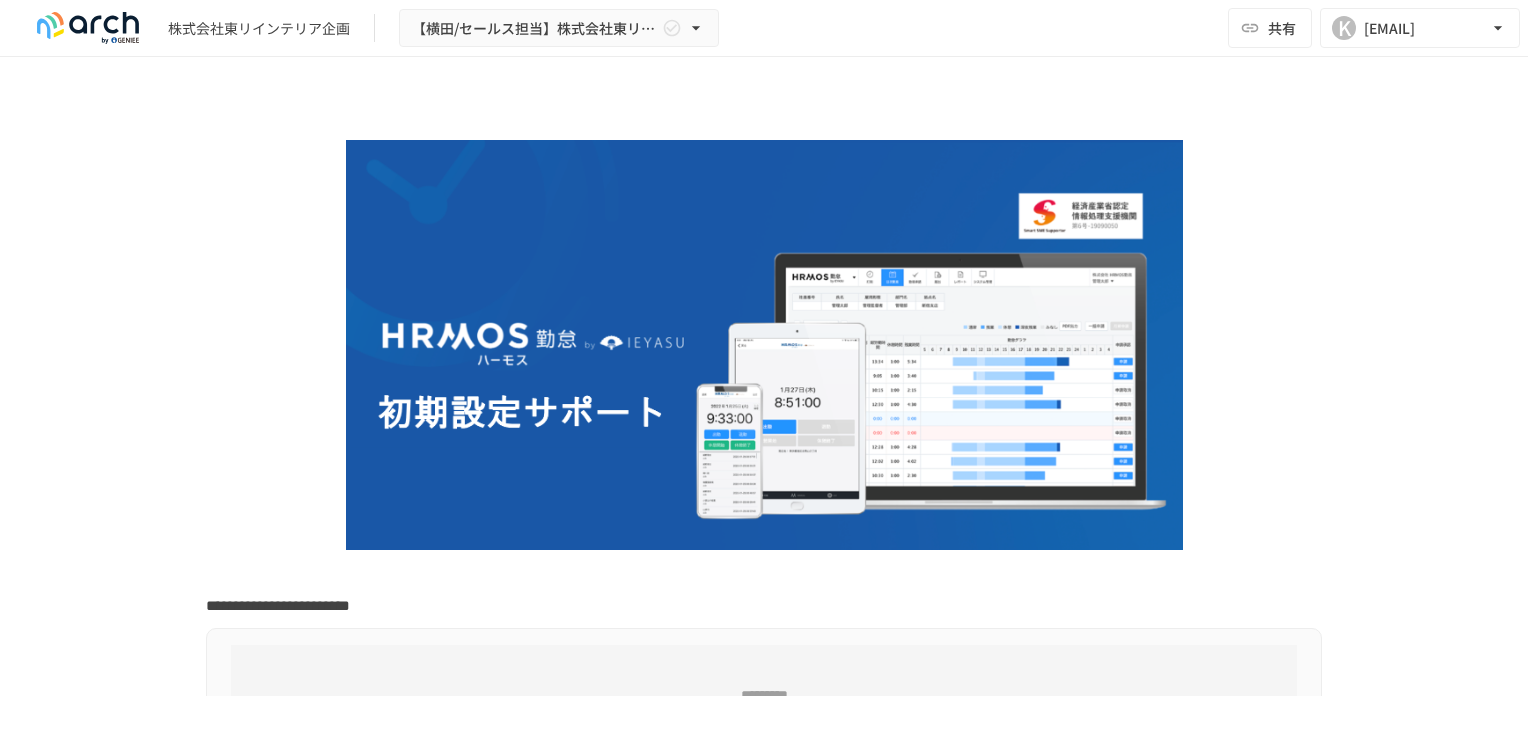 scroll, scrollTop: 0, scrollLeft: 0, axis: both 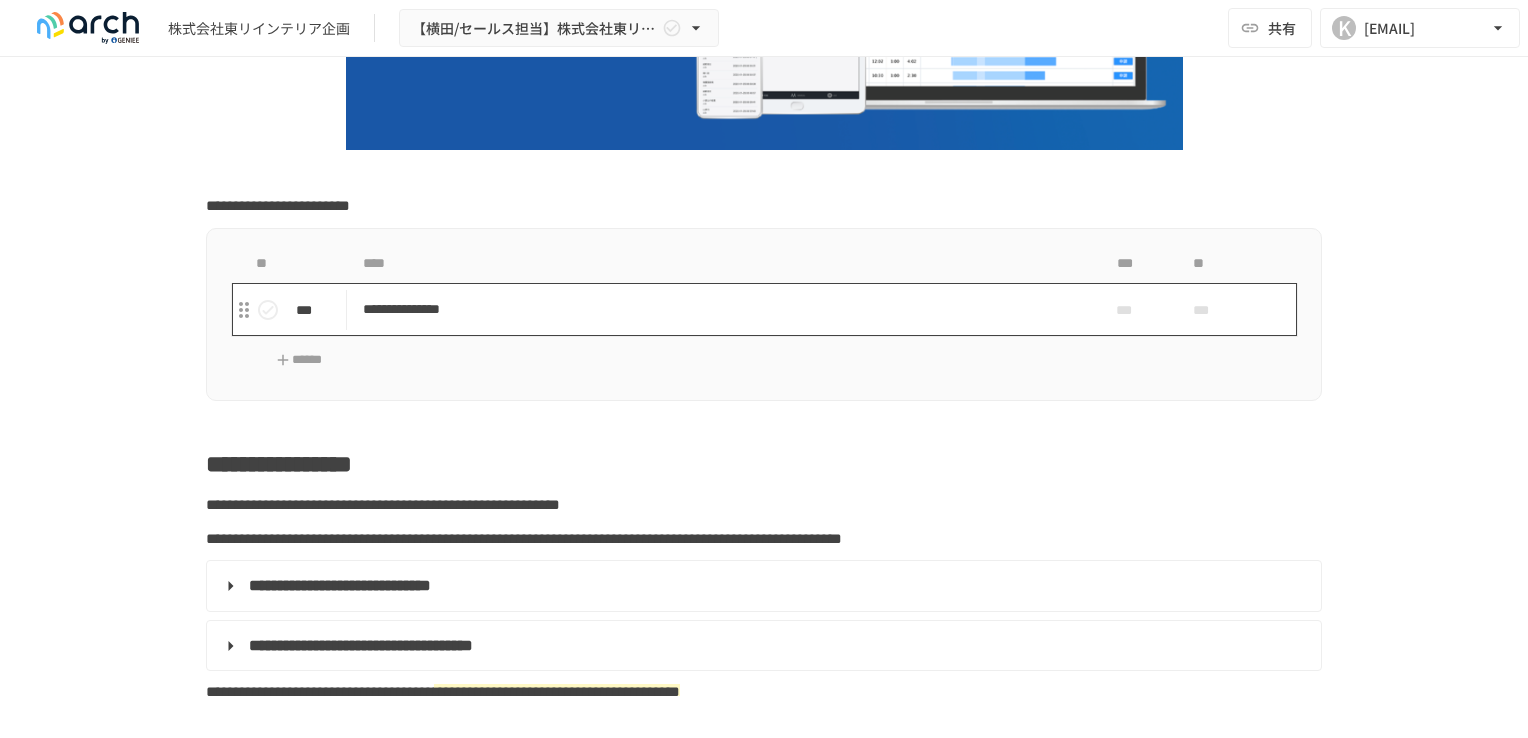 click on "**********" at bounding box center (722, 309) 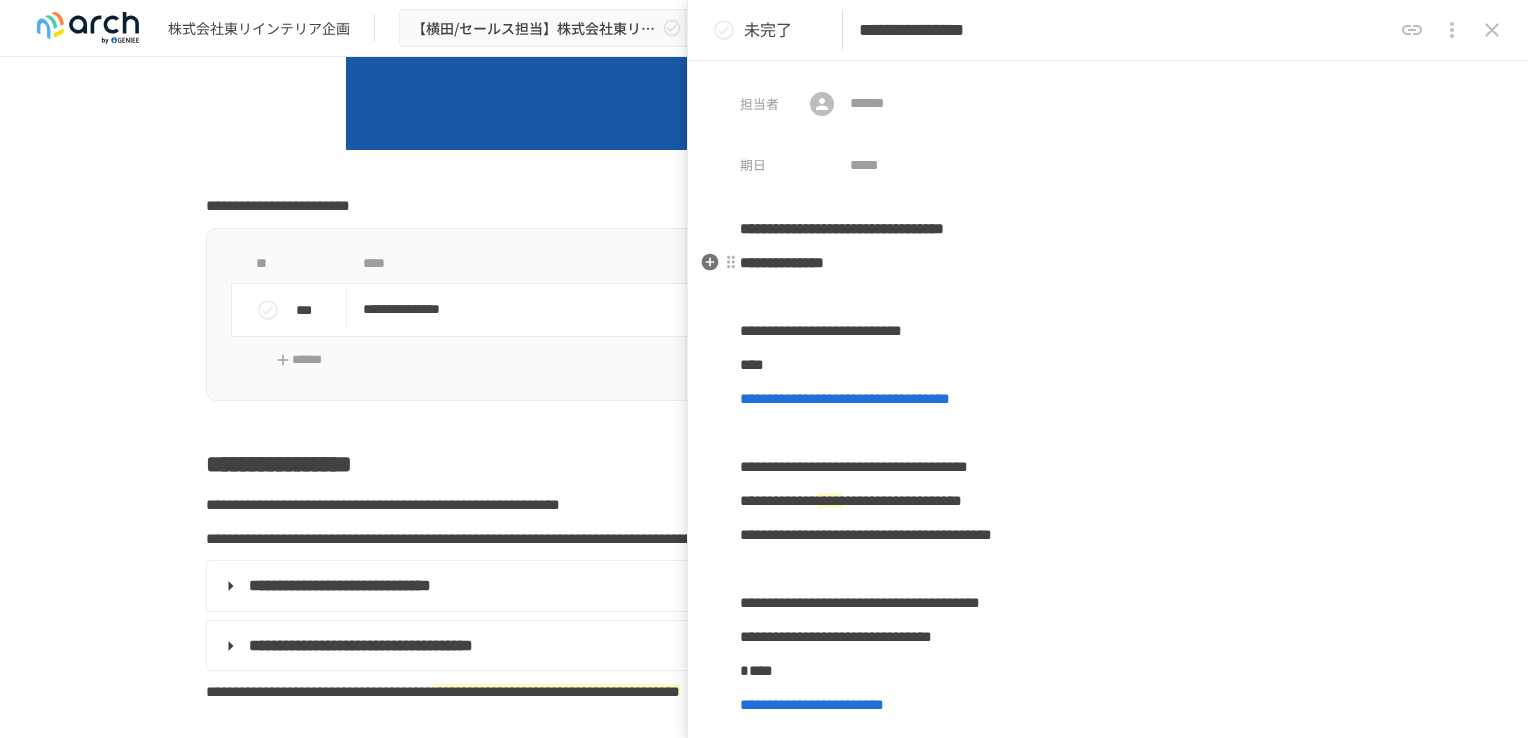 click on "**********" at bounding box center (1108, 263) 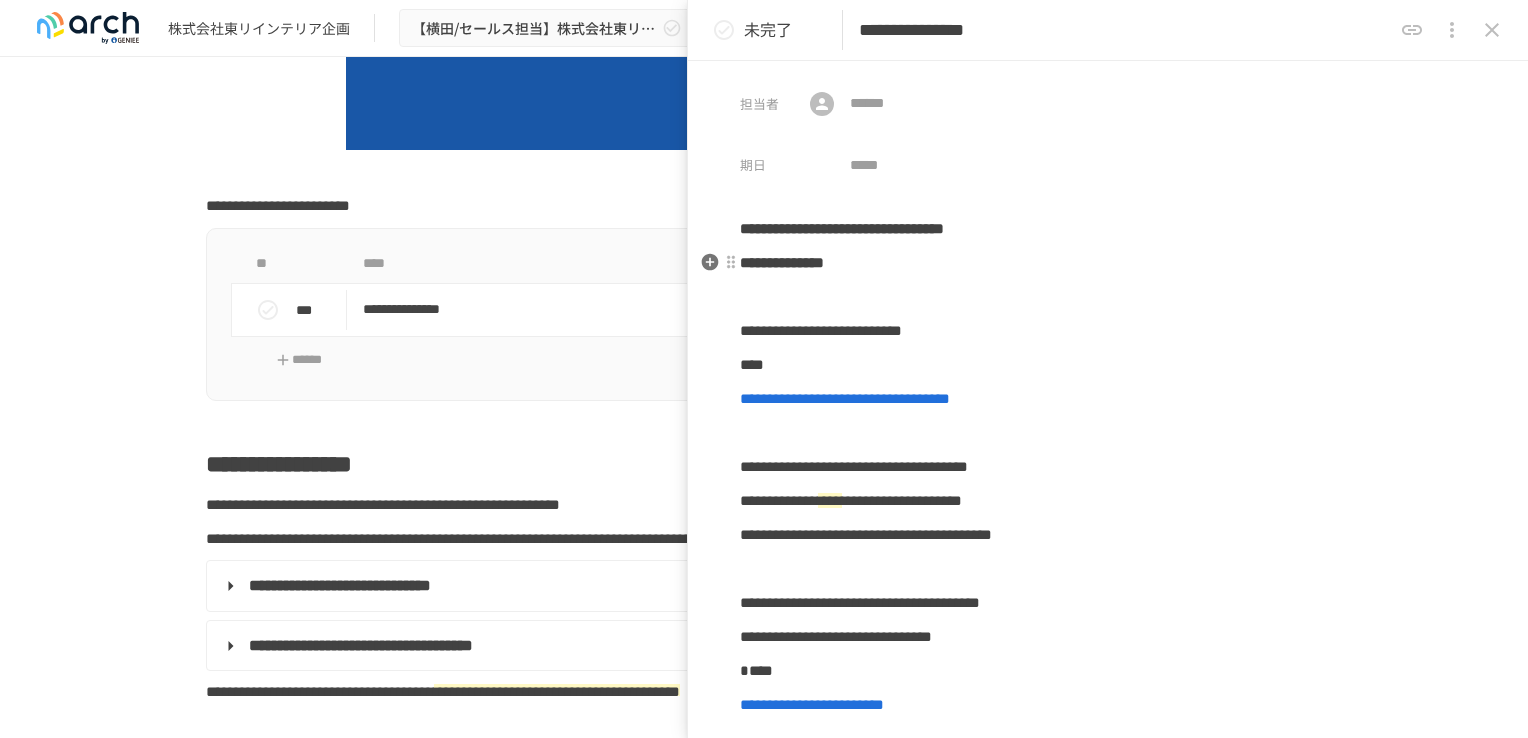 type 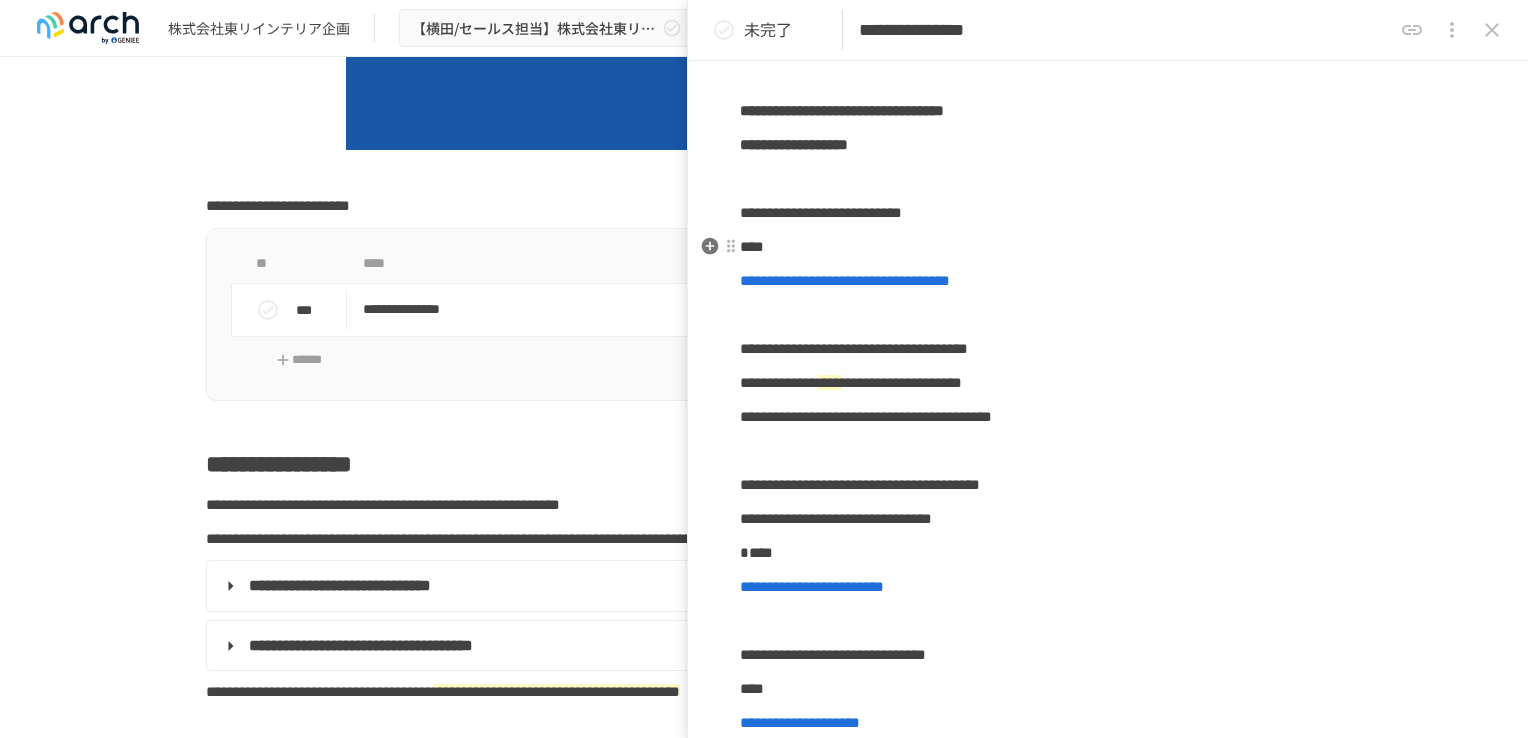 scroll, scrollTop: 0, scrollLeft: 0, axis: both 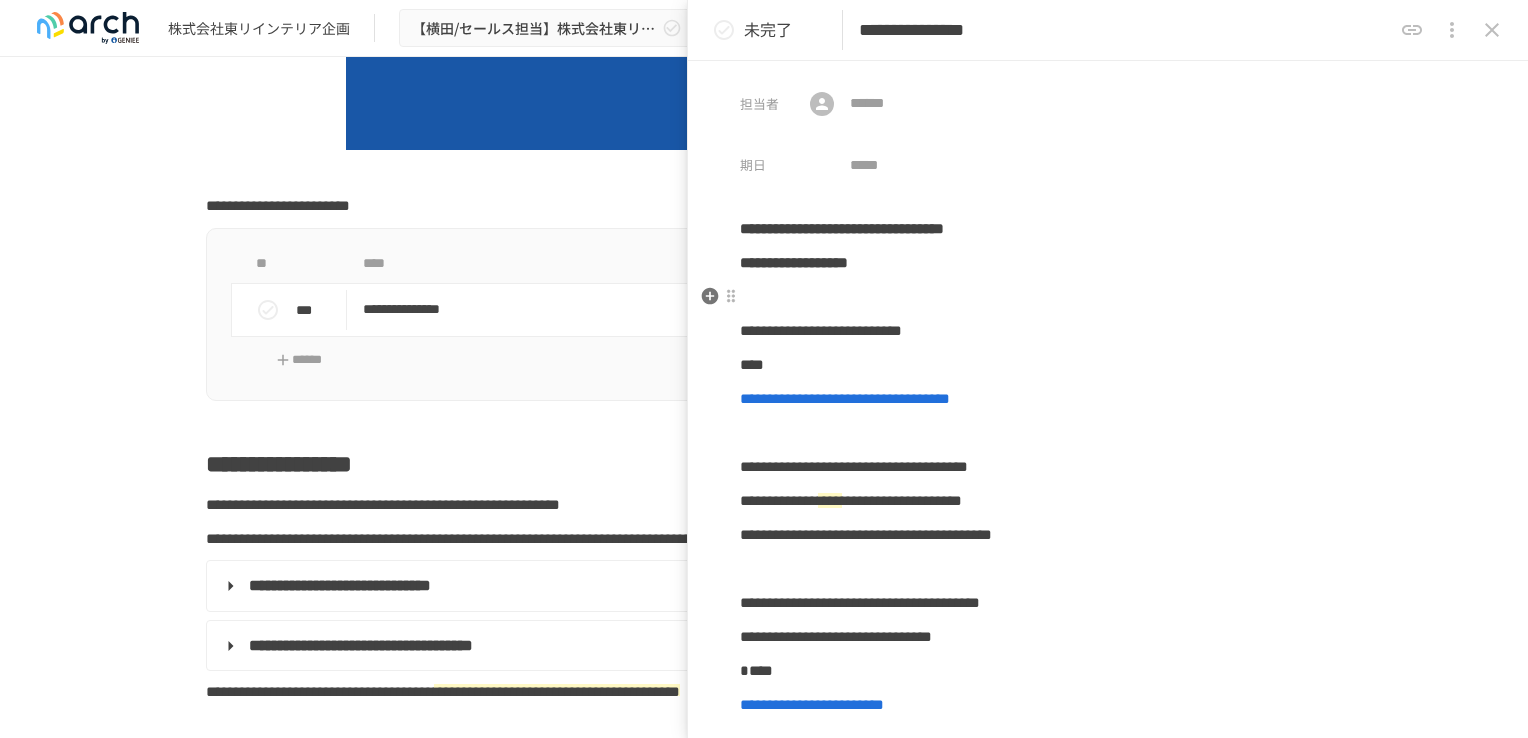 click at bounding box center [1108, 297] 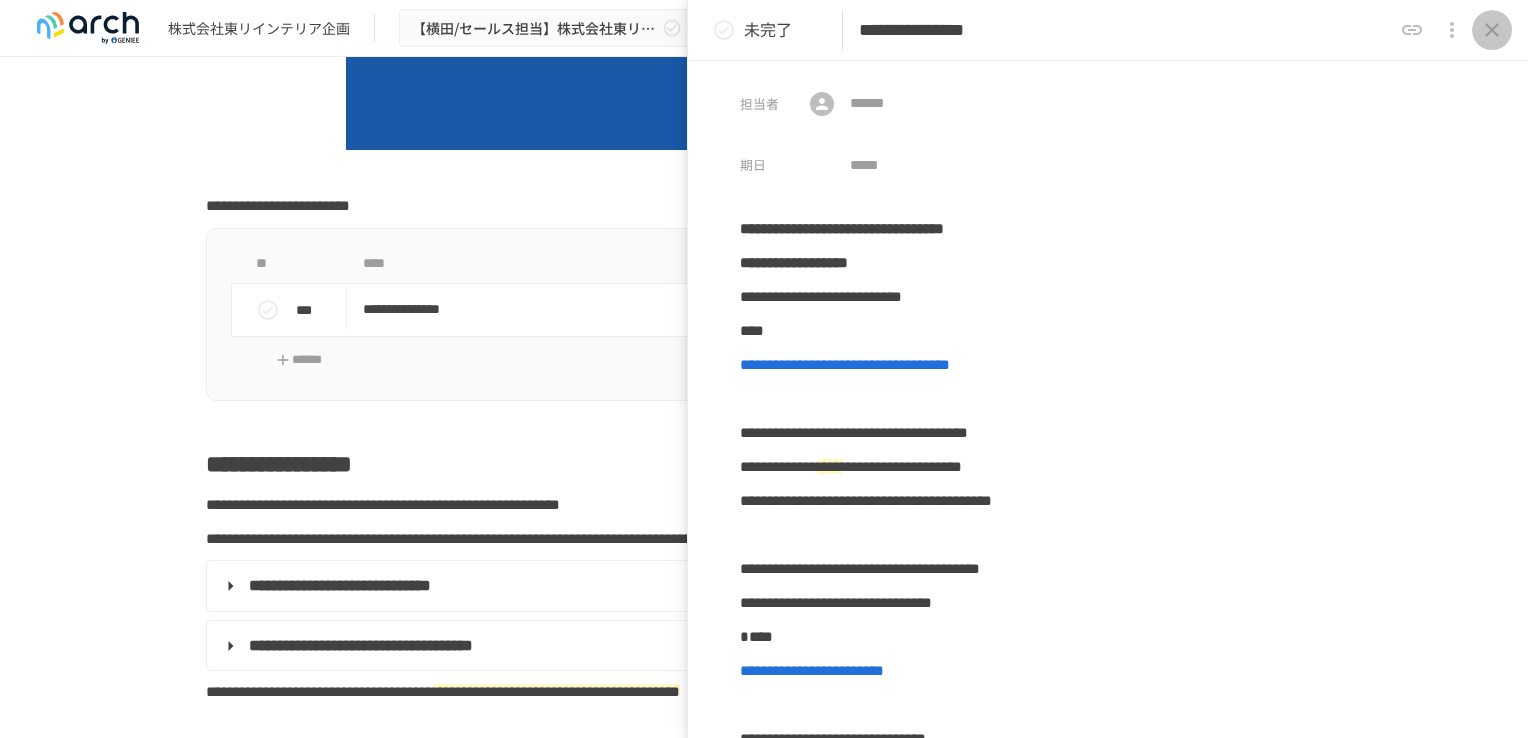 click 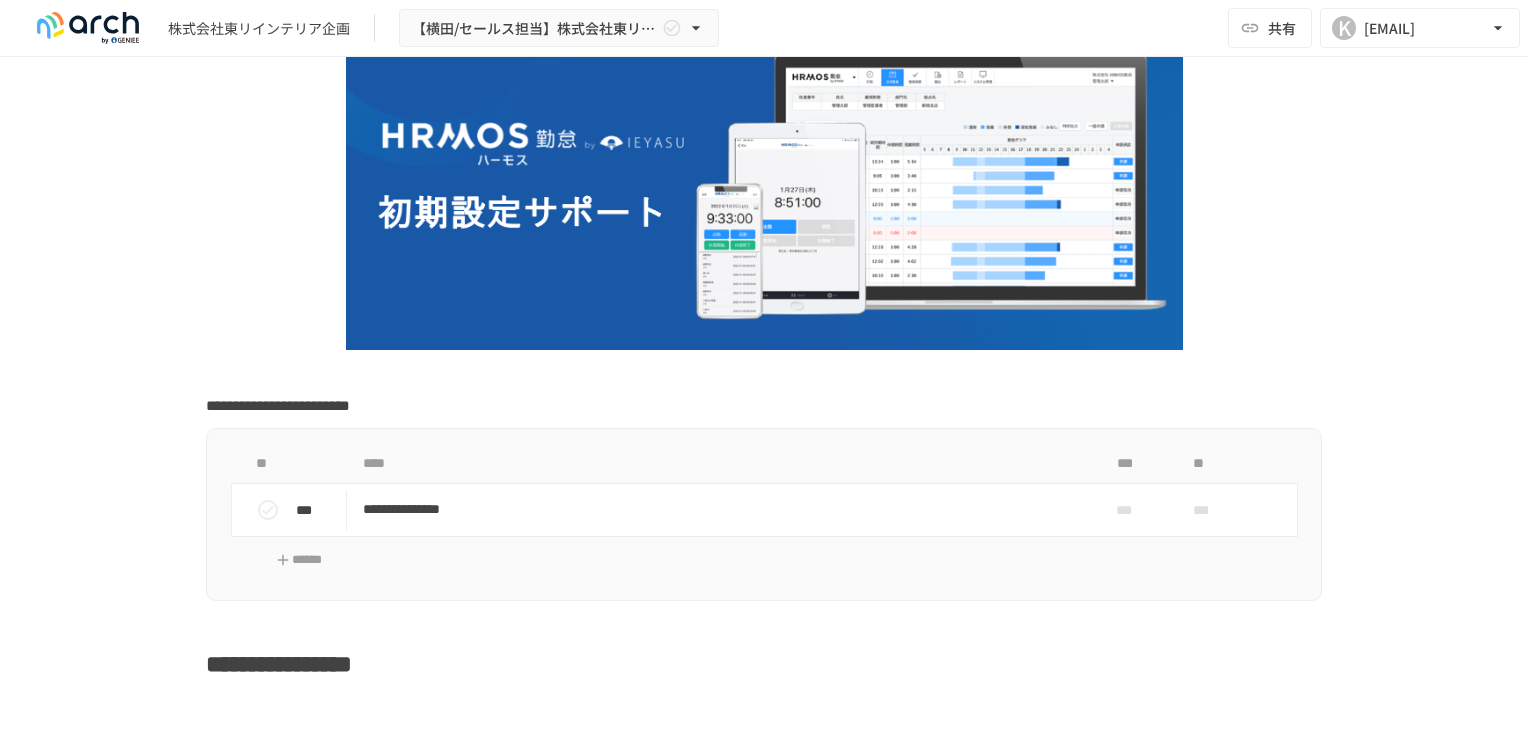 scroll, scrollTop: 500, scrollLeft: 0, axis: vertical 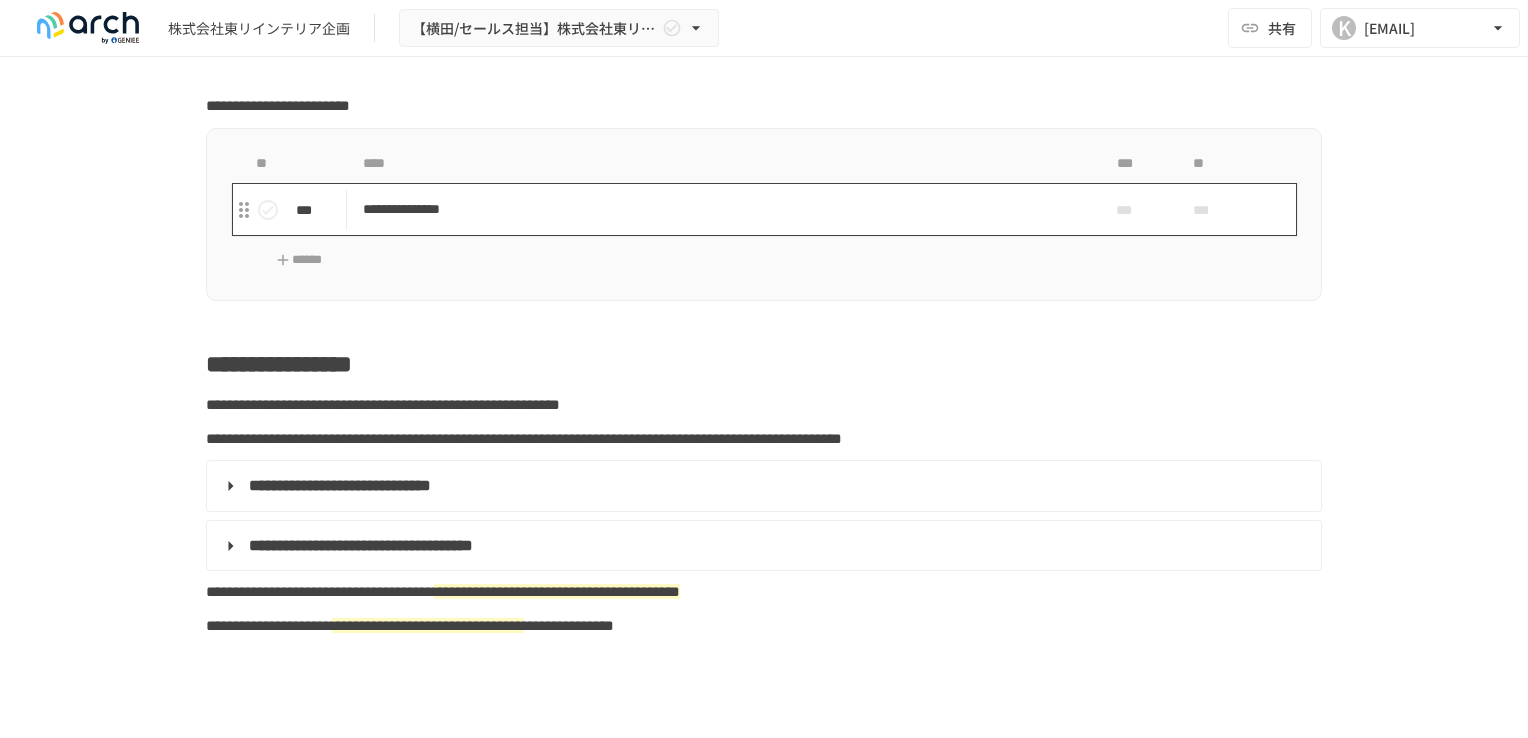 click on "**********" at bounding box center [722, 209] 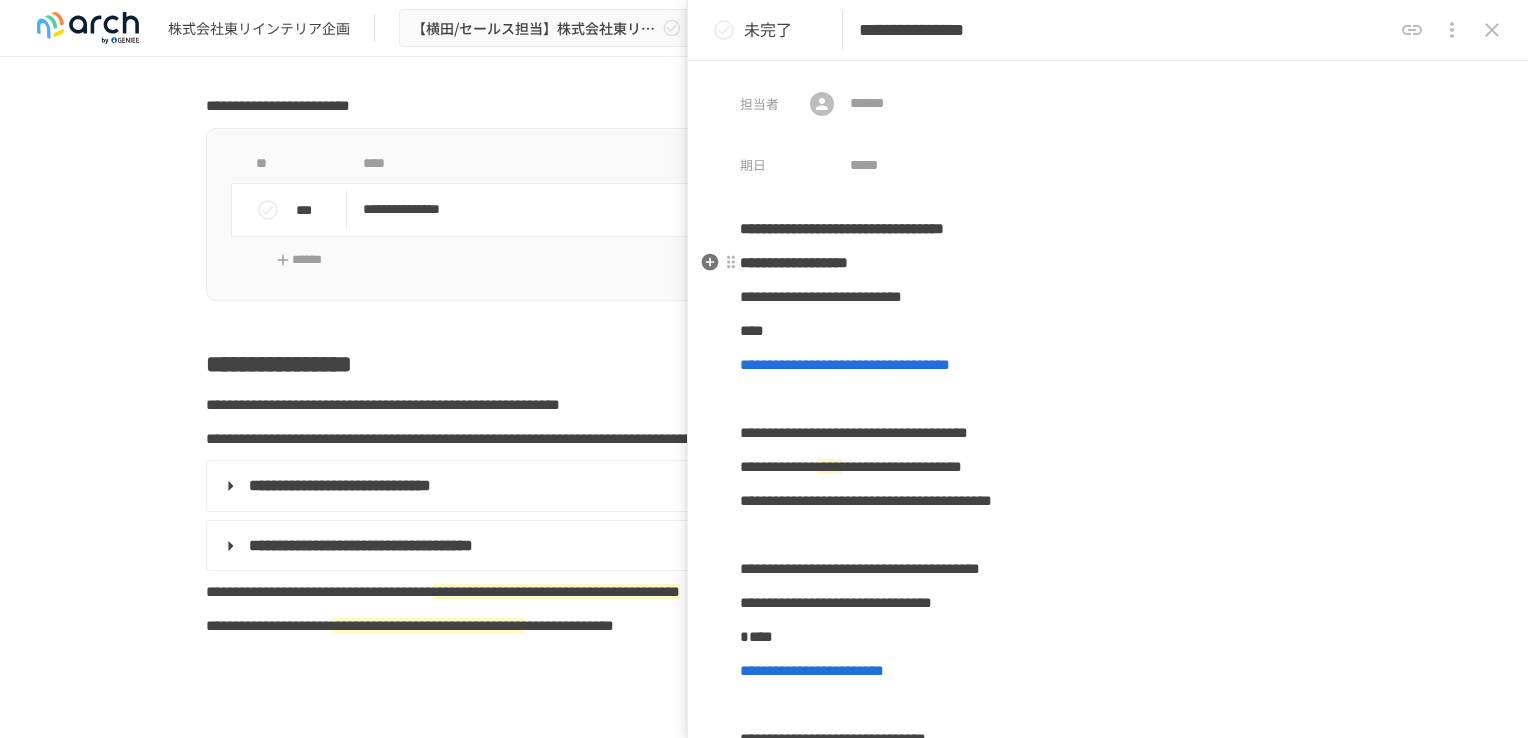 click on "**********" at bounding box center [1108, 263] 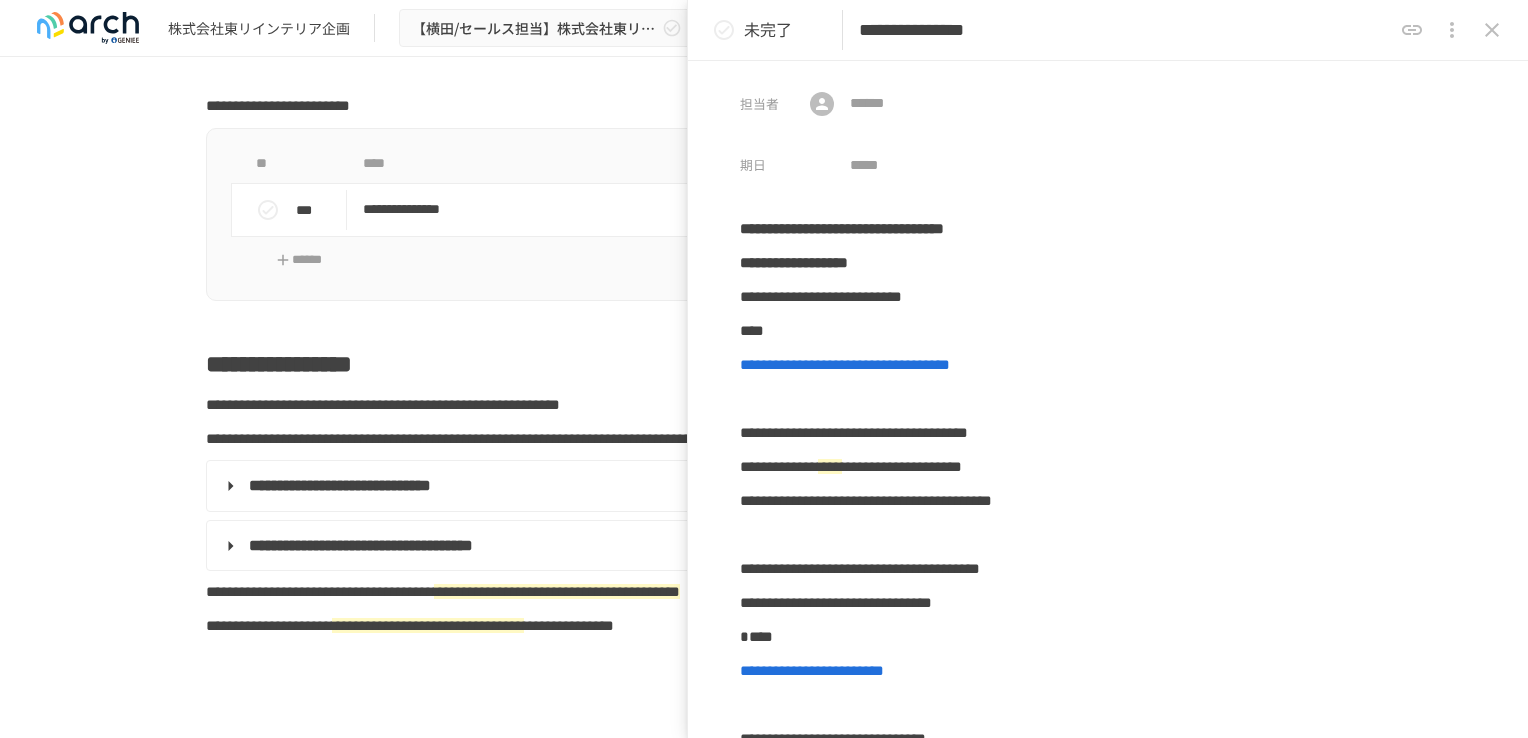 scroll, scrollTop: 0, scrollLeft: 0, axis: both 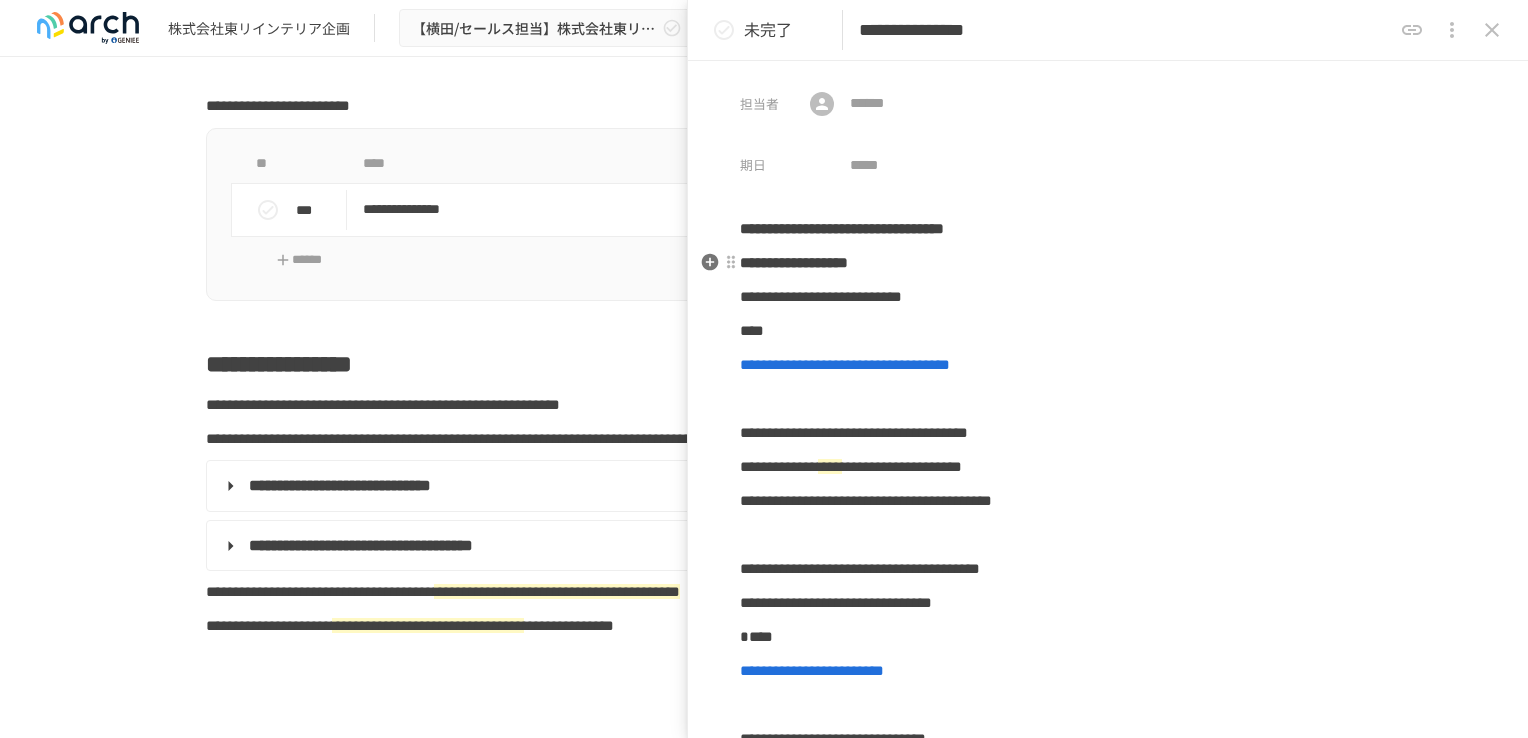 click on "**********" at bounding box center [1108, 263] 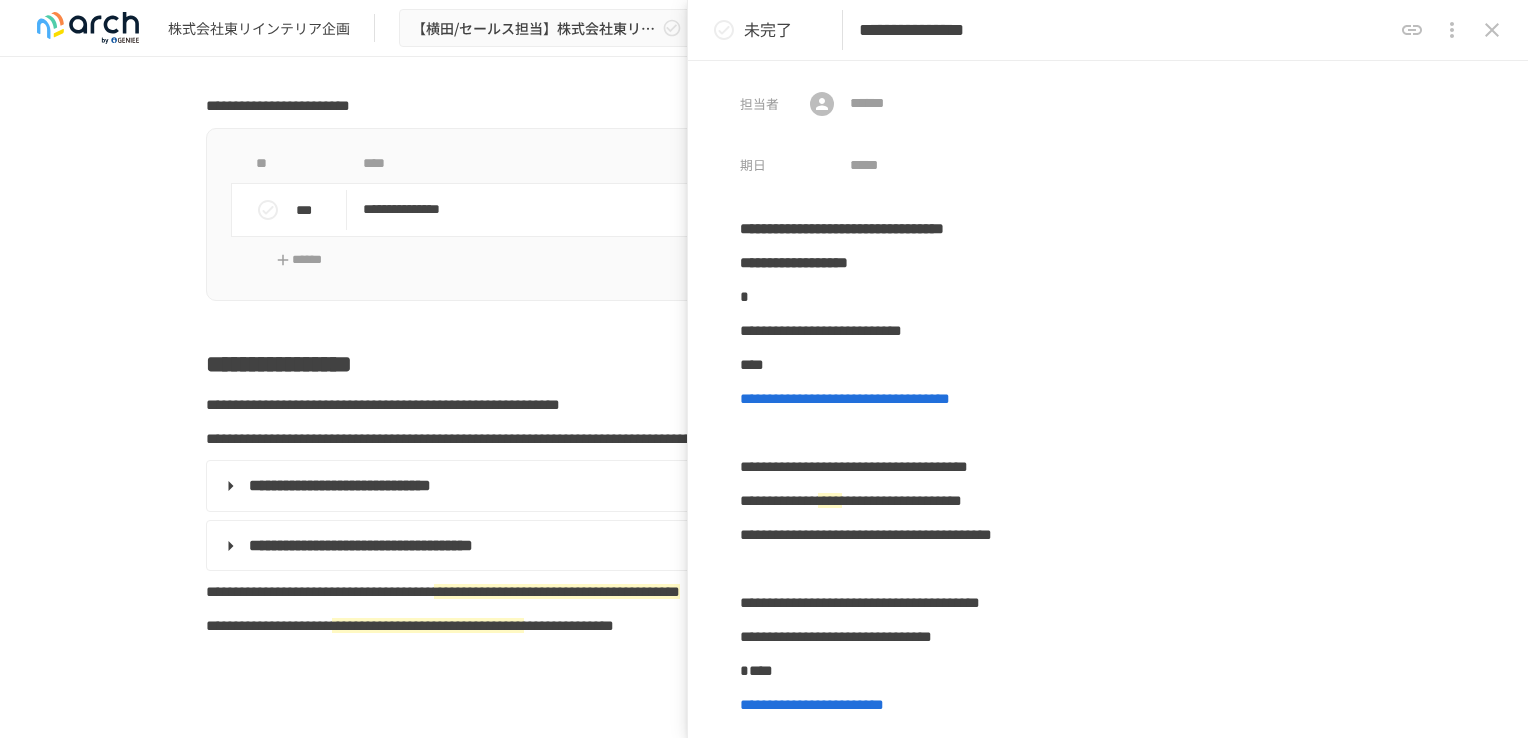 type 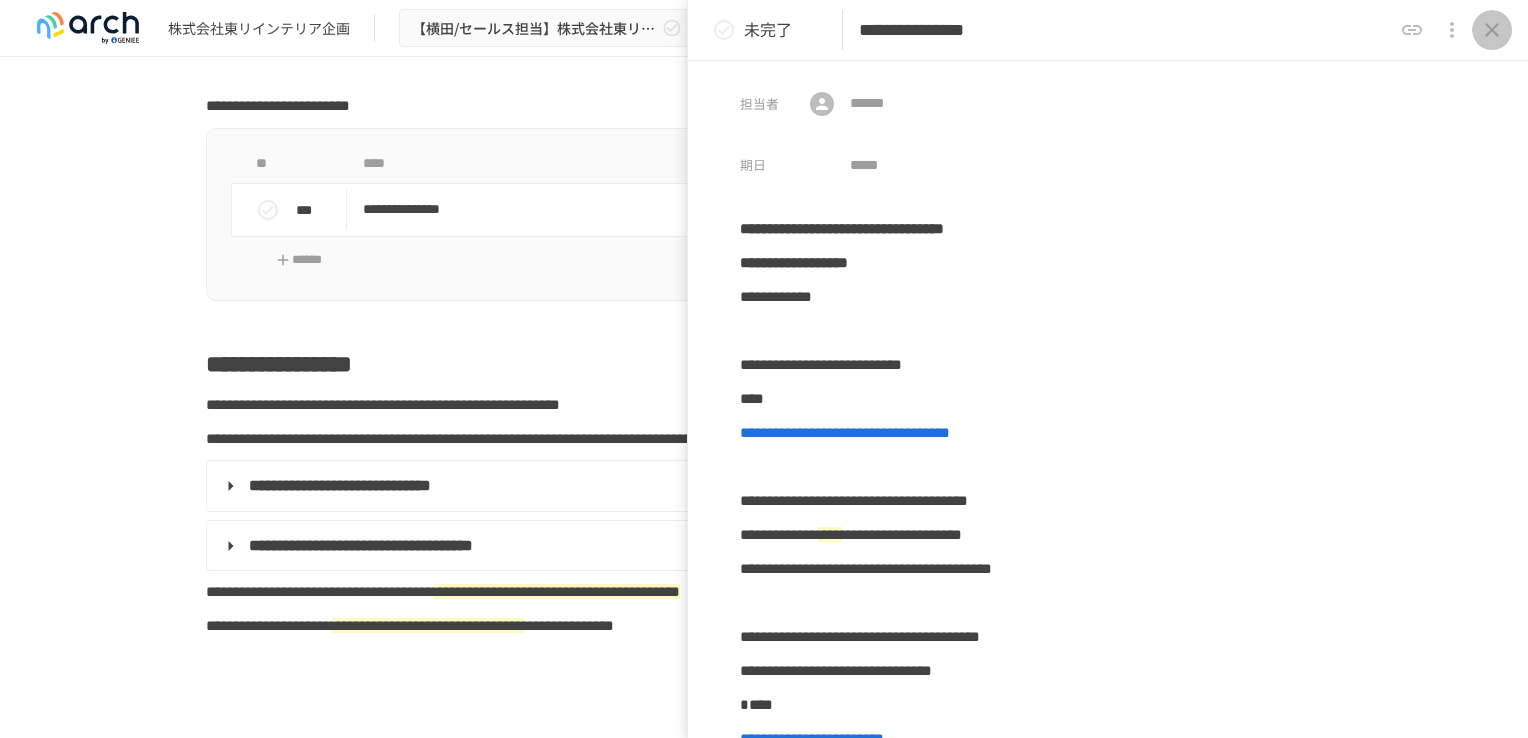 click 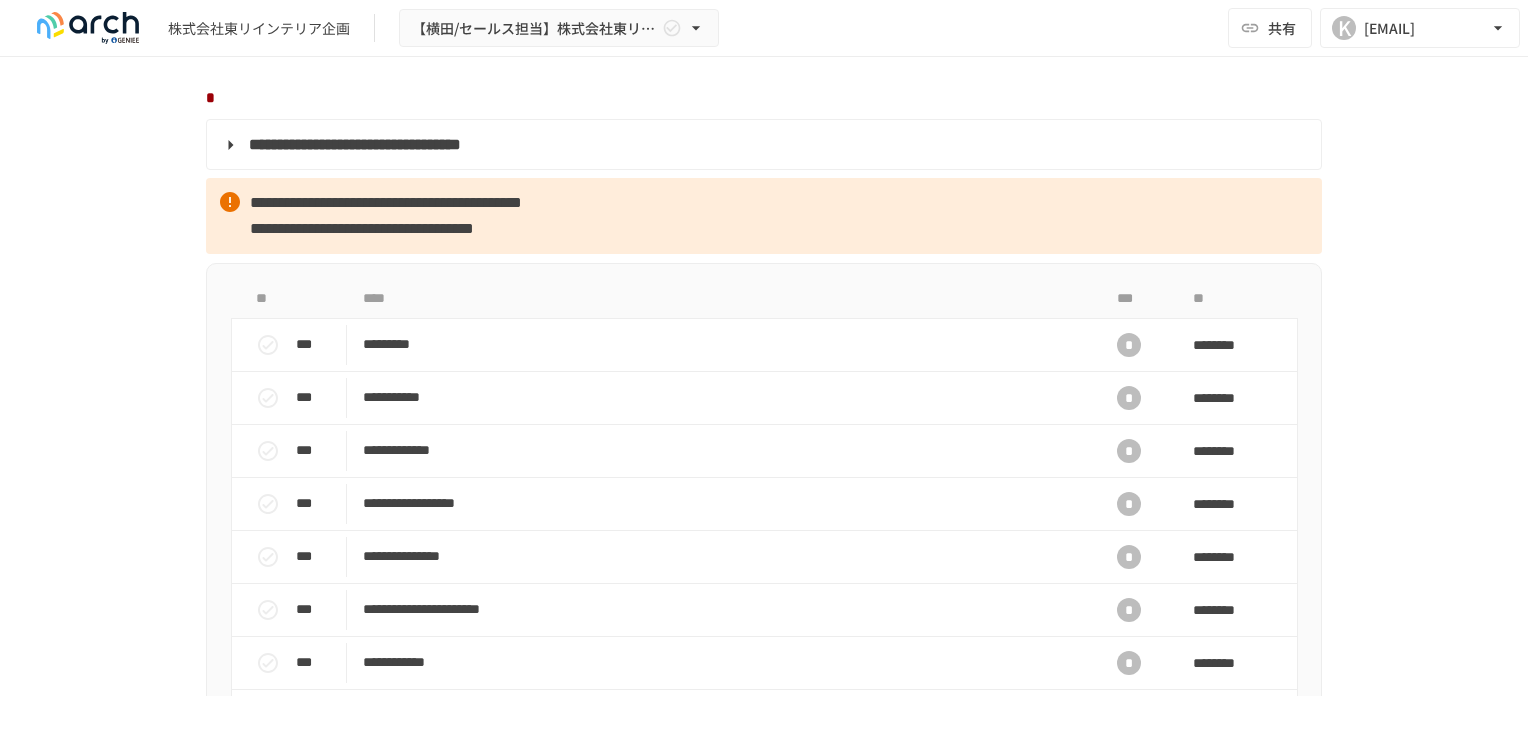 scroll, scrollTop: 1800, scrollLeft: 0, axis: vertical 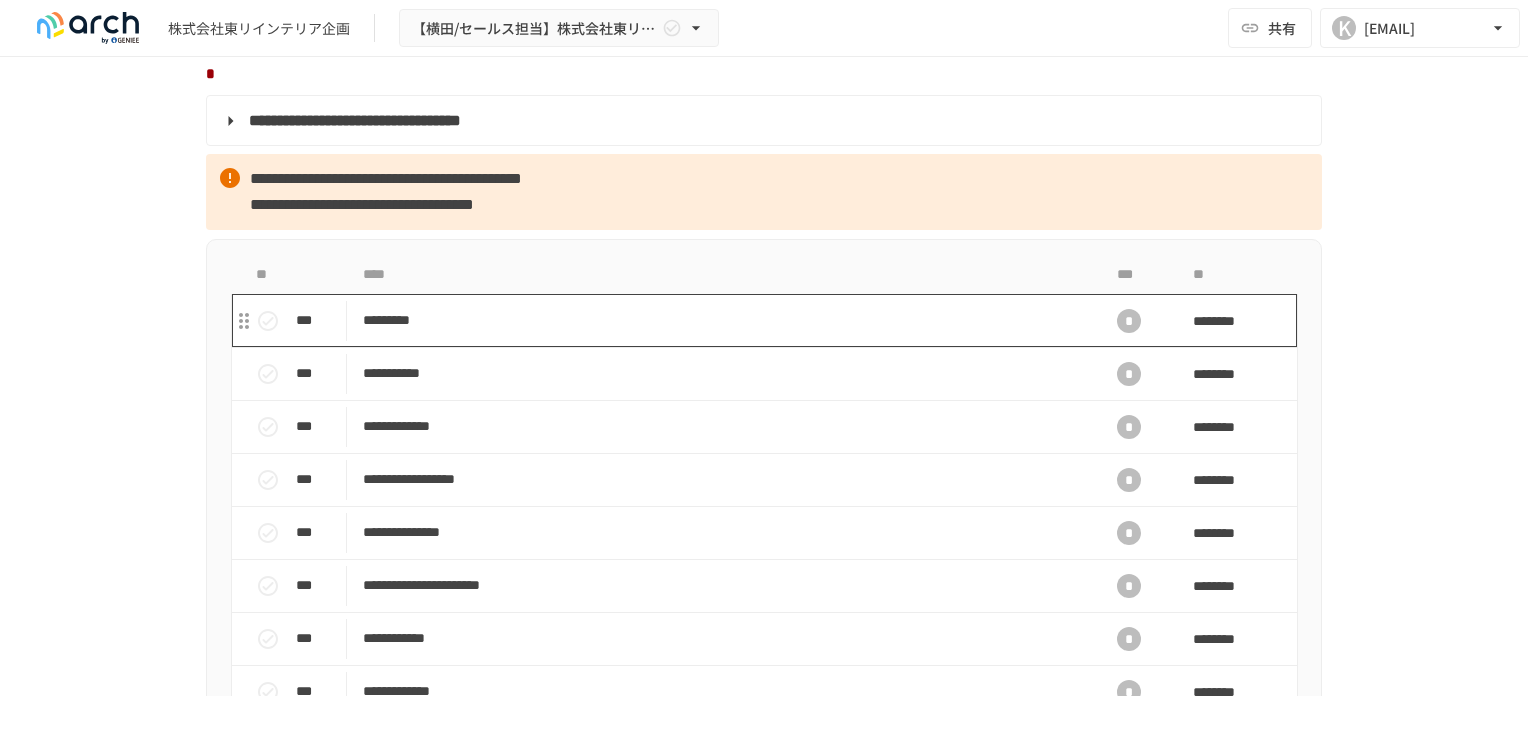 click on "*********" at bounding box center [722, 320] 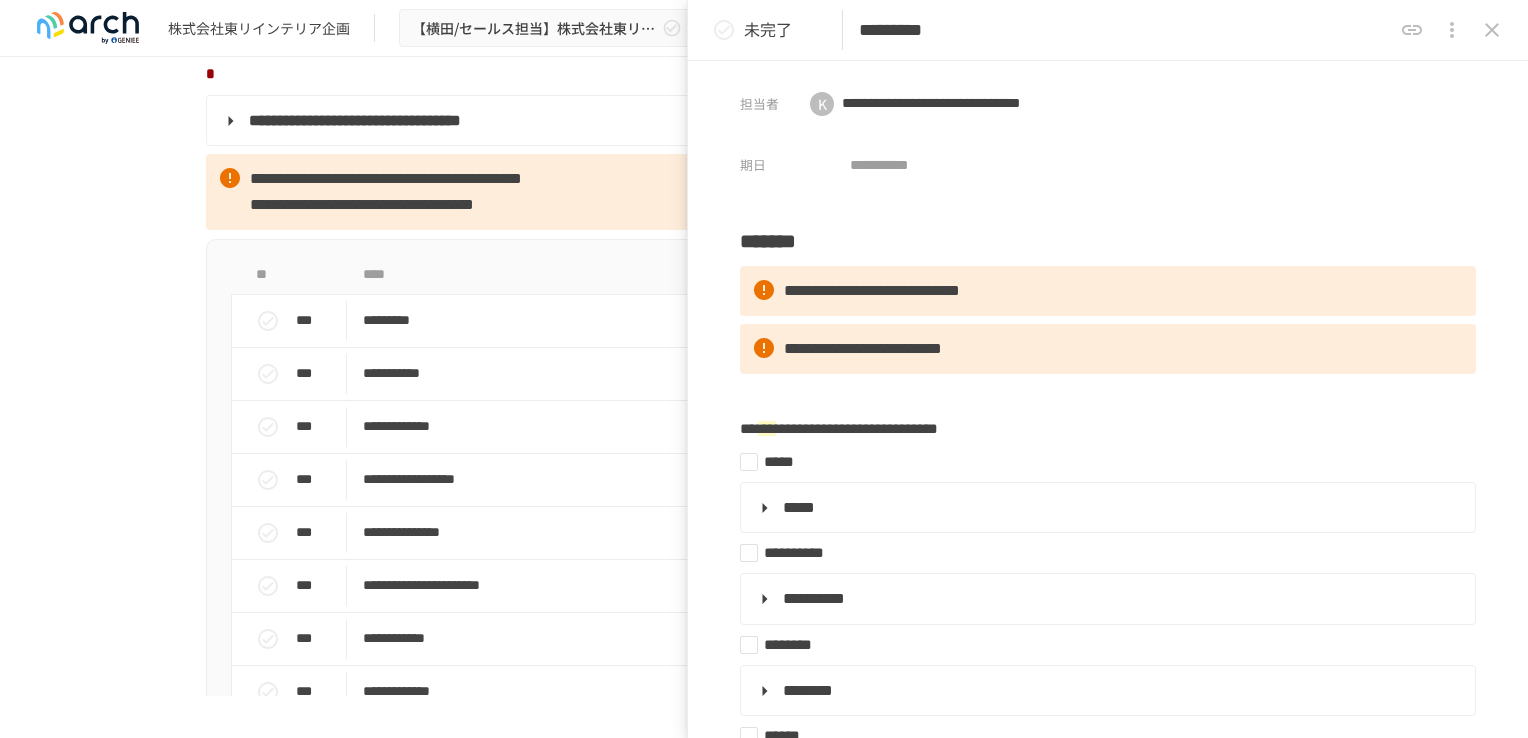 click 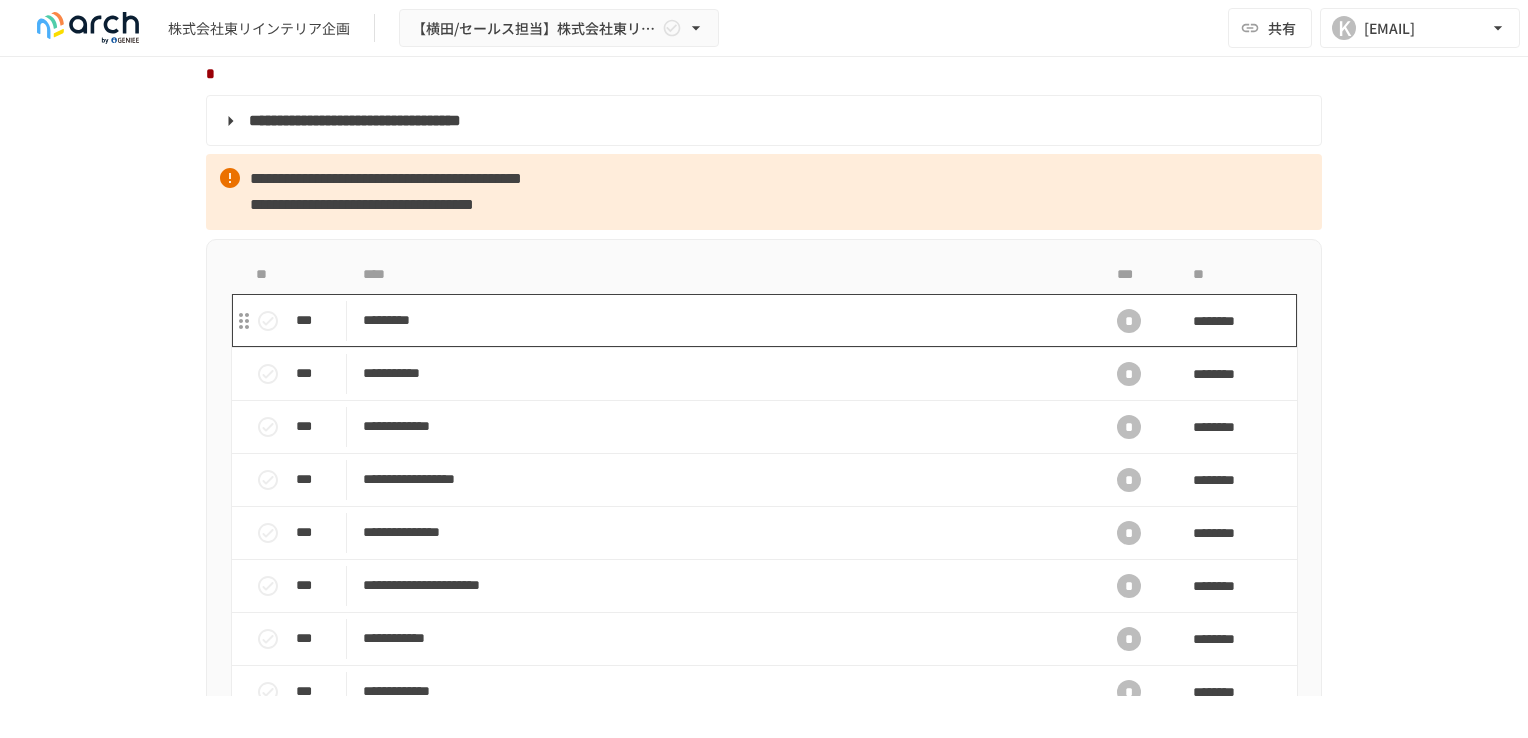 click on "*********" at bounding box center (722, 320) 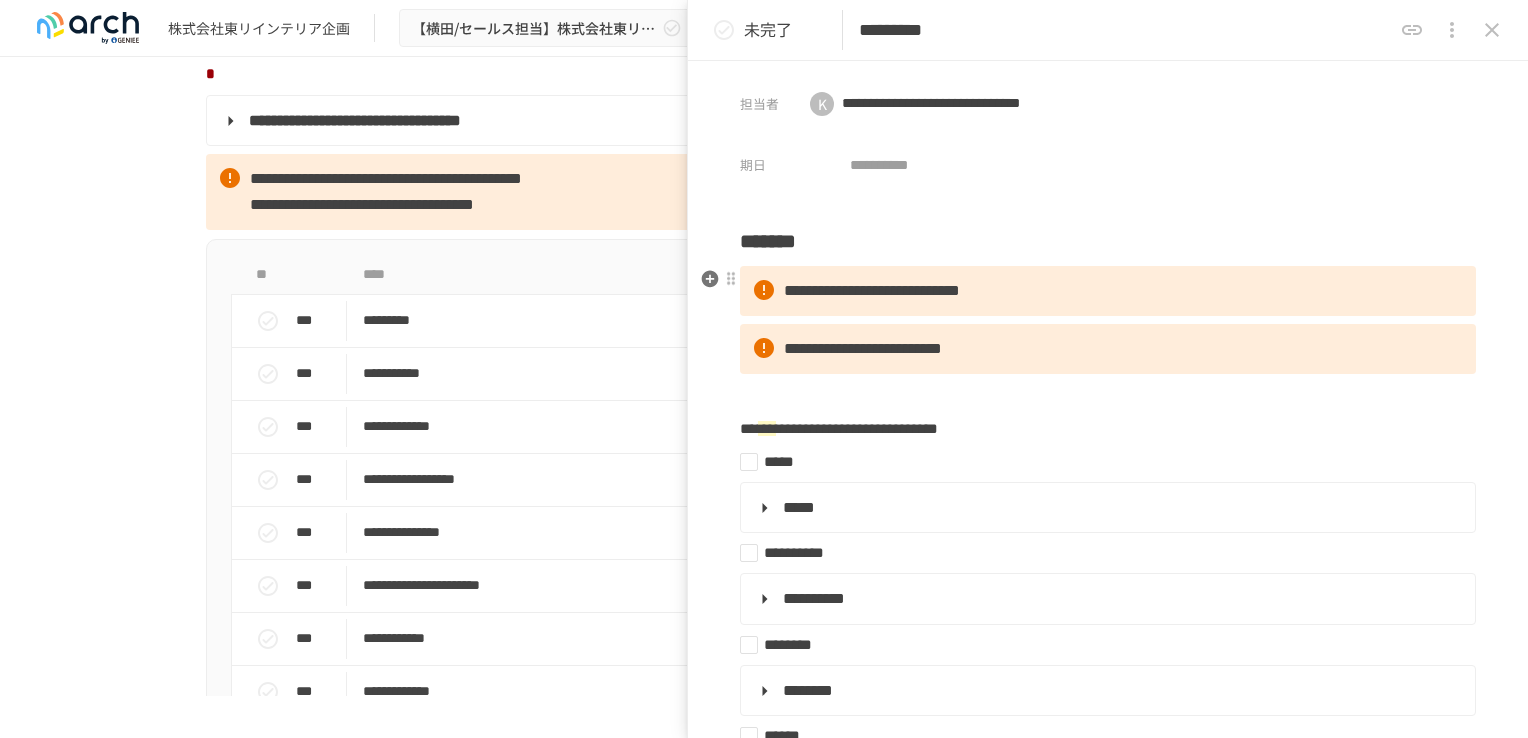 click on "**********" at bounding box center (1108, 291) 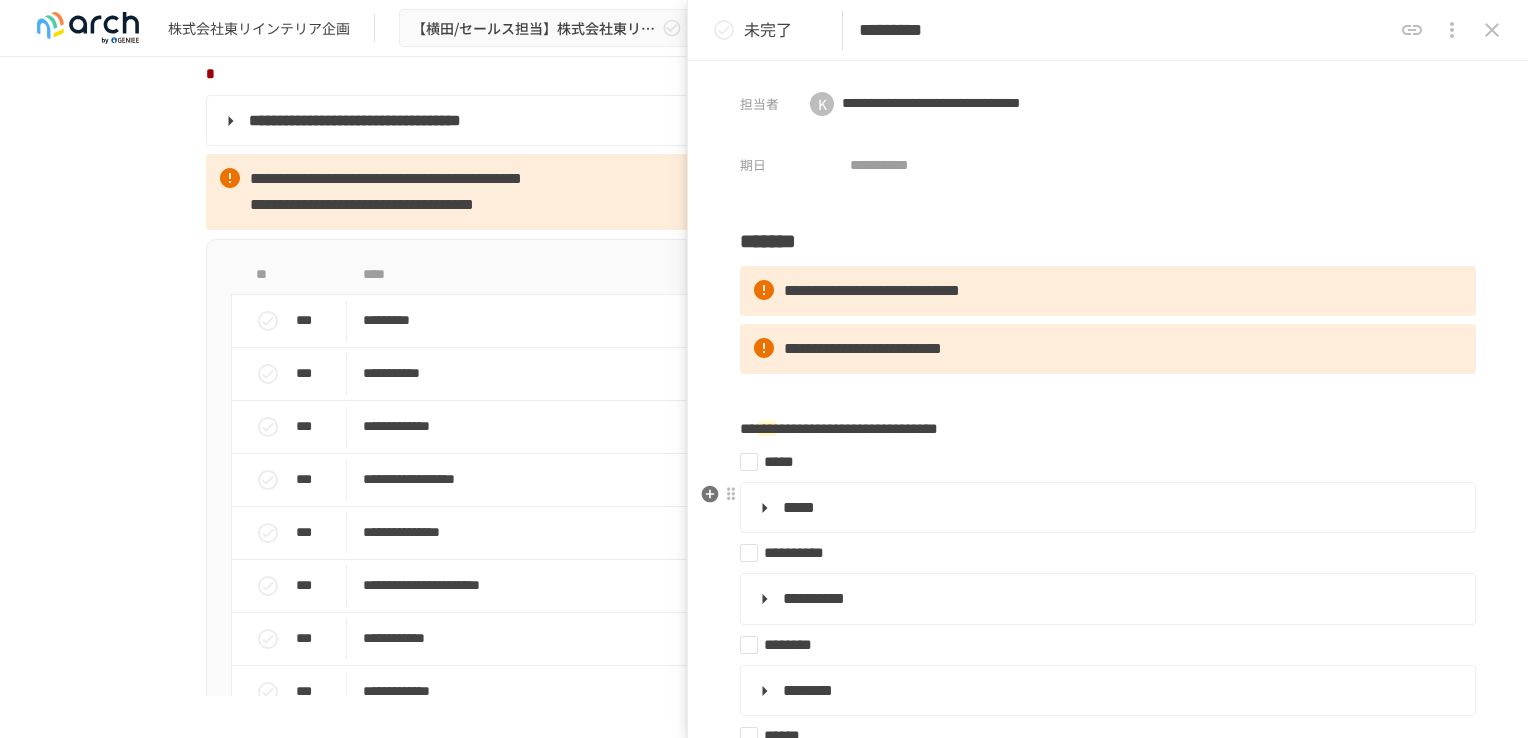 scroll, scrollTop: 200, scrollLeft: 0, axis: vertical 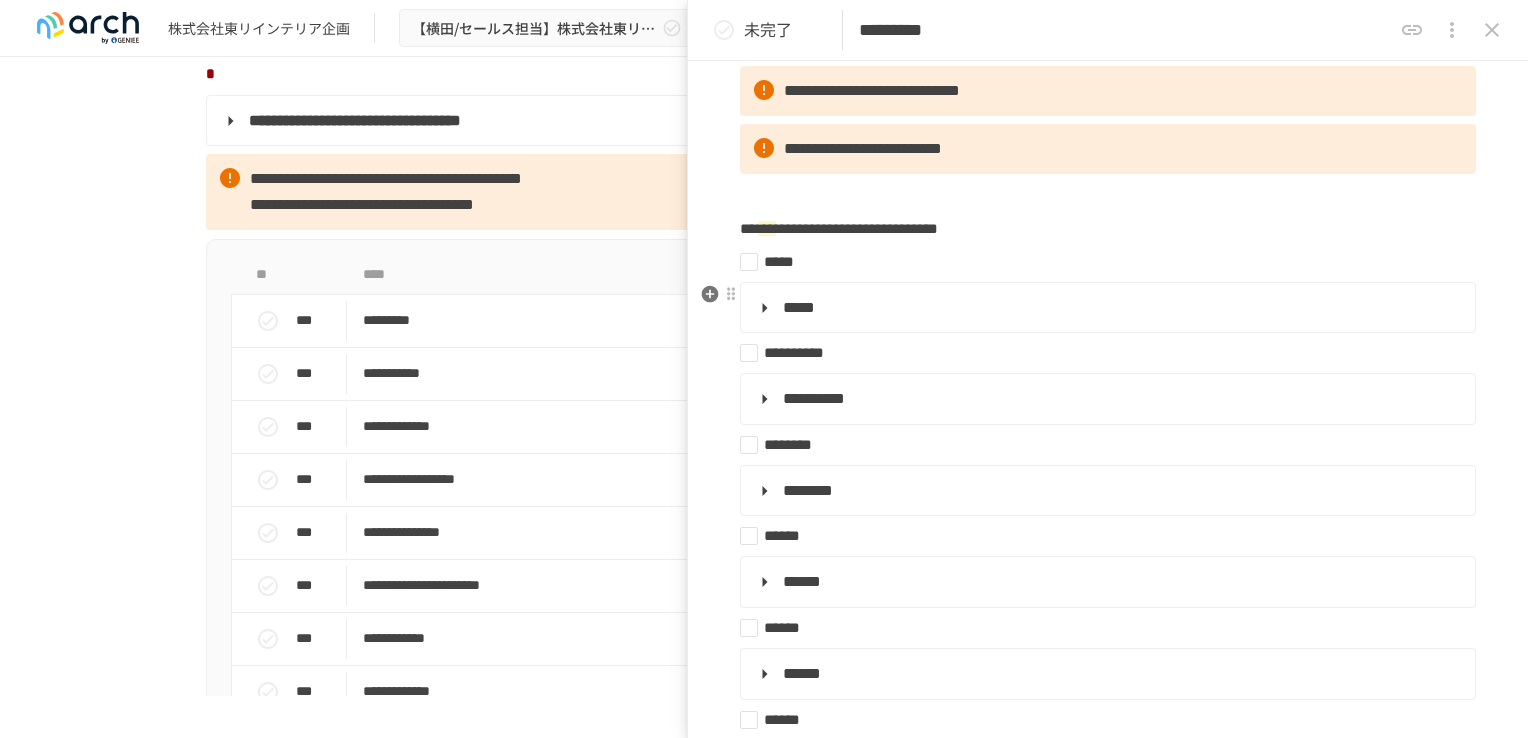 click on "*****" at bounding box center [799, 307] 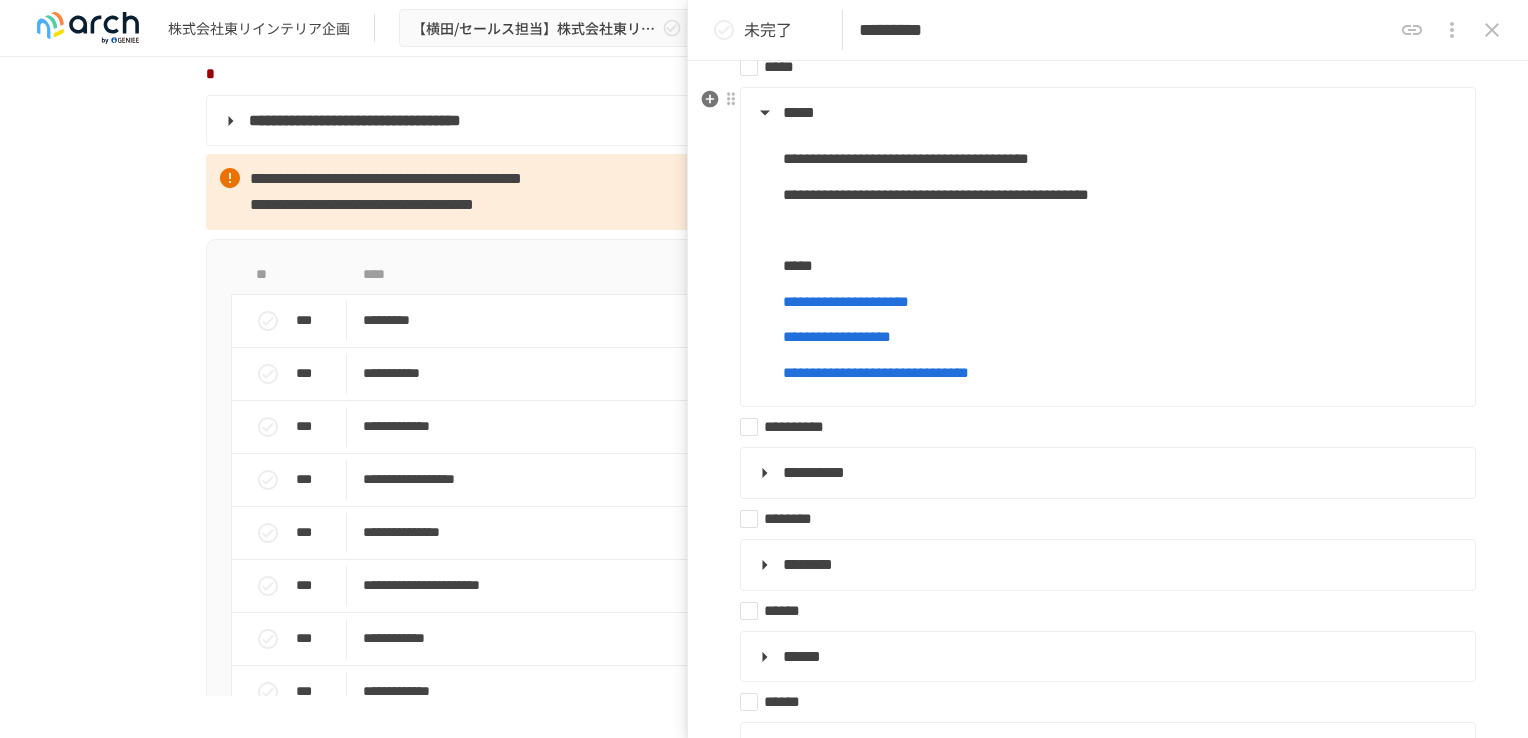scroll, scrollTop: 400, scrollLeft: 0, axis: vertical 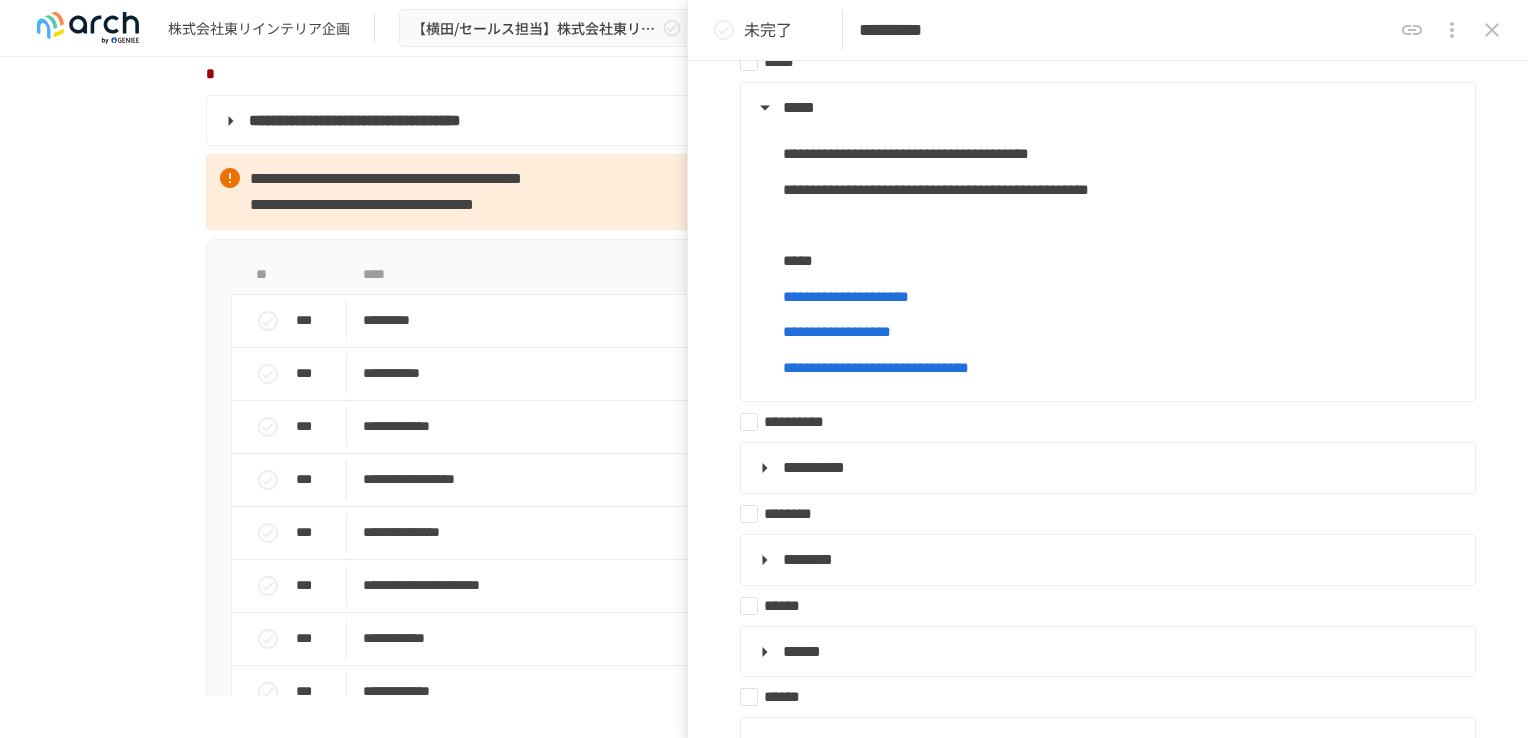 click on "*********" at bounding box center (1125, 30) 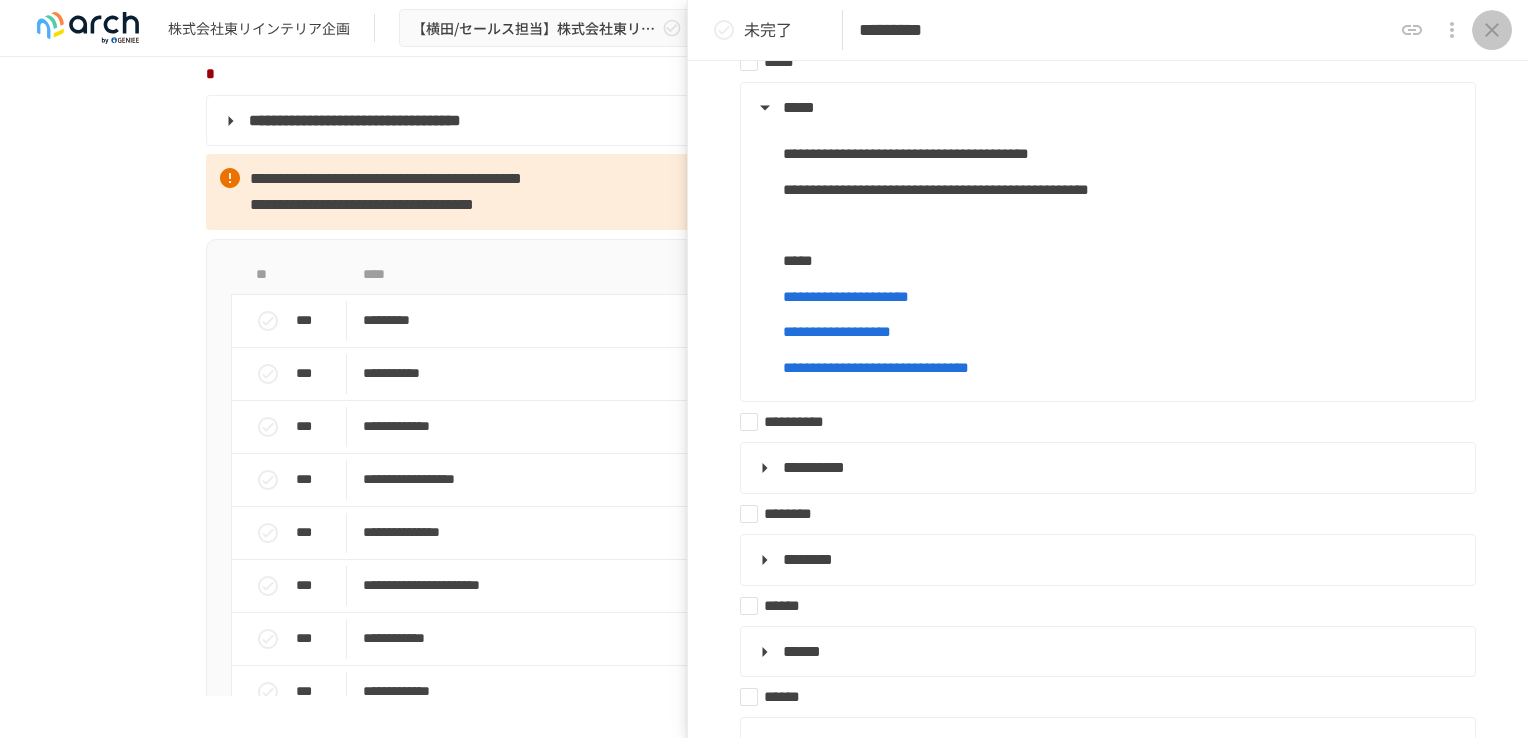 click 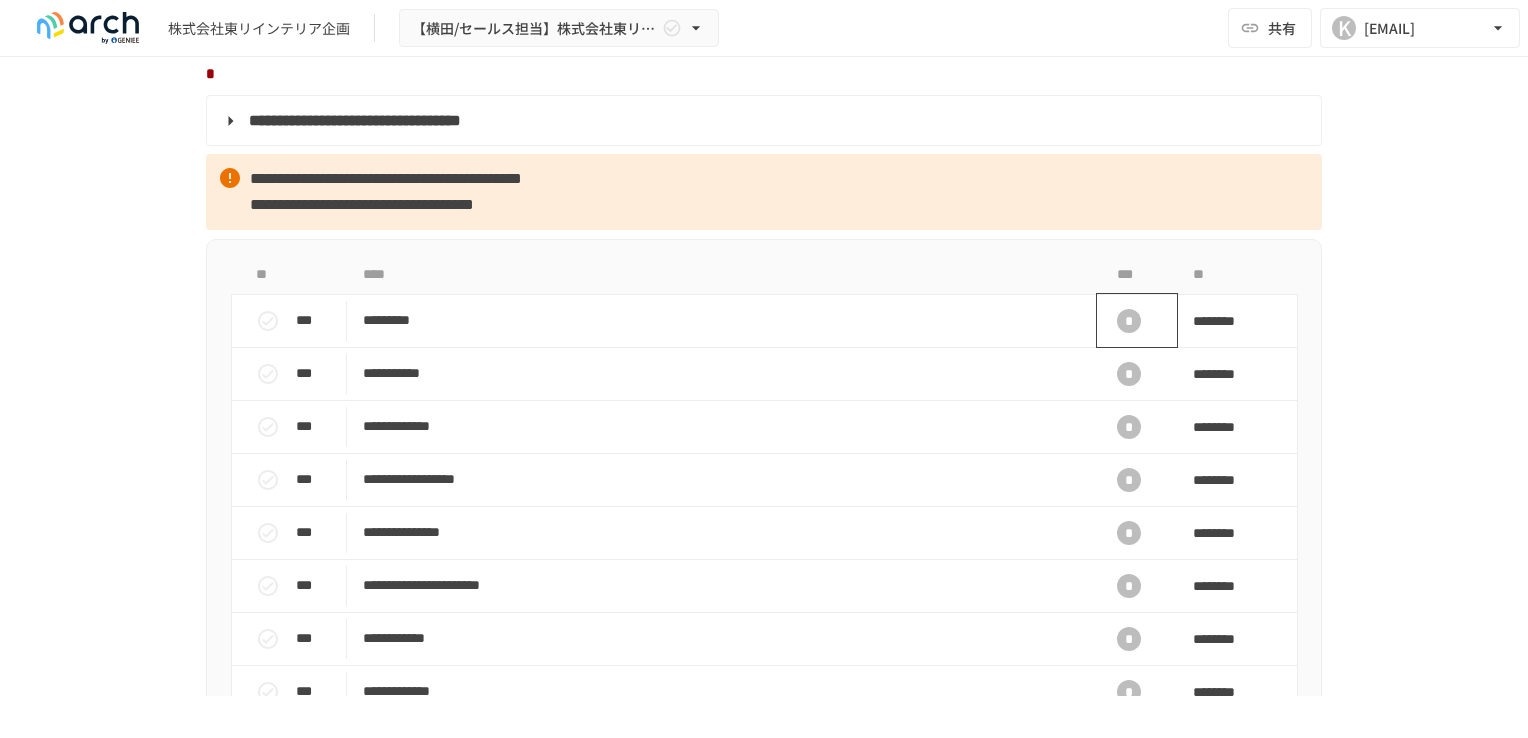 click on "*" at bounding box center (1129, 321) 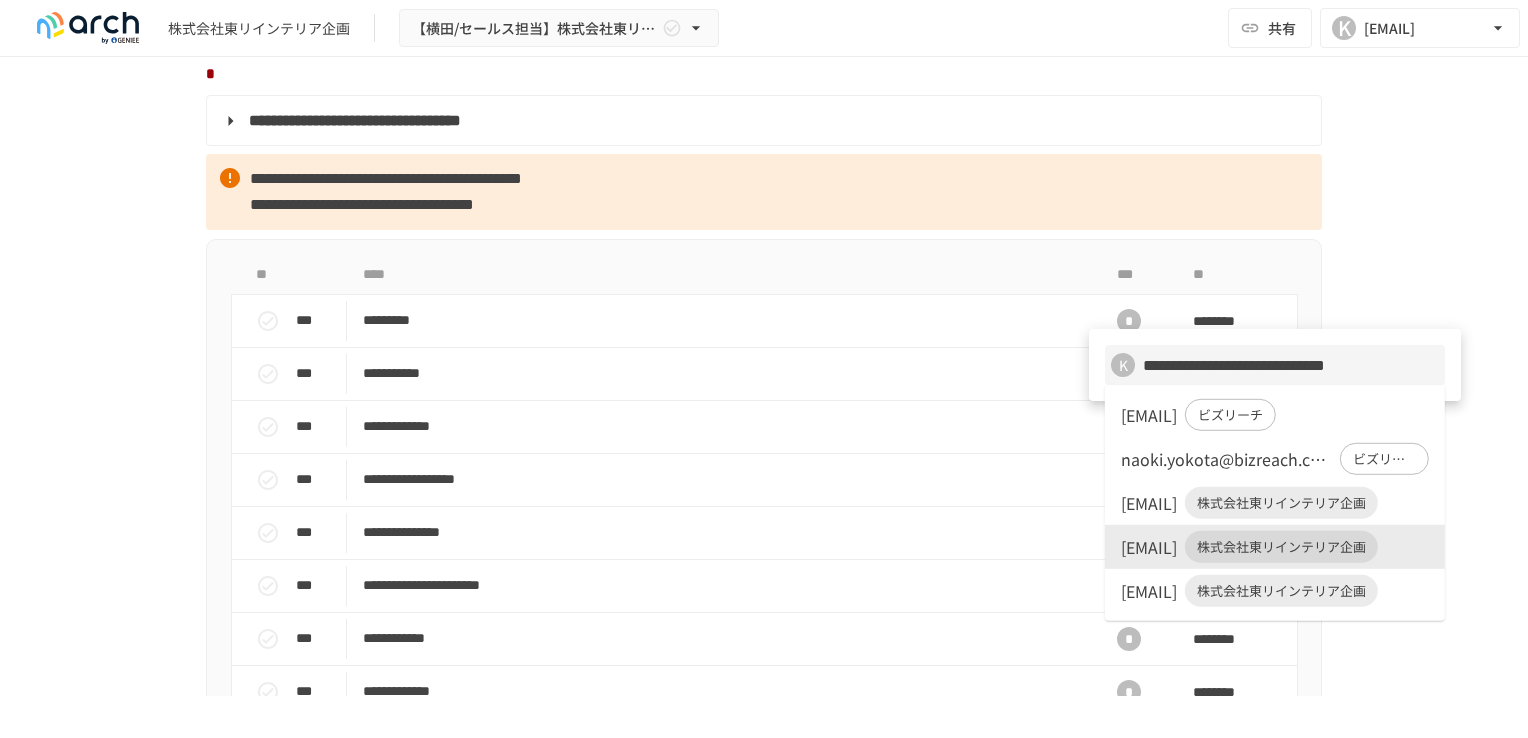 click at bounding box center (764, 369) 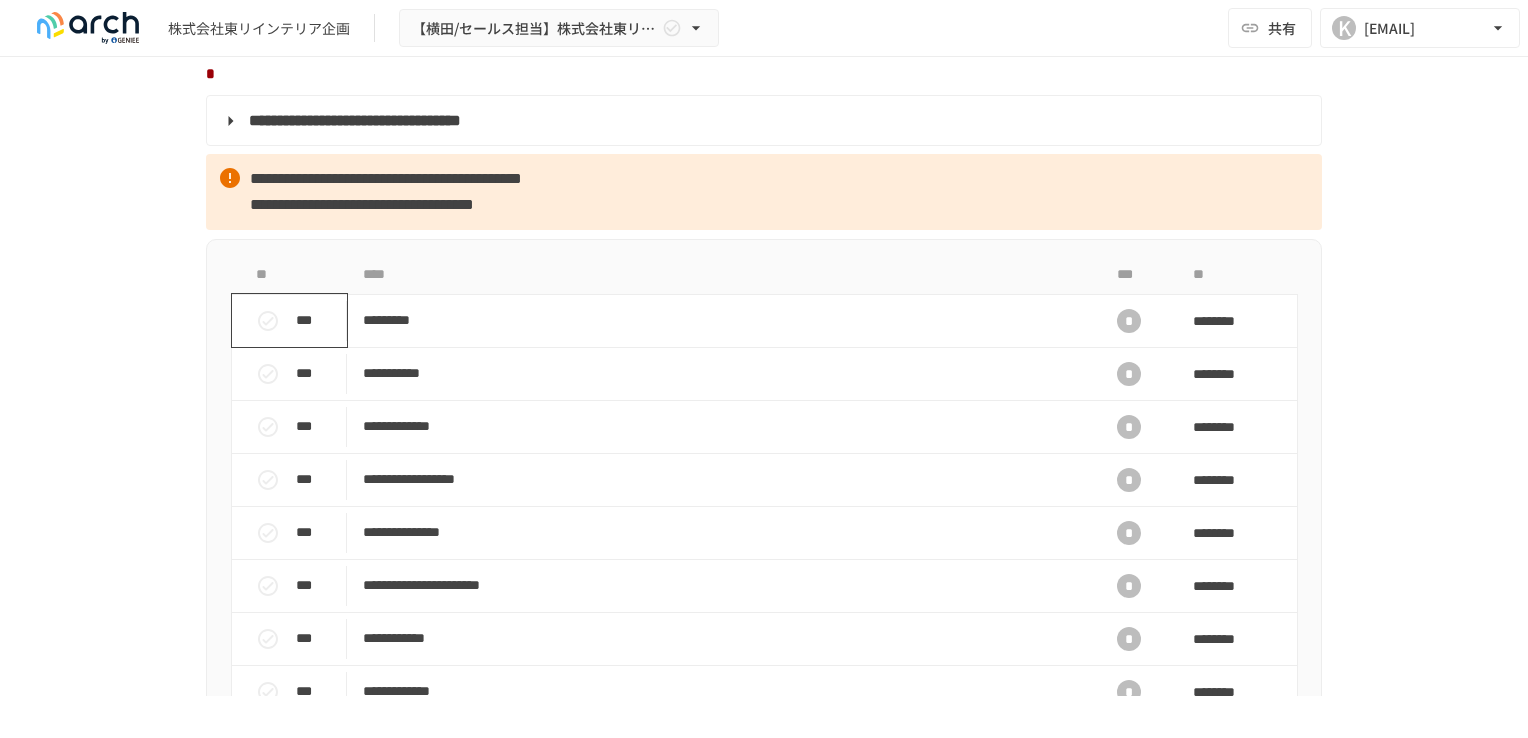 click 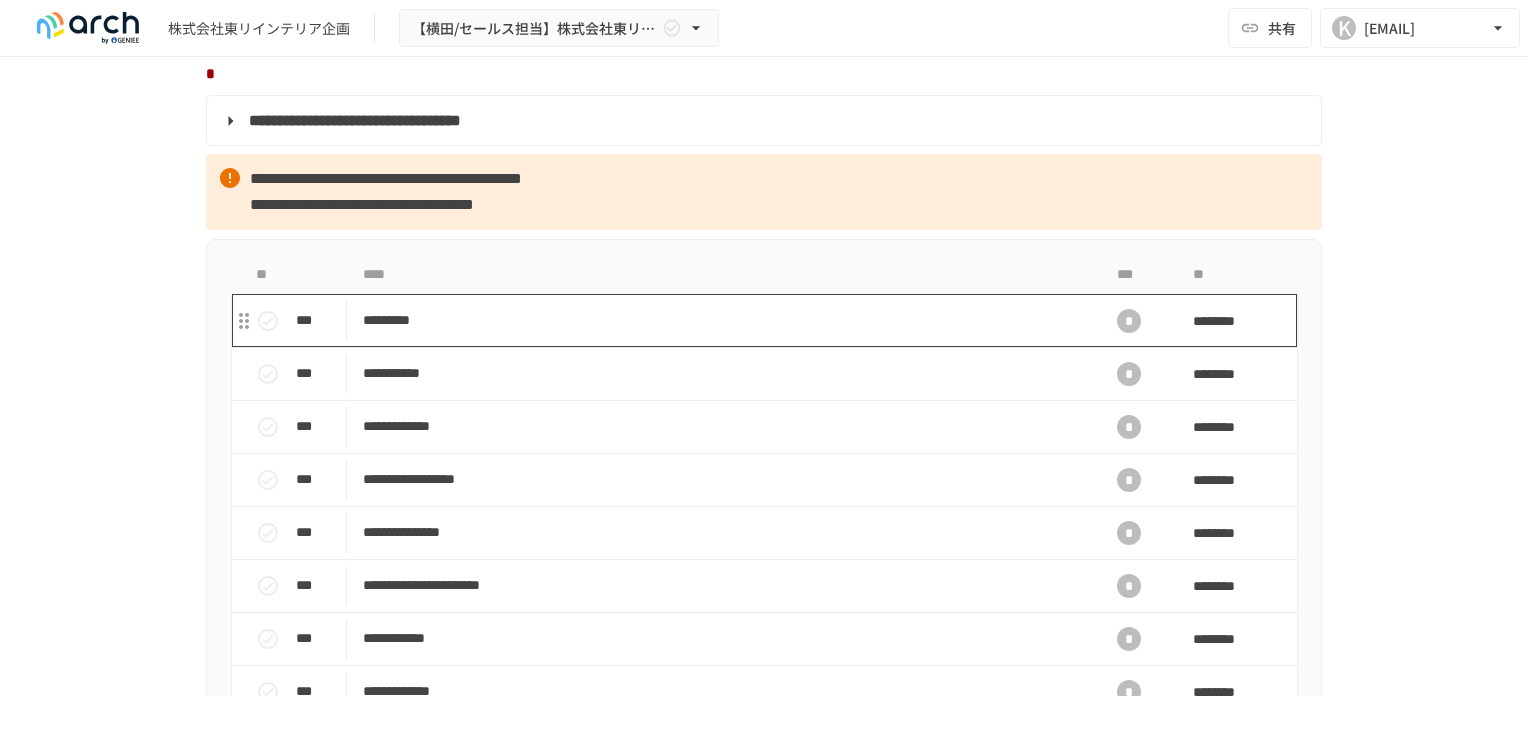 click on "*********" at bounding box center [722, 320] 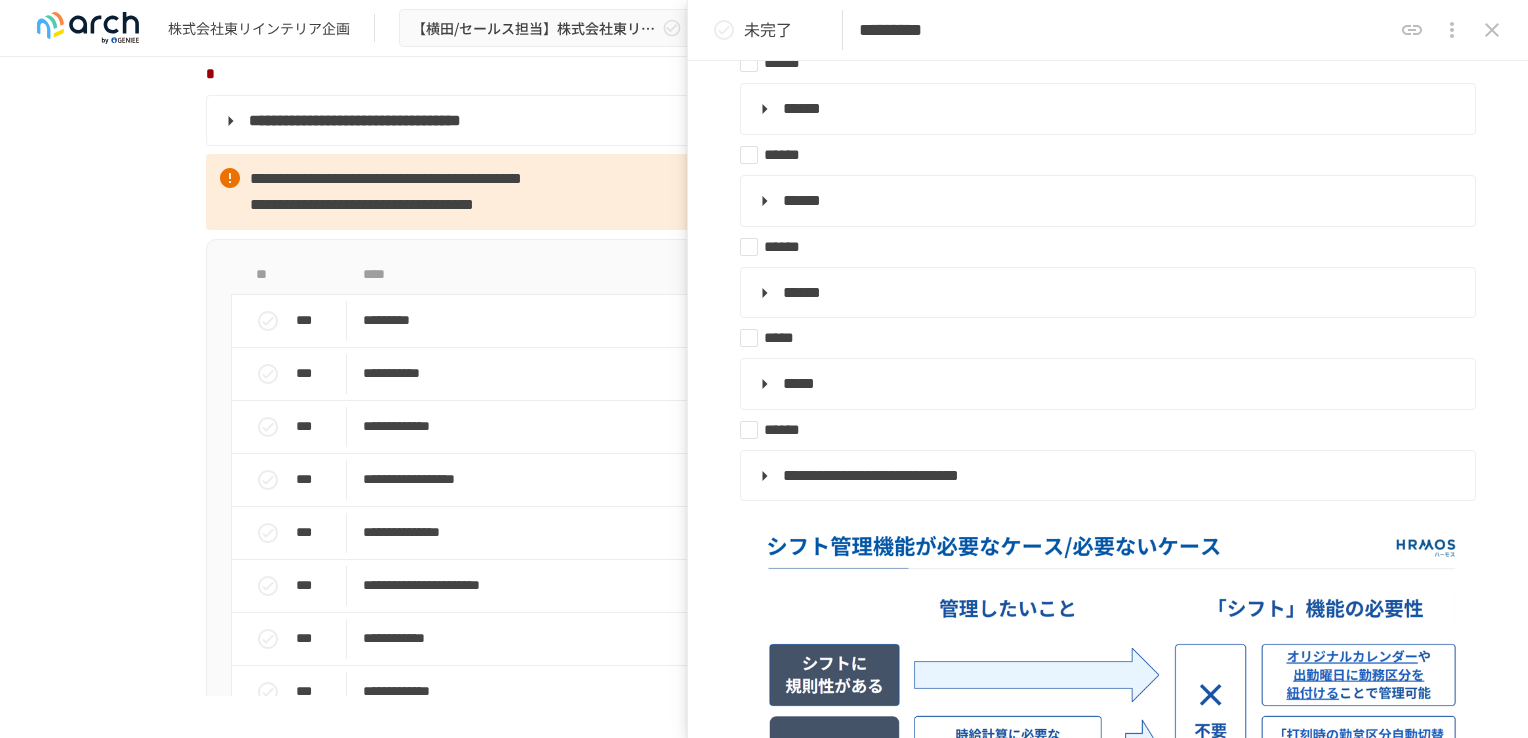 scroll, scrollTop: 528, scrollLeft: 0, axis: vertical 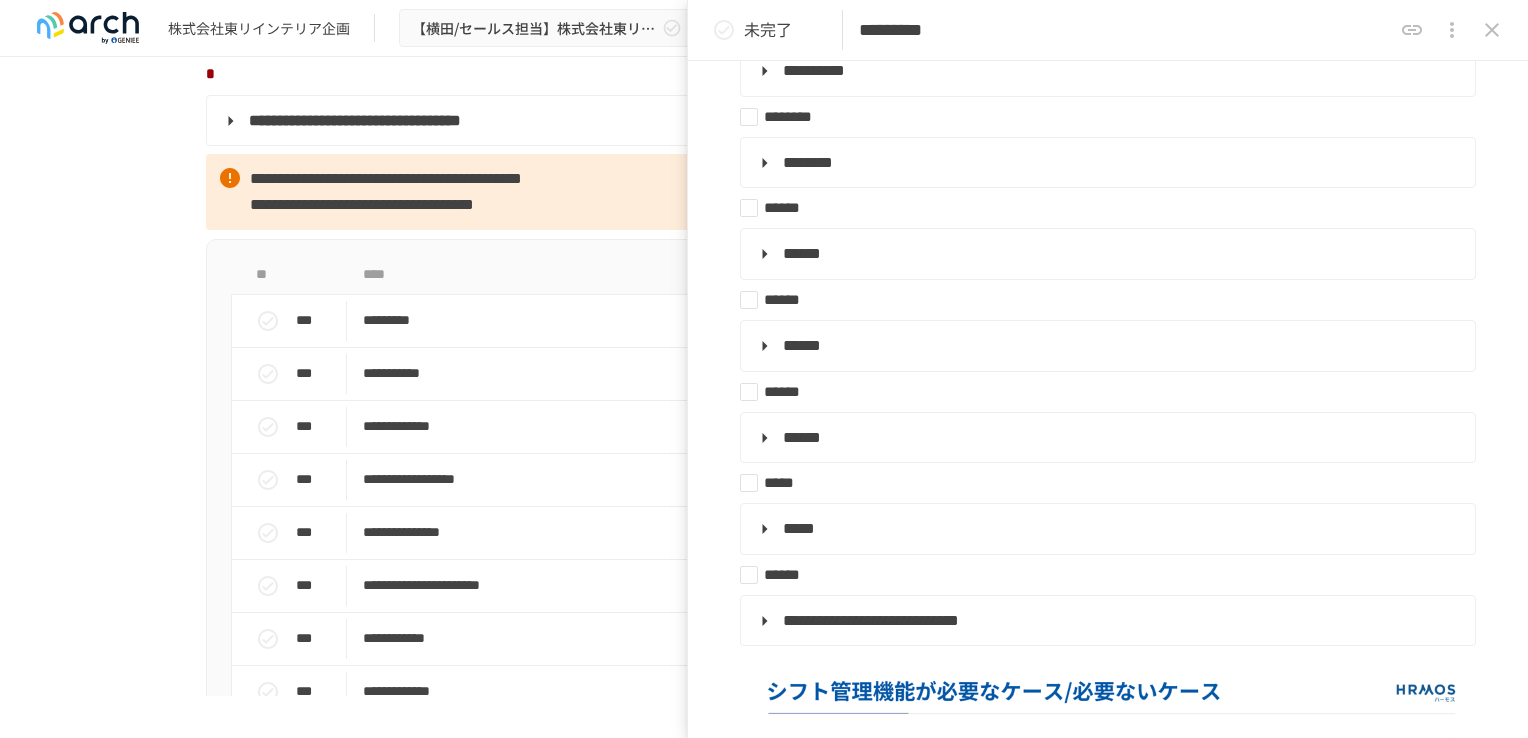 click 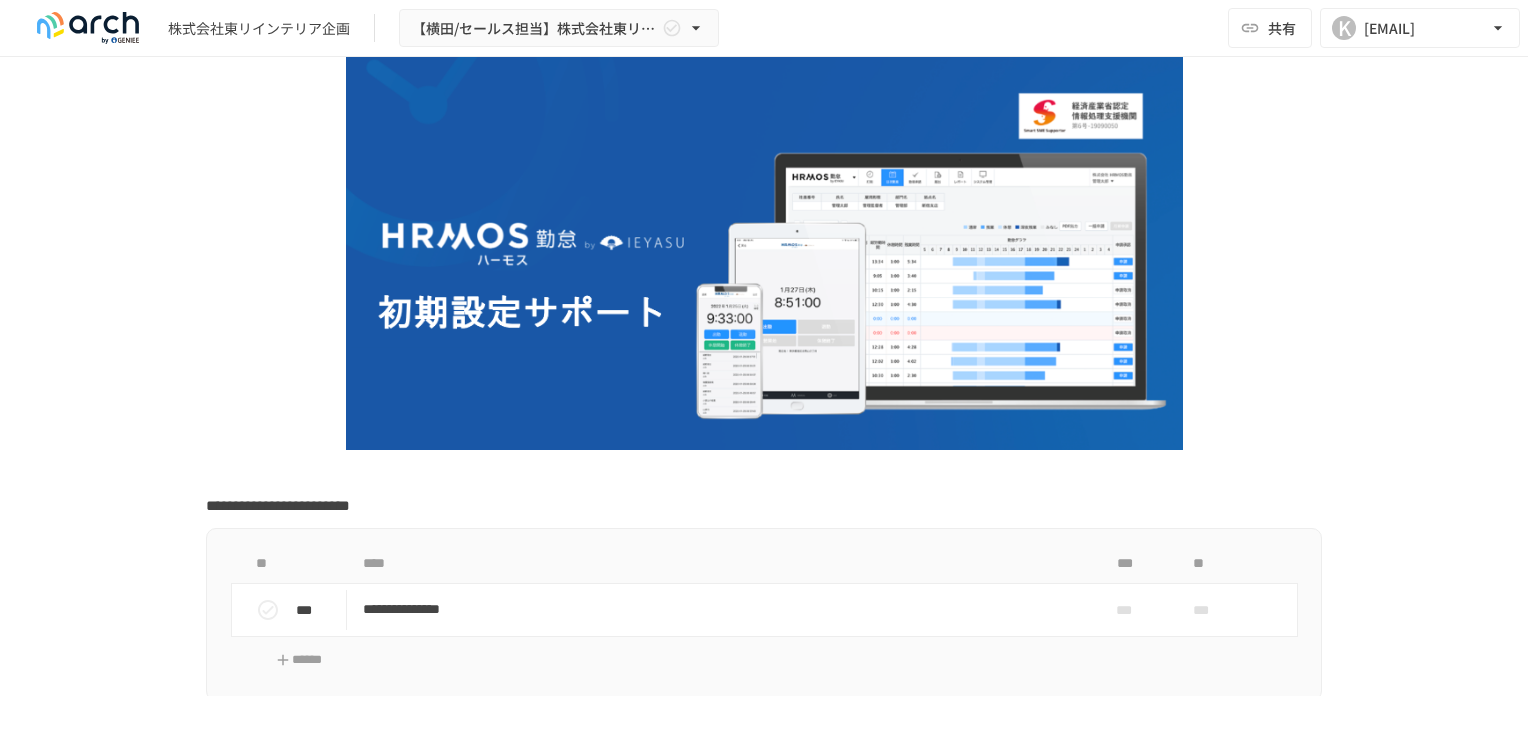 scroll, scrollTop: 0, scrollLeft: 0, axis: both 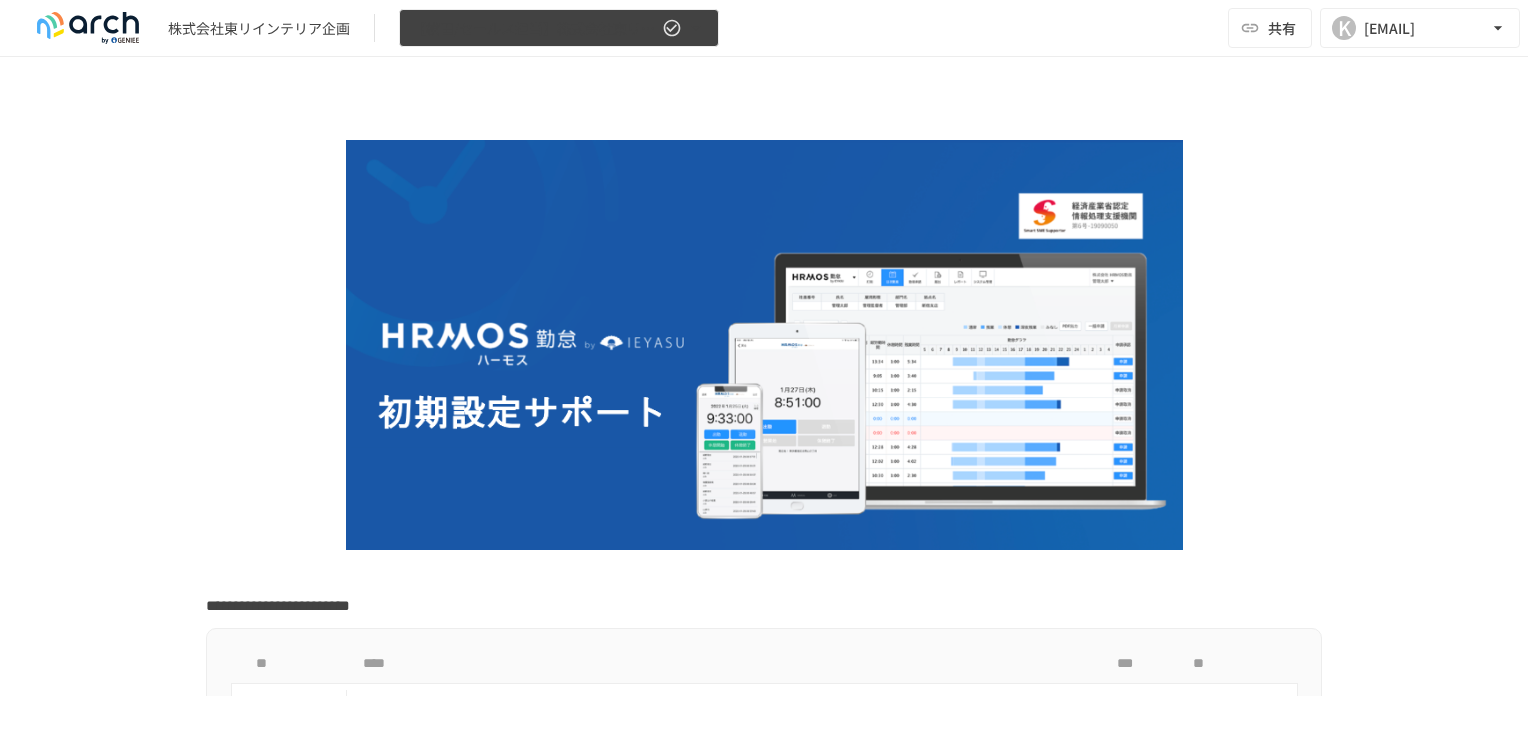 click 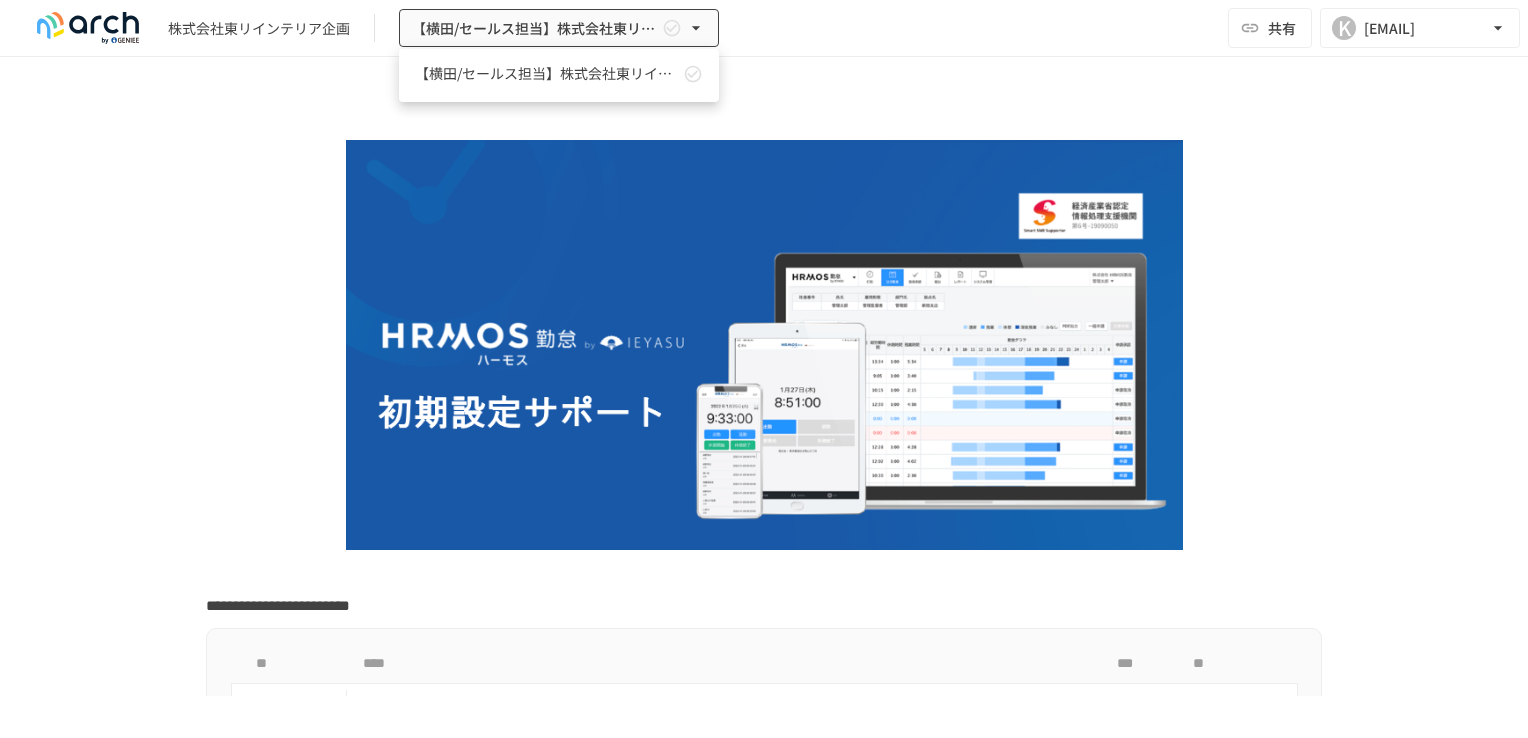 click at bounding box center [764, 369] 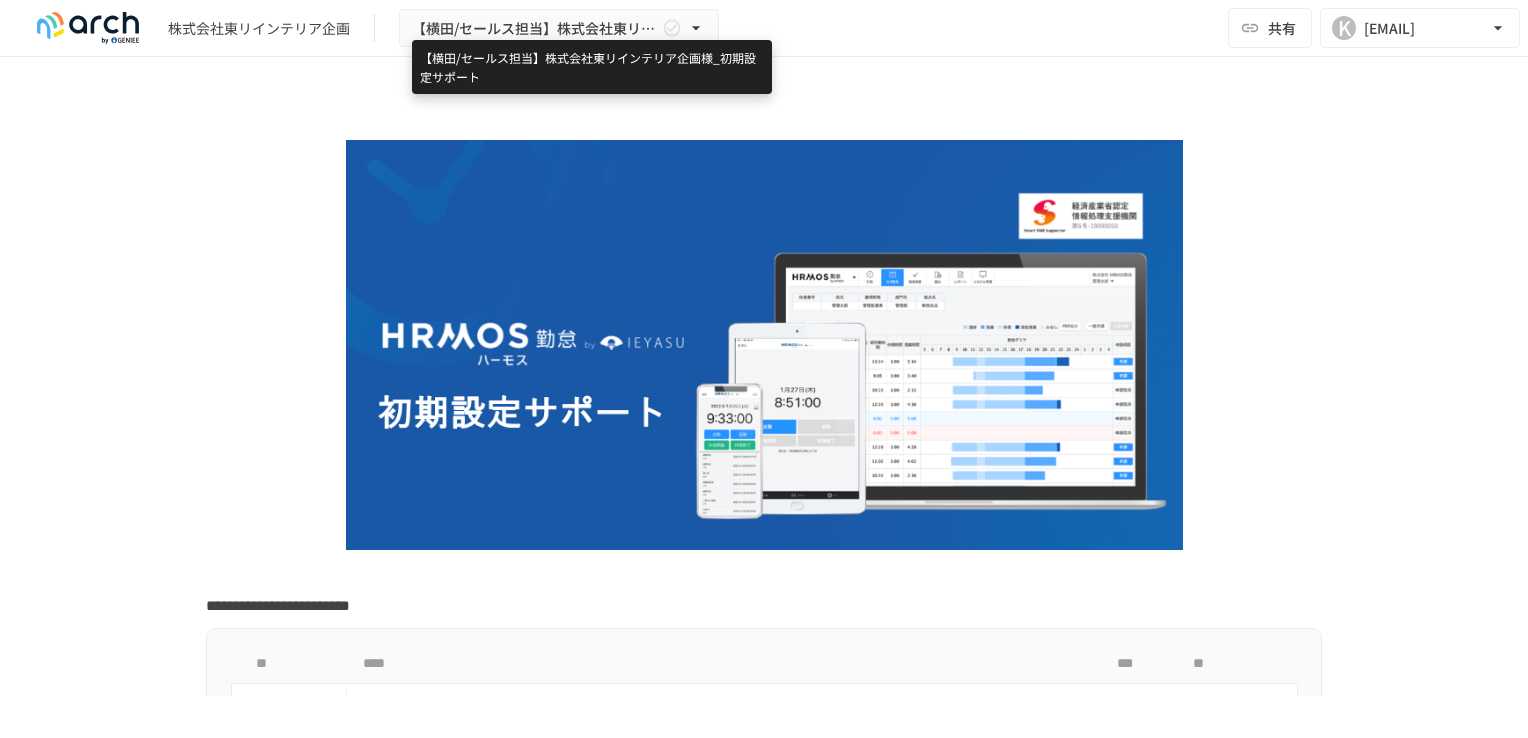 click on "【横田/セールス担当】株式会社東リインテリア企画様_初期設定サポート" at bounding box center [535, 28] 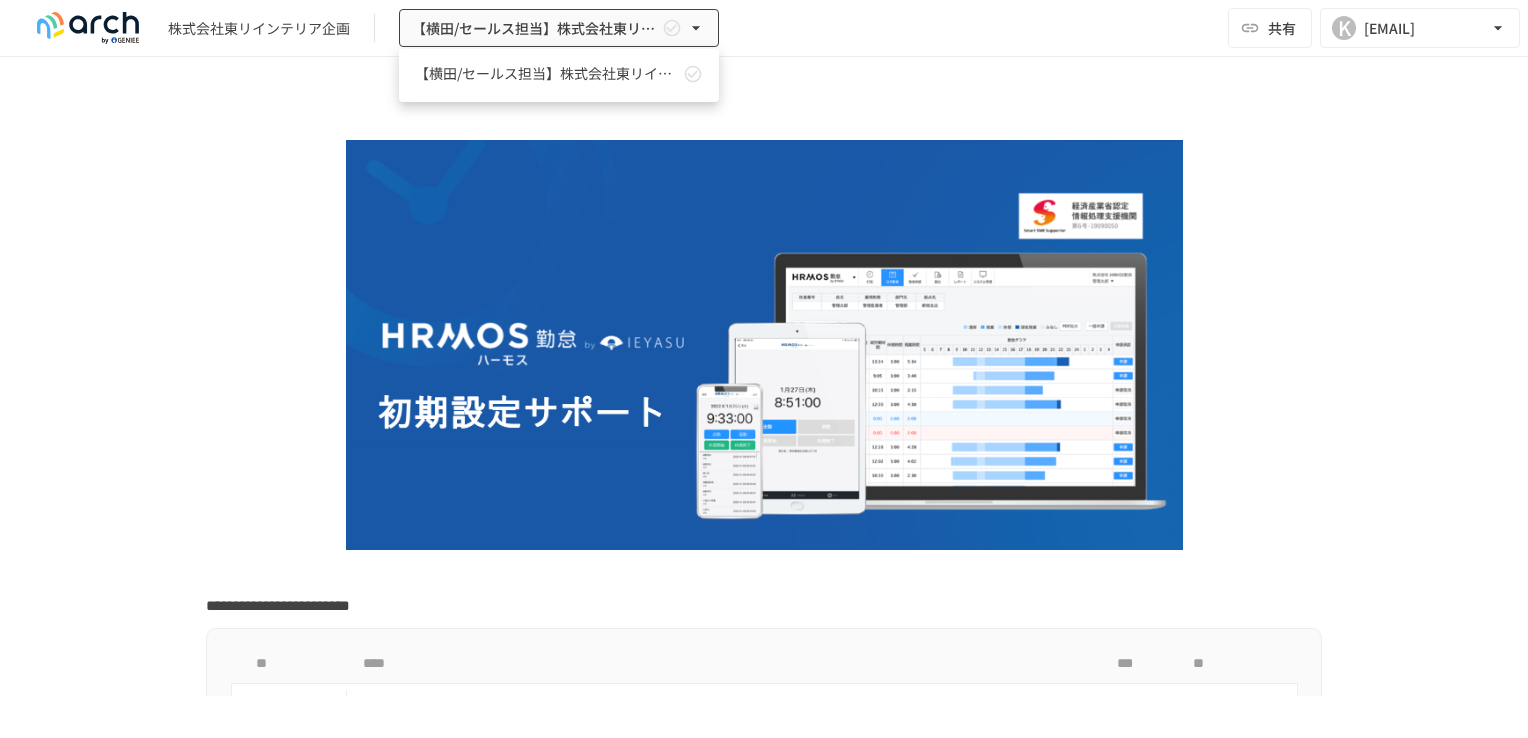 click at bounding box center (764, 369) 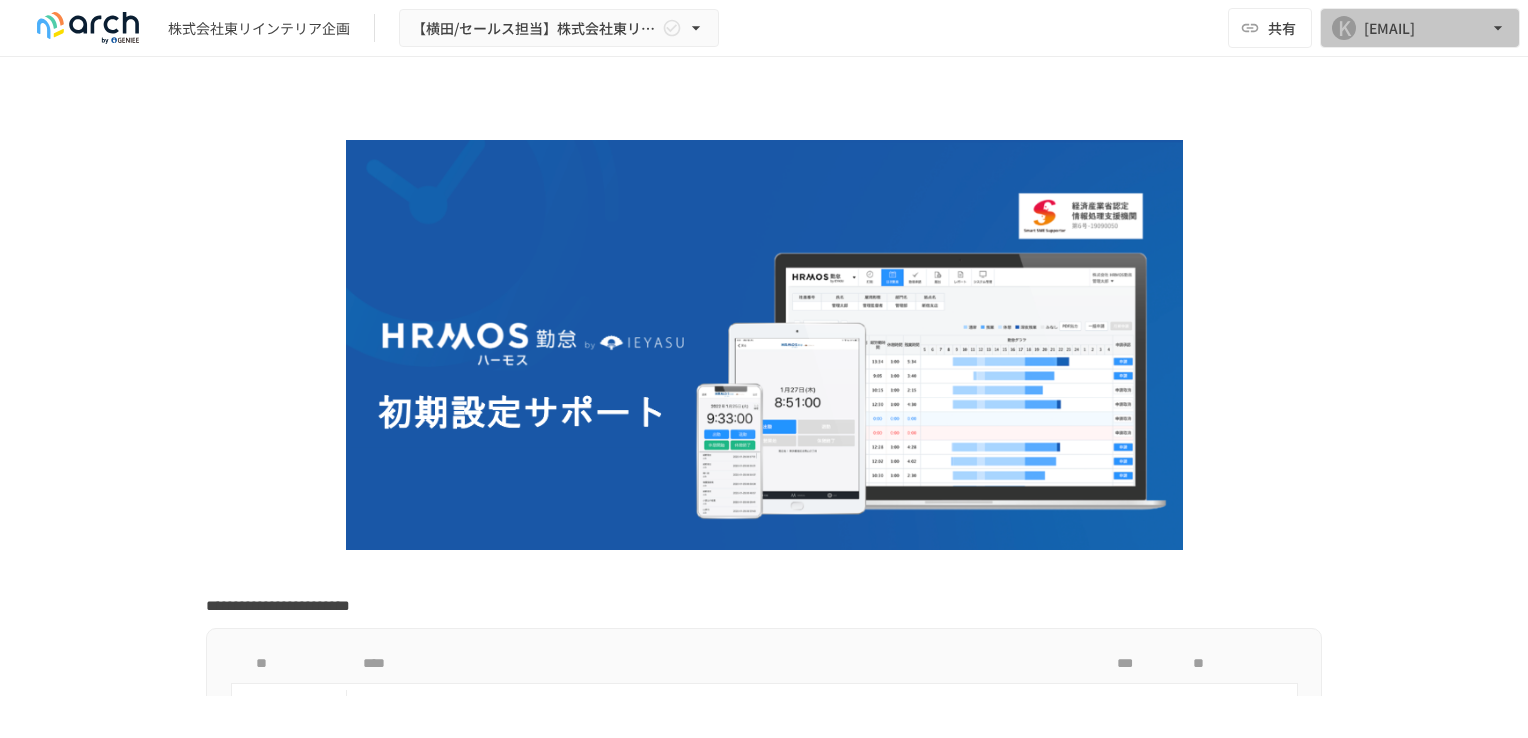 click on "[EMAIL]" at bounding box center [1389, 28] 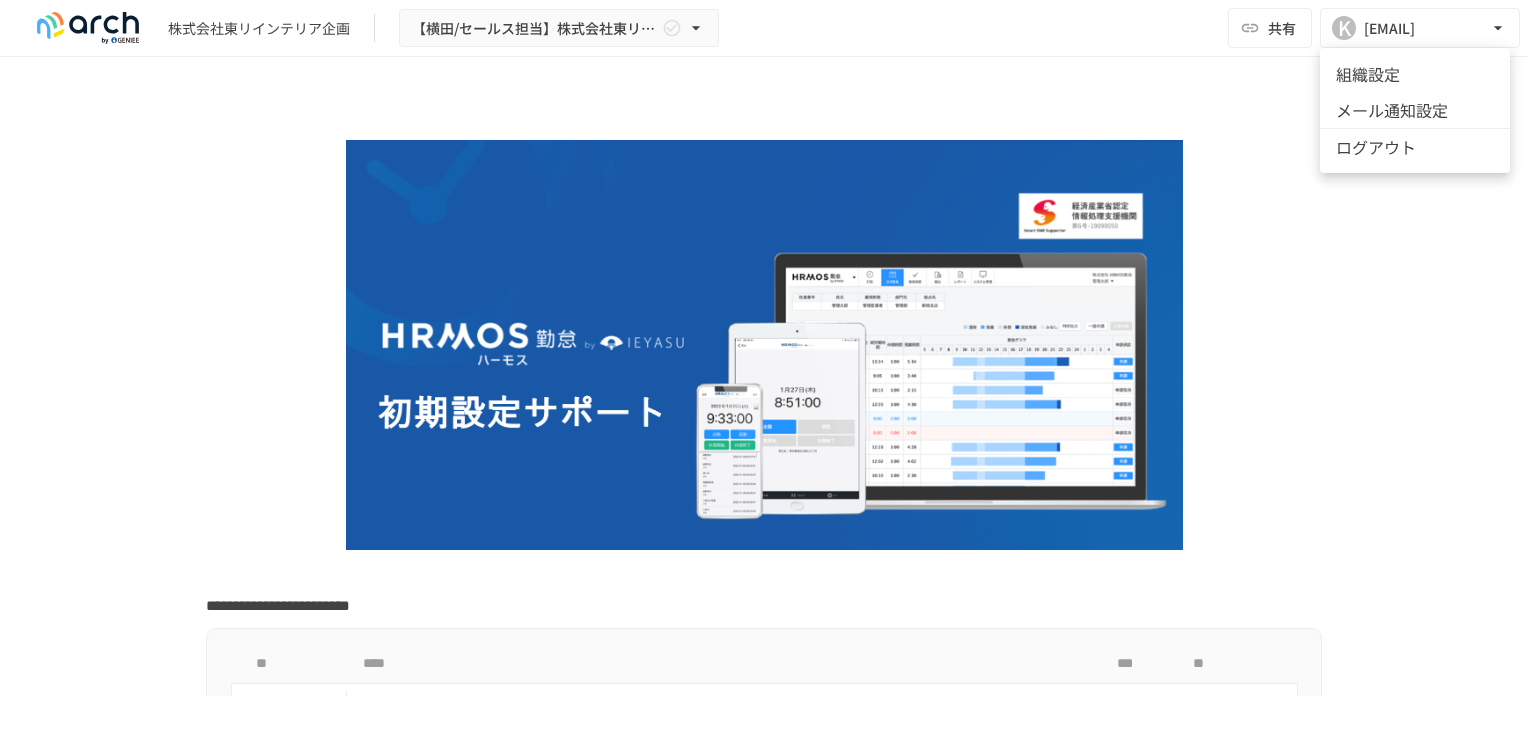click at bounding box center (764, 369) 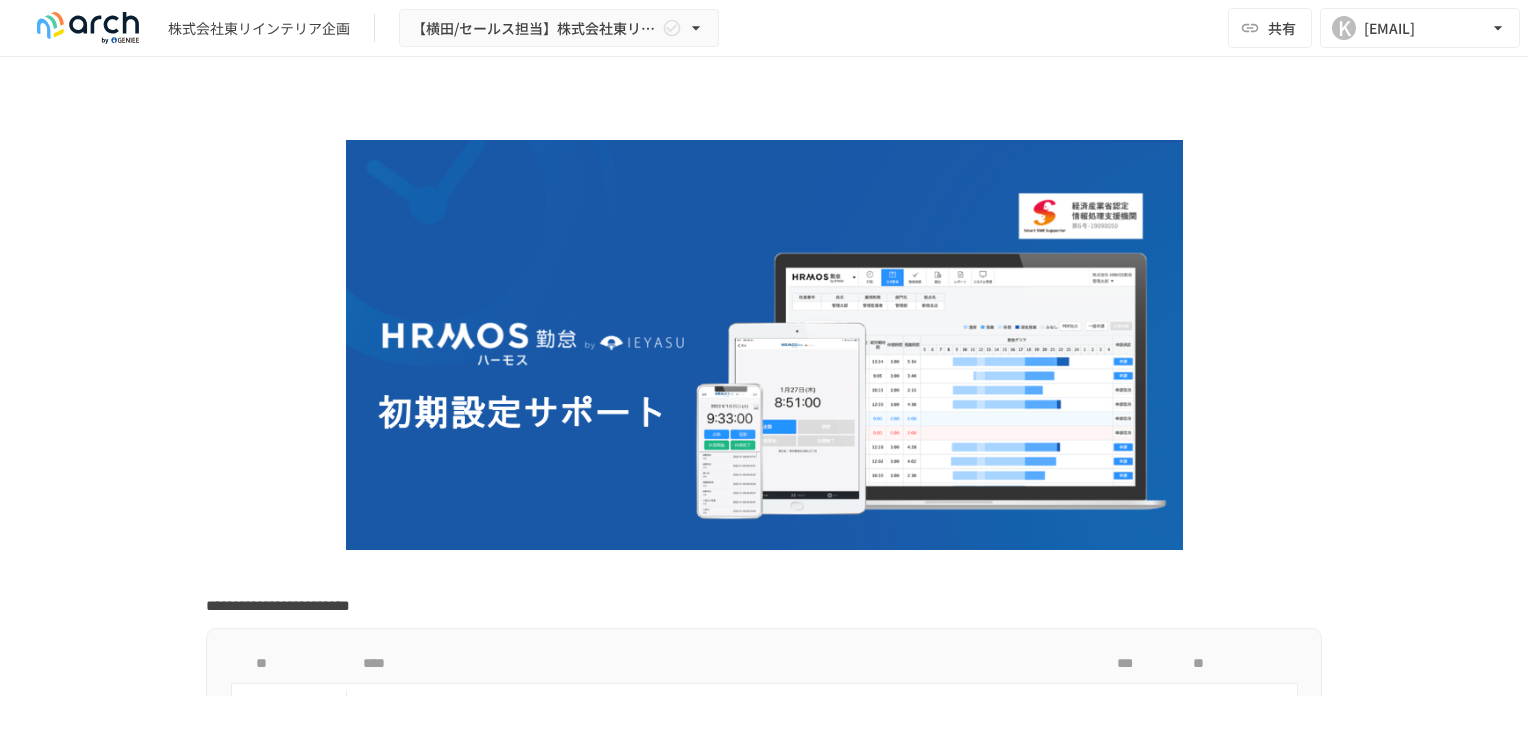 scroll, scrollTop: 300, scrollLeft: 0, axis: vertical 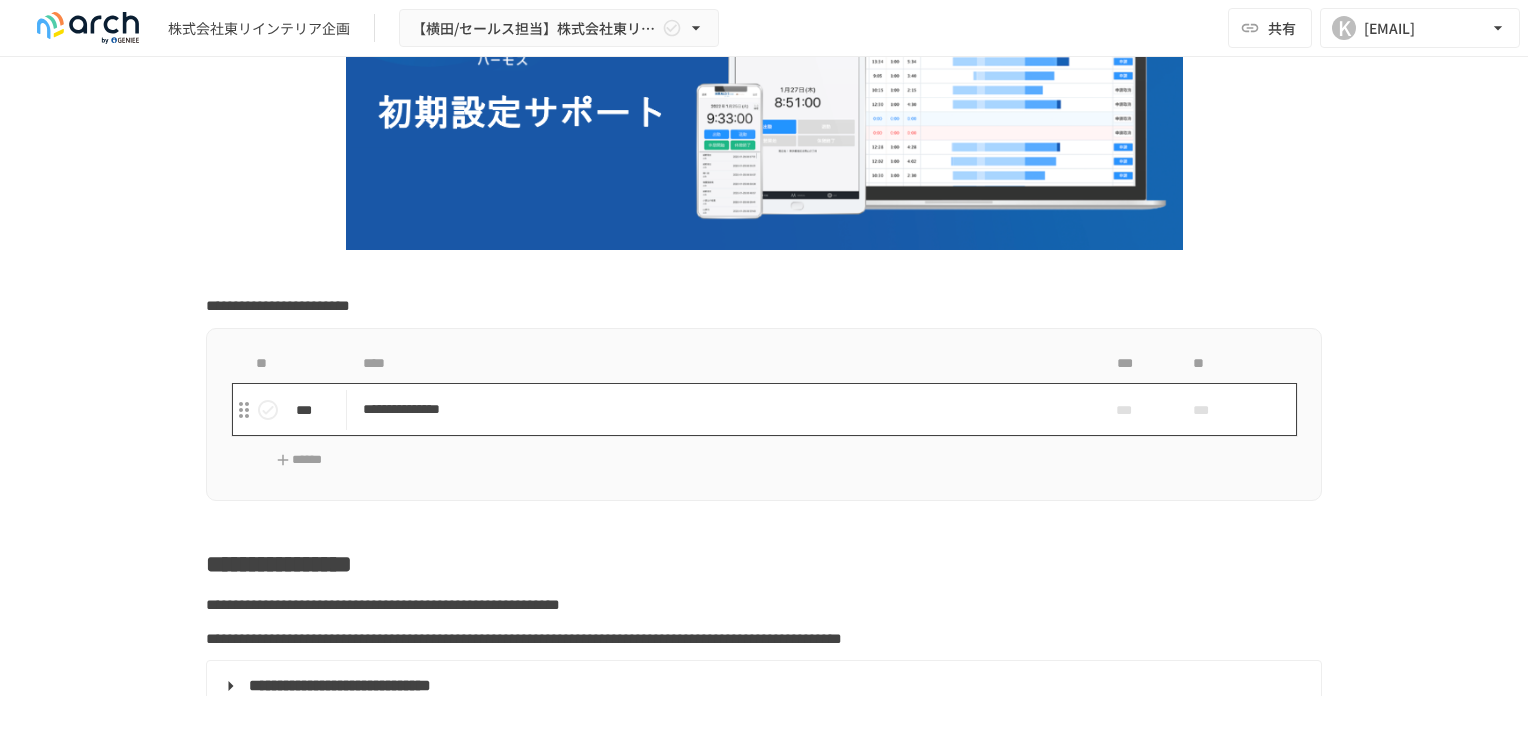 click on "**********" at bounding box center [722, 409] 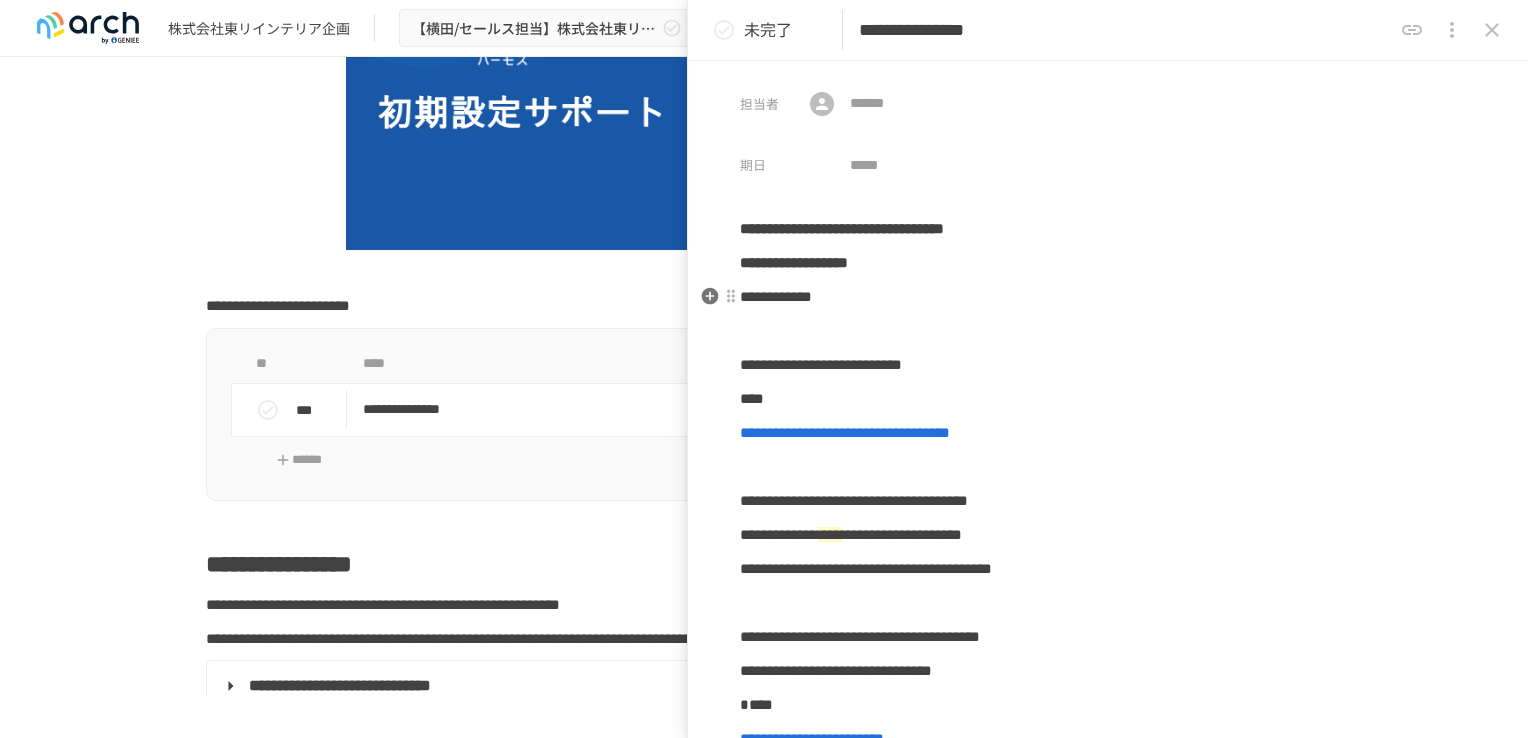 click on "[ADDRESS] [ADDRESS] [ADDRESS] [ADDRESS] [ADDRESS] [ADDRESS] [ADDRESS] [ADDRESS] [ADDRESS] [ADDRESS] [ADDRESS] [ADDRESS] [ADDRESS] [ADDRESS] [ADDRESS] [ADDRESS]" at bounding box center [1108, 569] 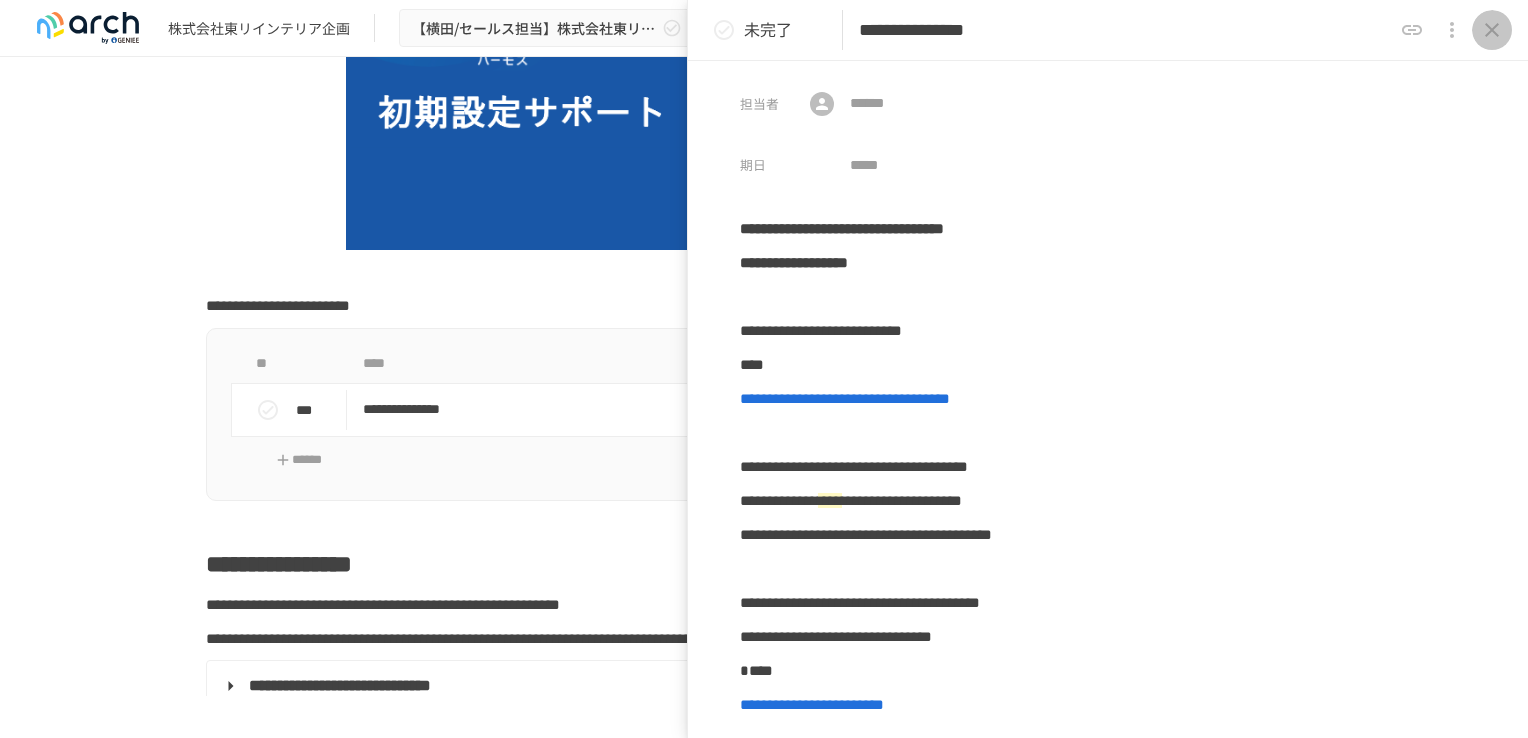 drag, startPoint x: 1488, startPoint y: 42, endPoint x: 1206, endPoint y: 62, distance: 282.70834 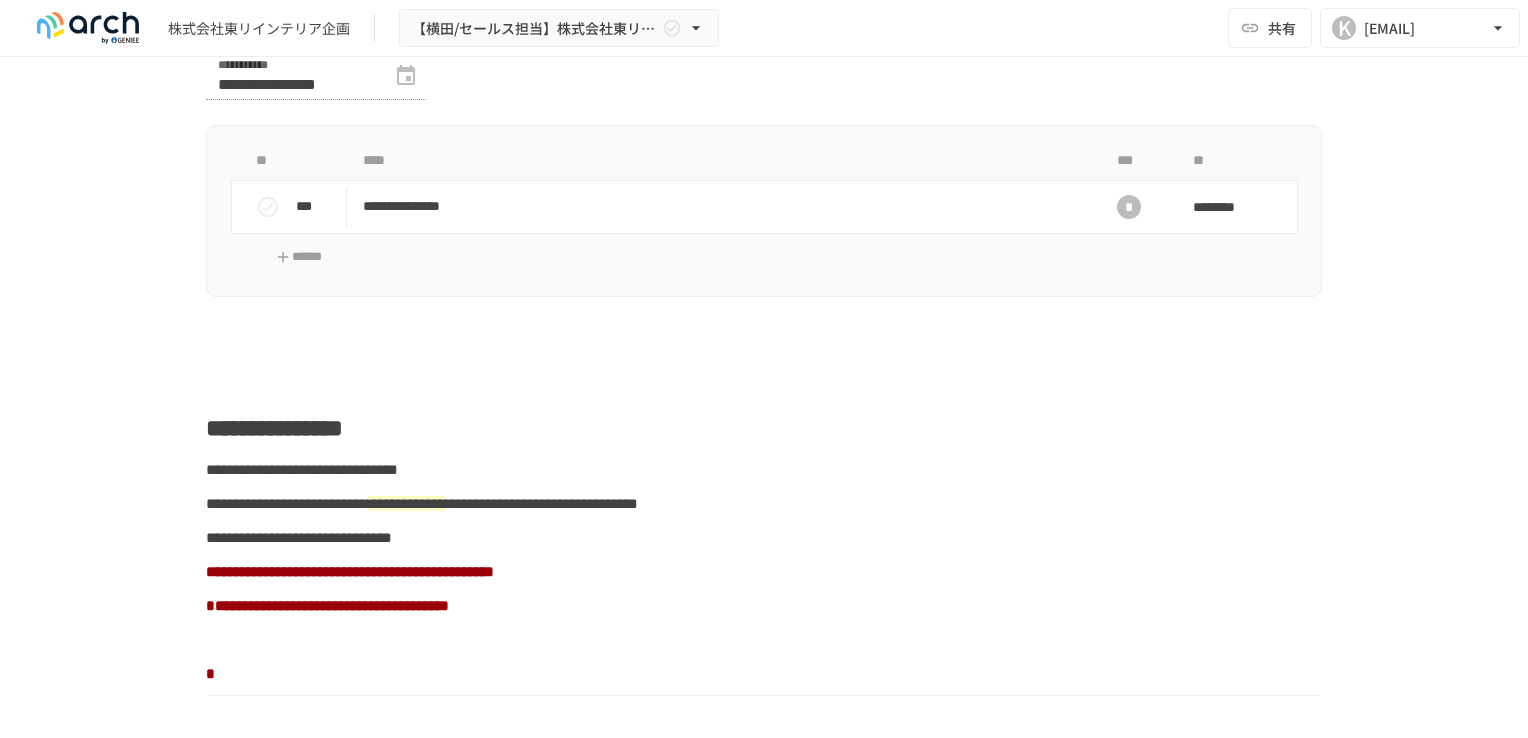 scroll, scrollTop: 1000, scrollLeft: 0, axis: vertical 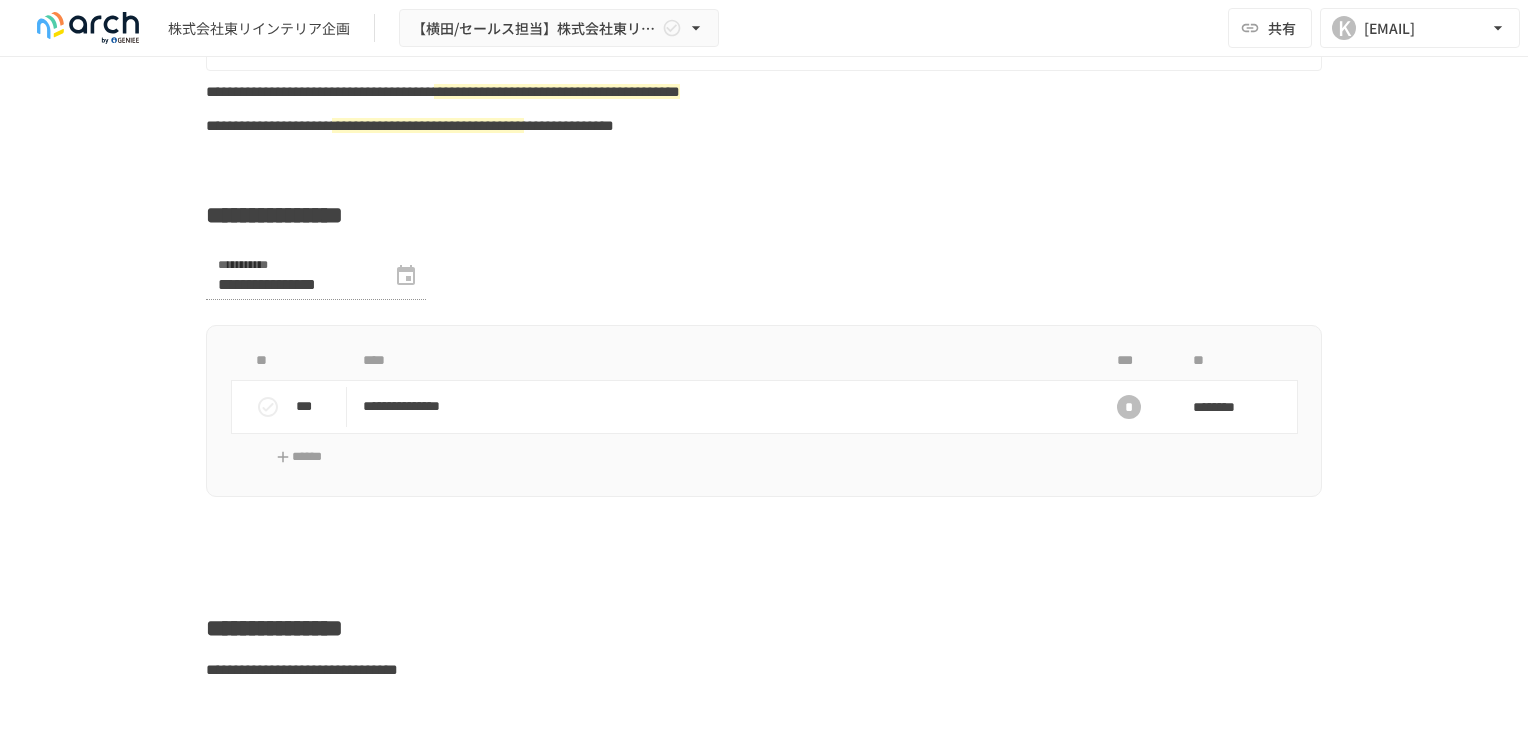 click on "**********" at bounding box center (316, 276) 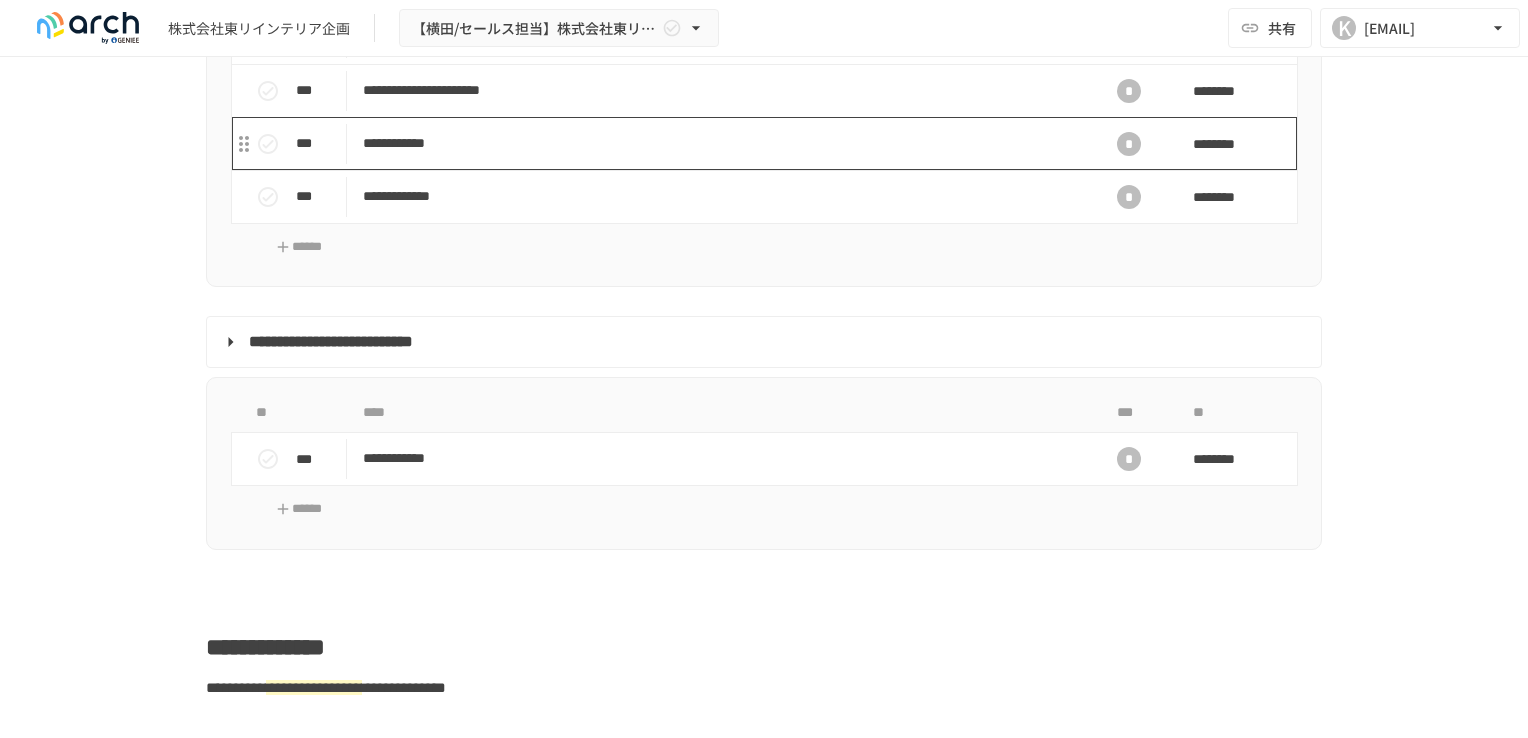 scroll, scrollTop: 2300, scrollLeft: 0, axis: vertical 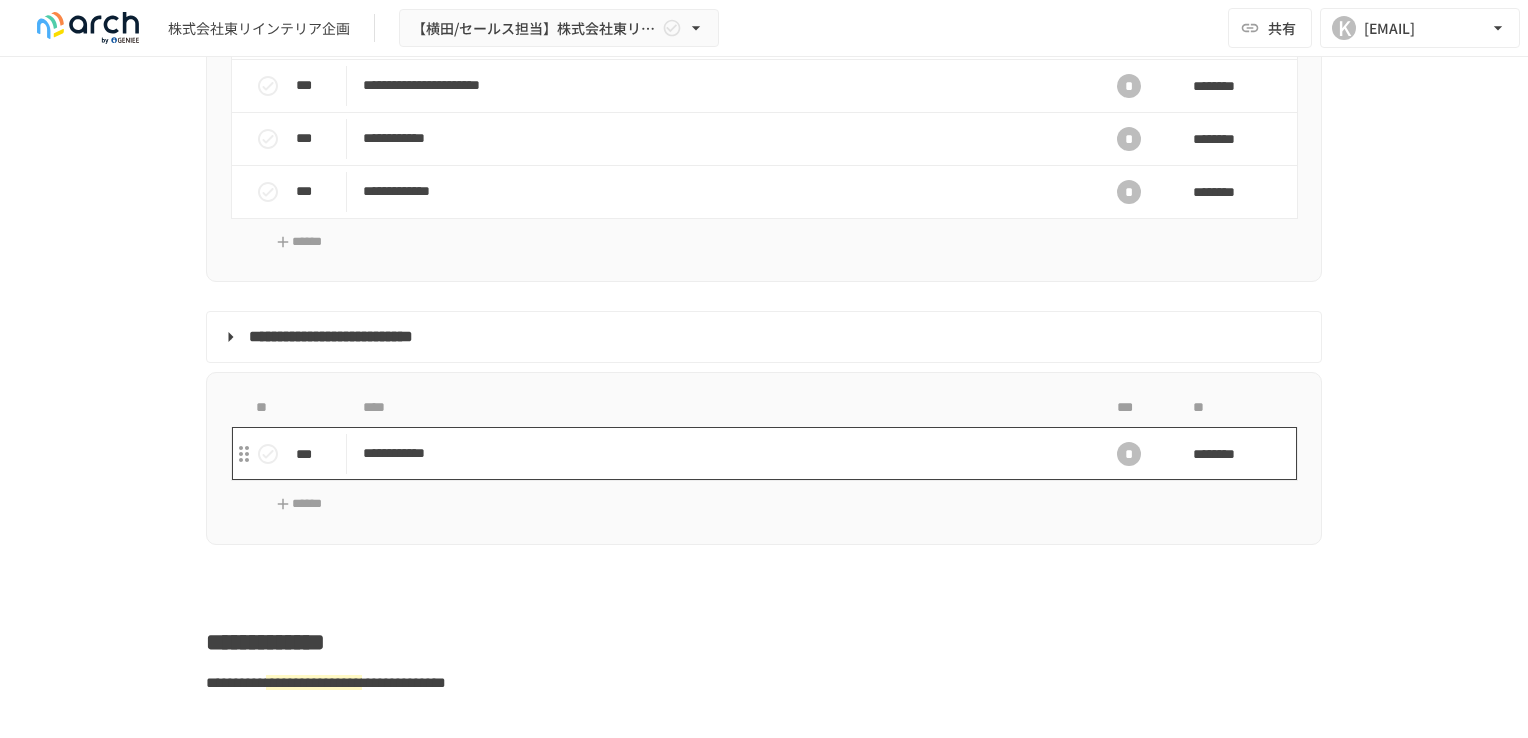 click on "**********" at bounding box center [722, 453] 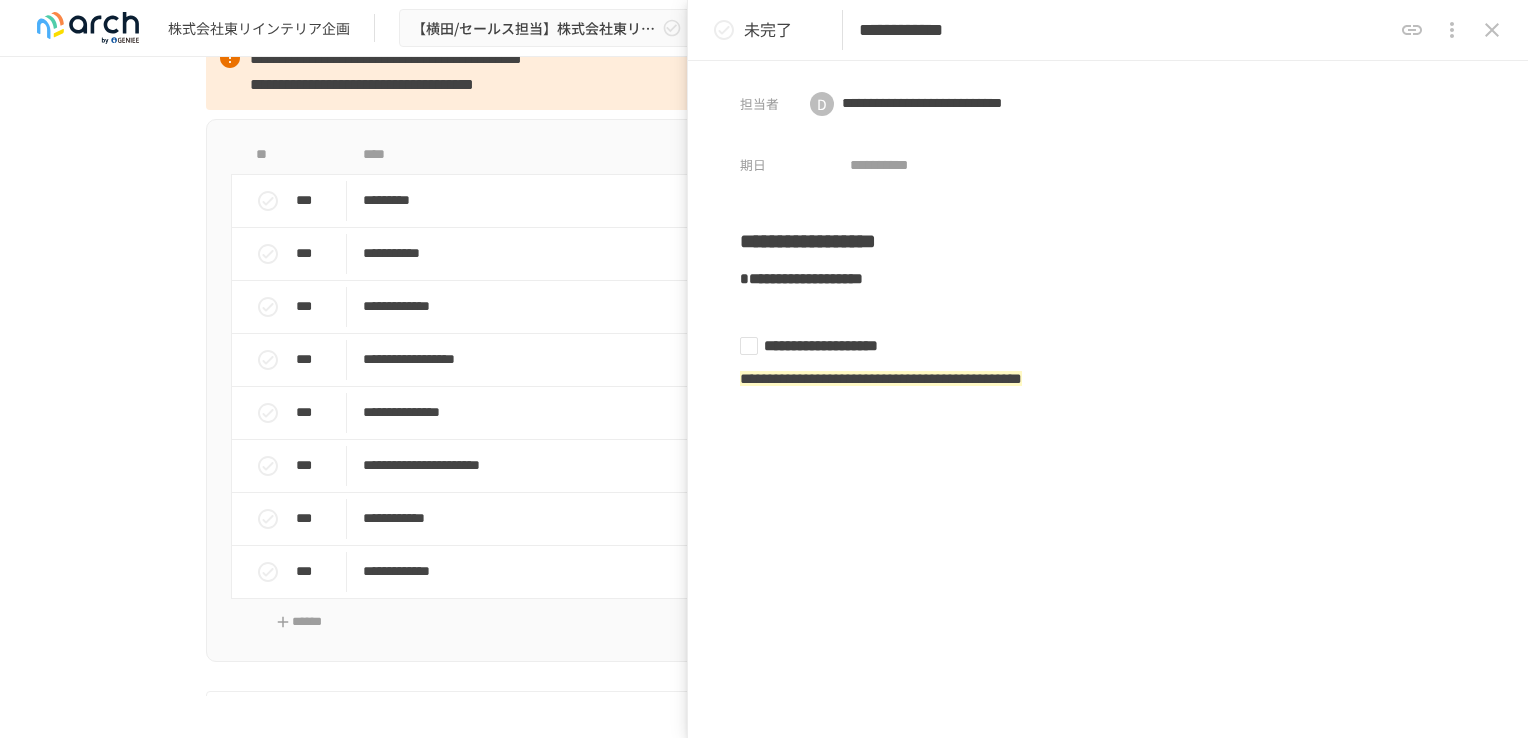 scroll, scrollTop: 1900, scrollLeft: 0, axis: vertical 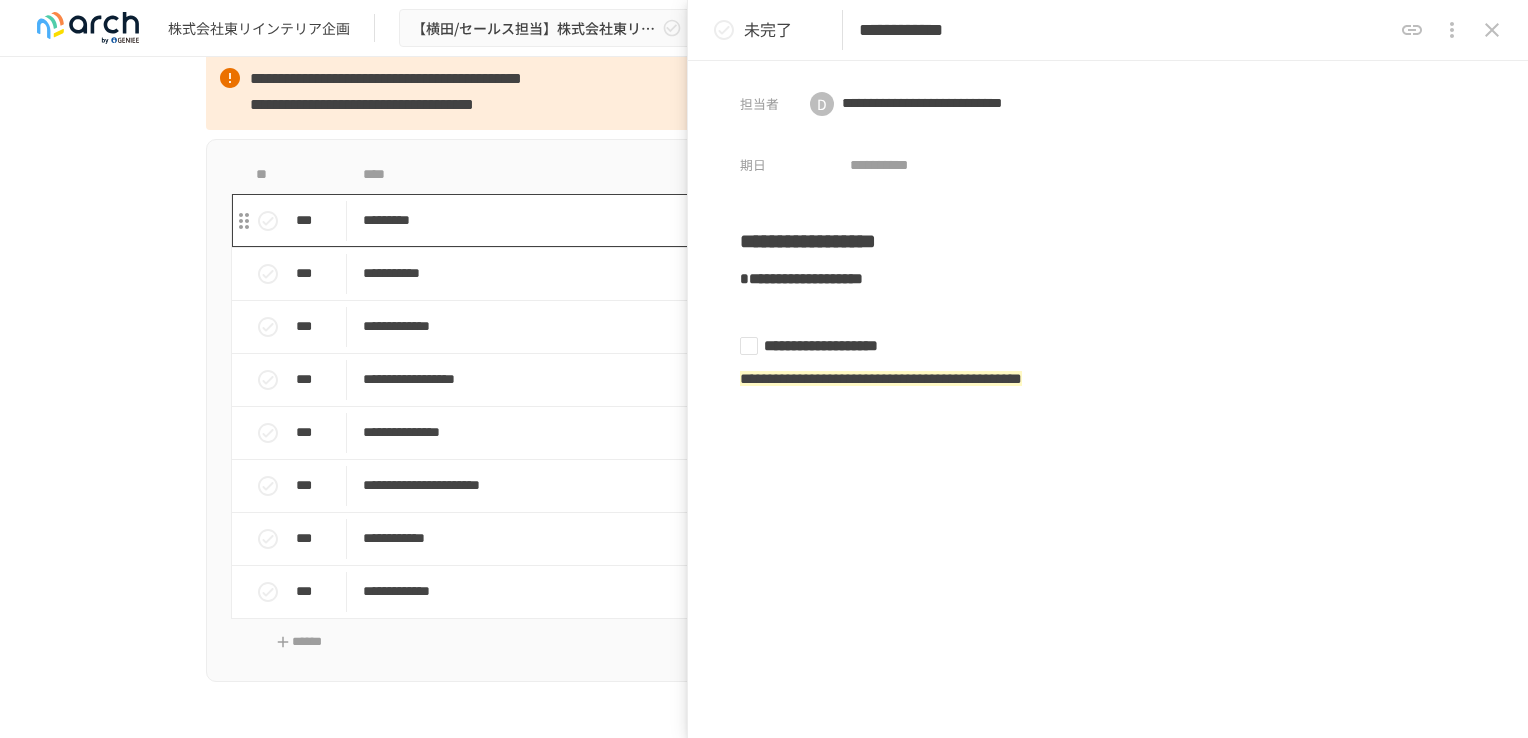 click on "*********" at bounding box center (722, 220) 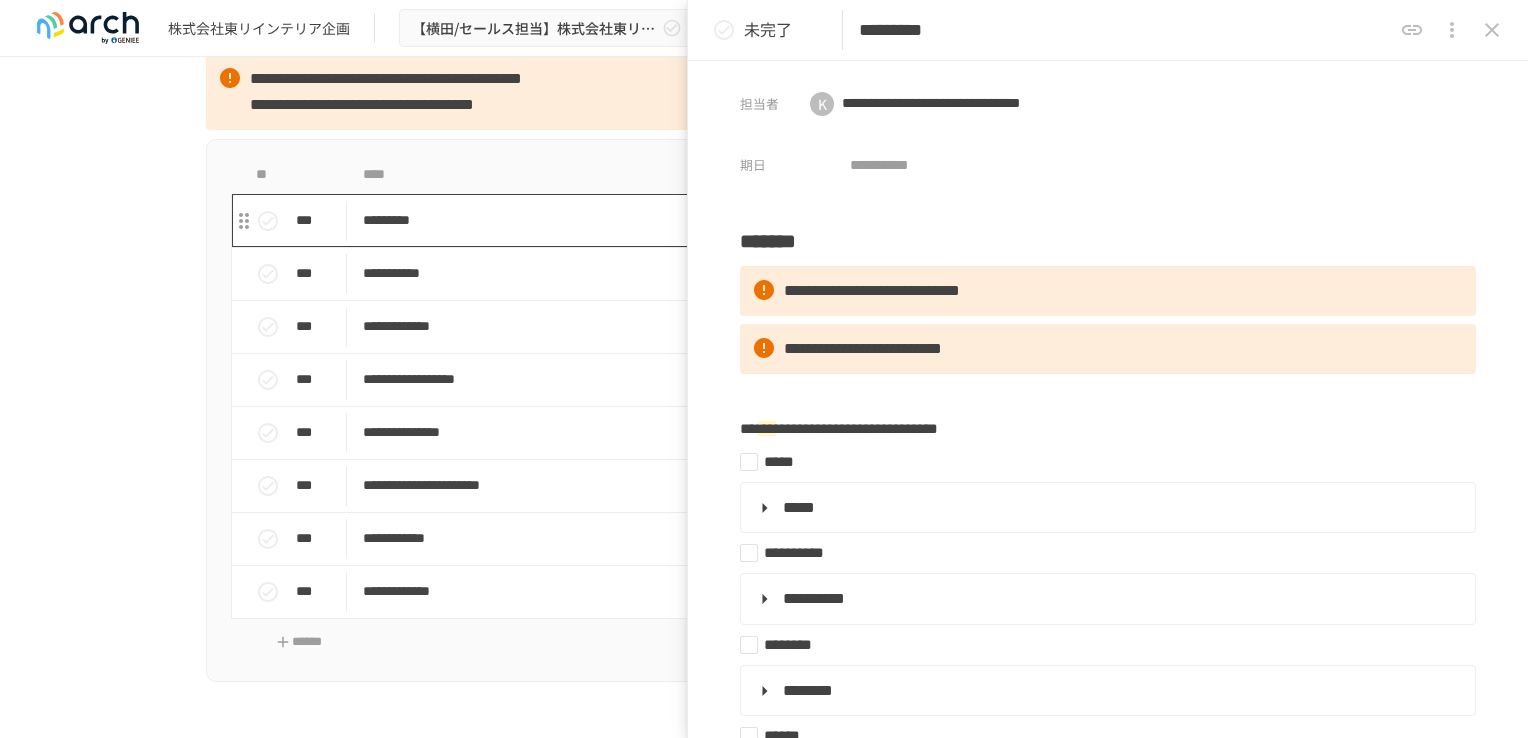 type on "*********" 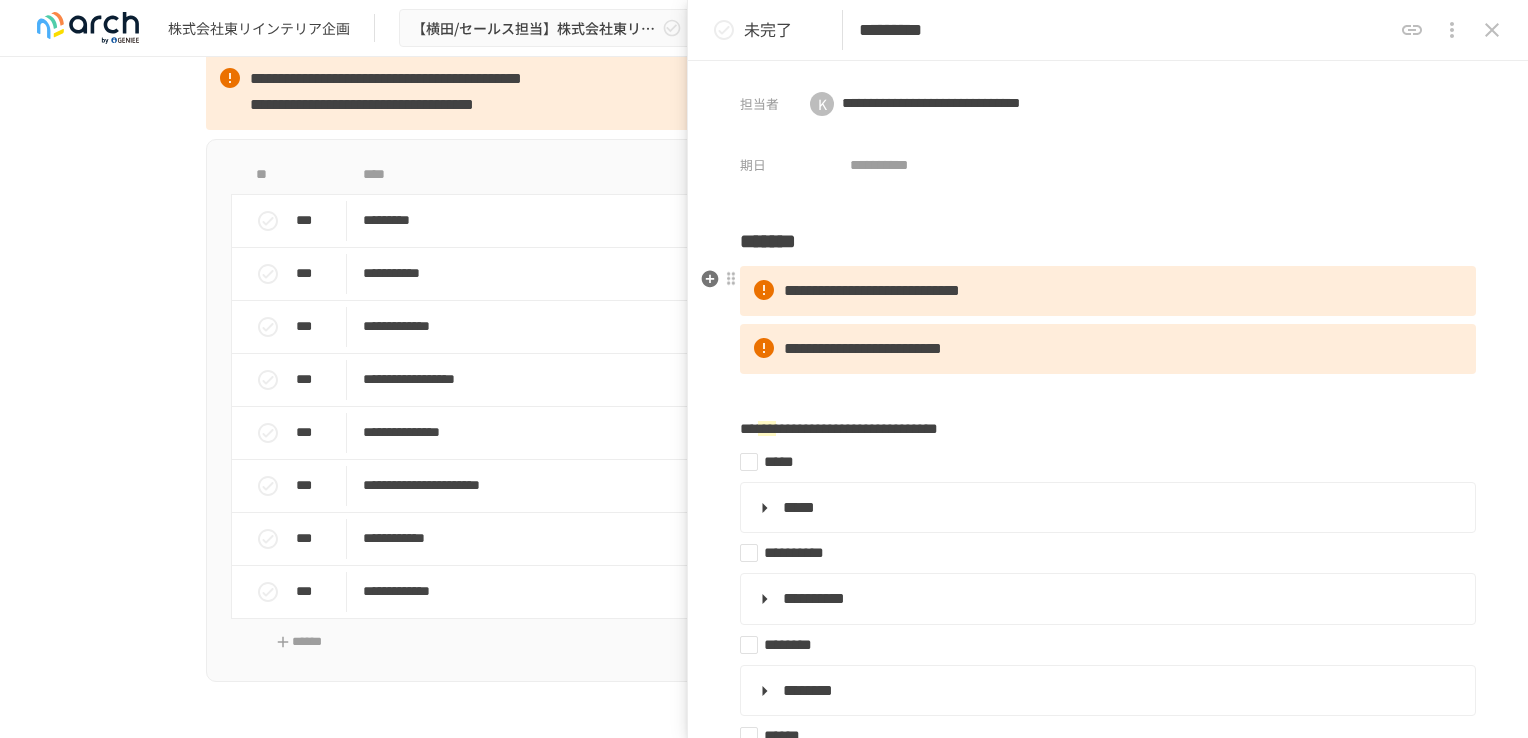 click on "**********" at bounding box center [1108, 1659] 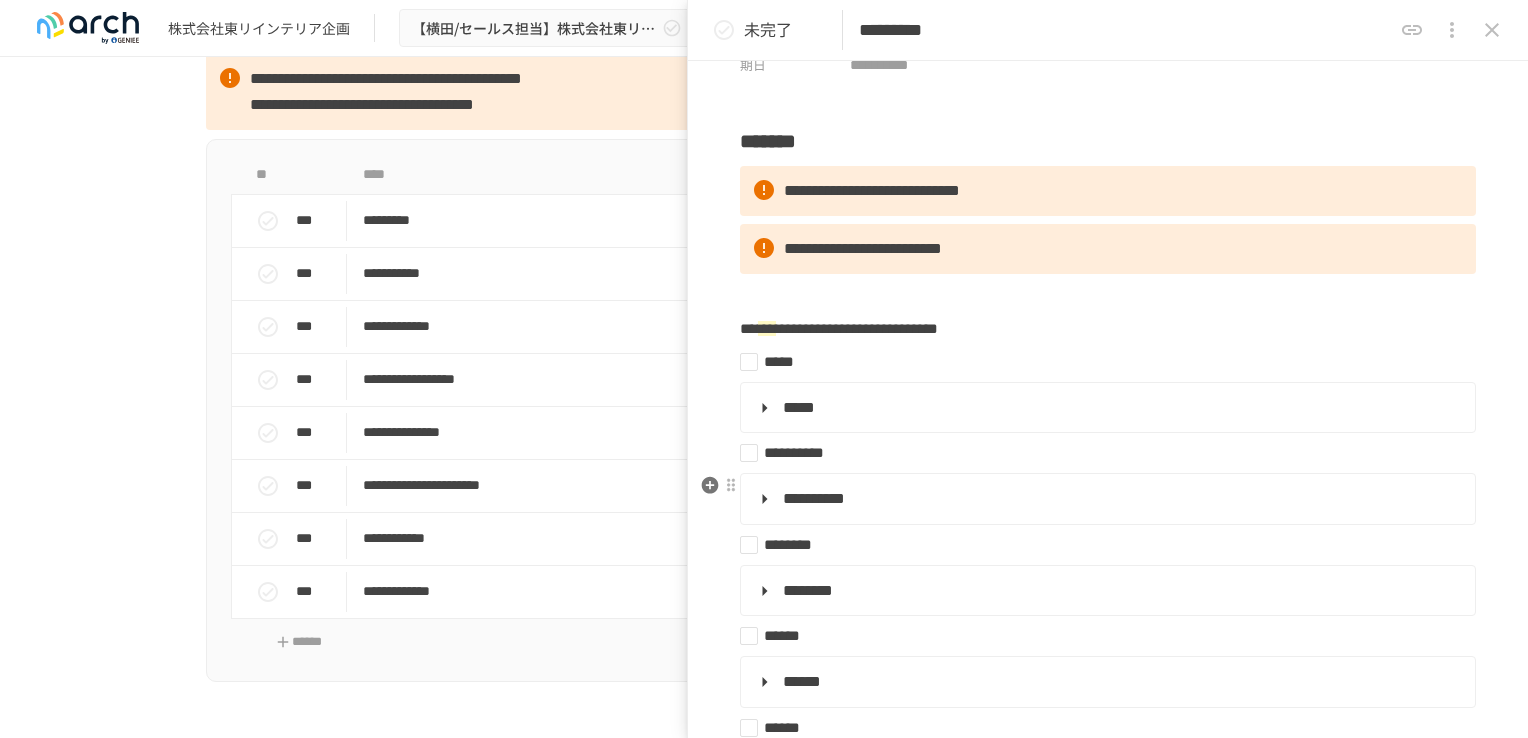 scroll, scrollTop: 200, scrollLeft: 0, axis: vertical 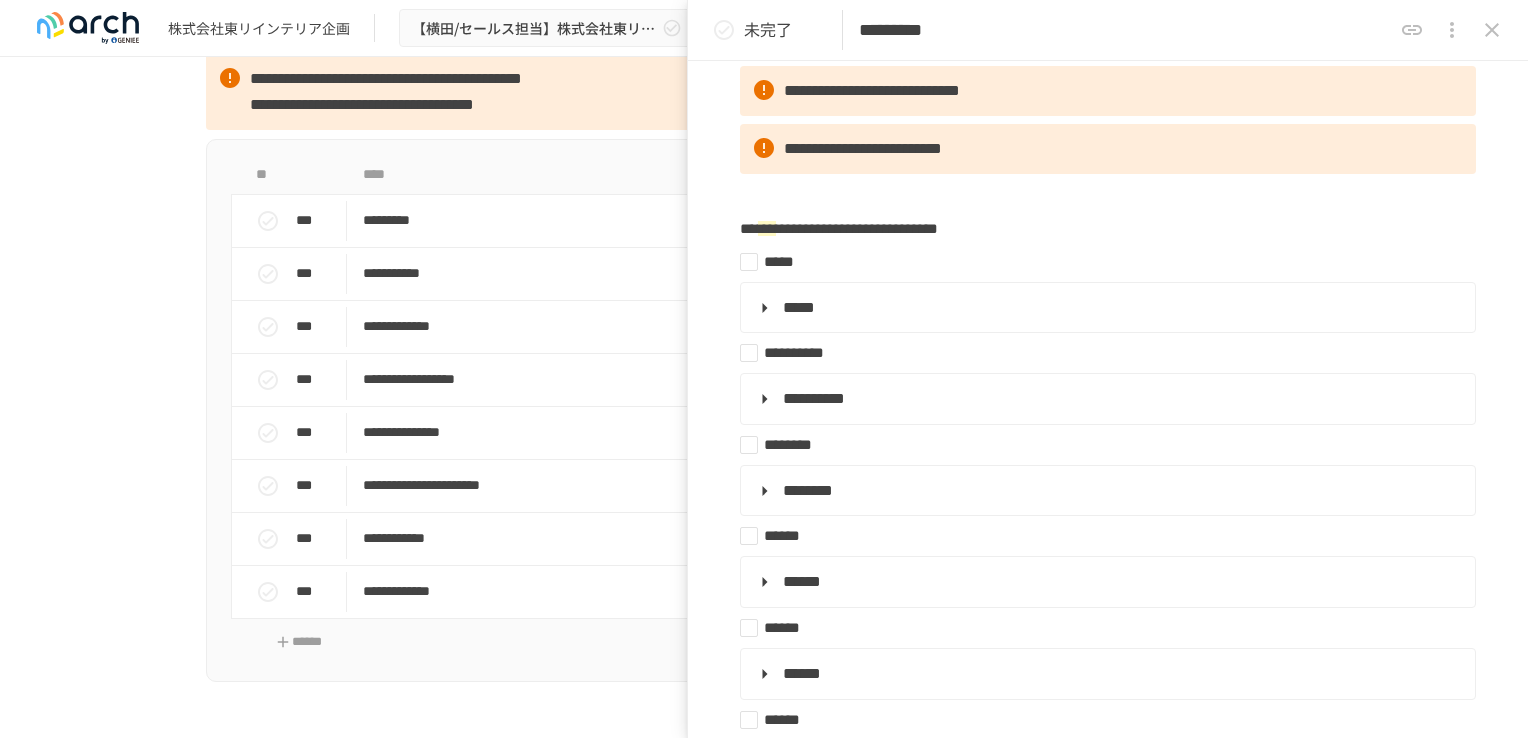 click 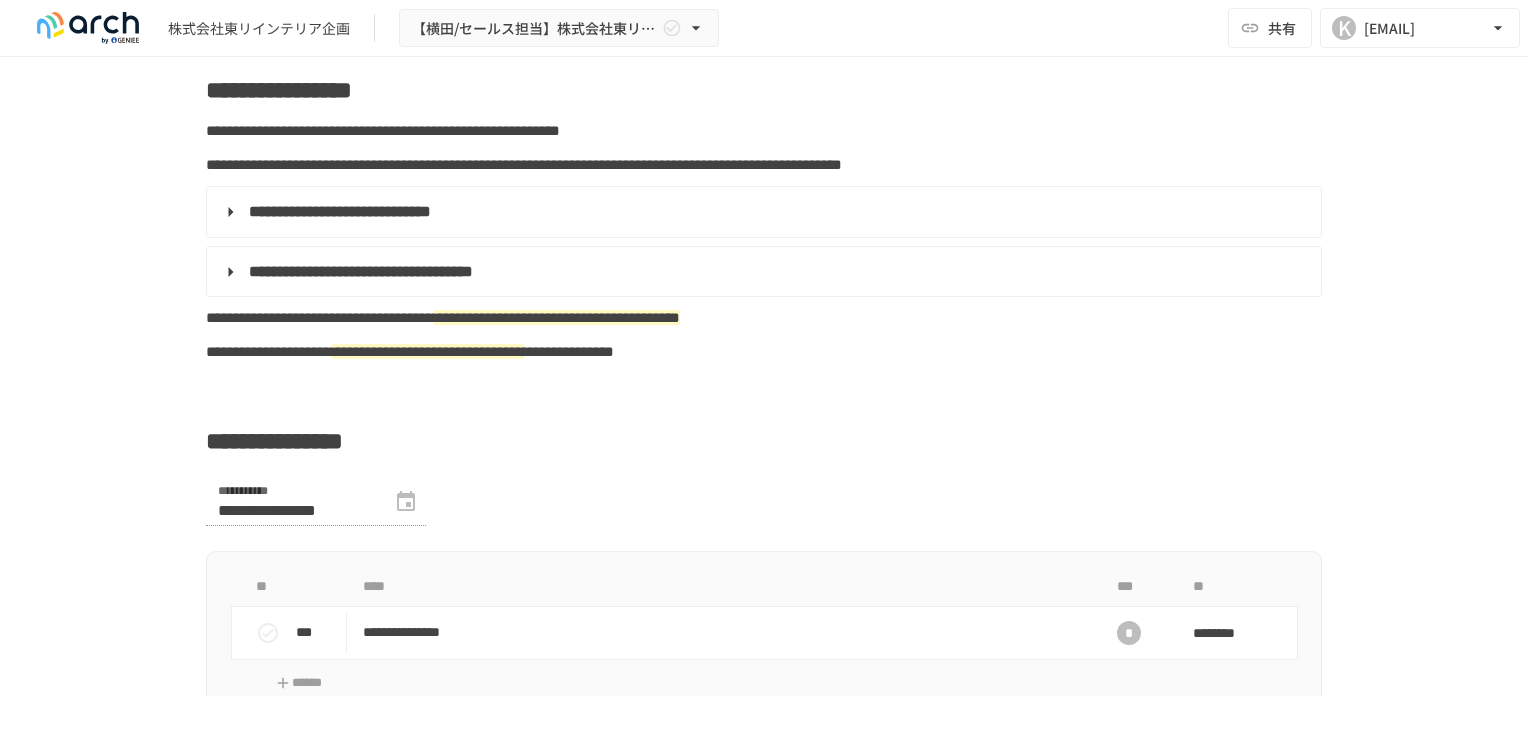 scroll, scrollTop: 600, scrollLeft: 0, axis: vertical 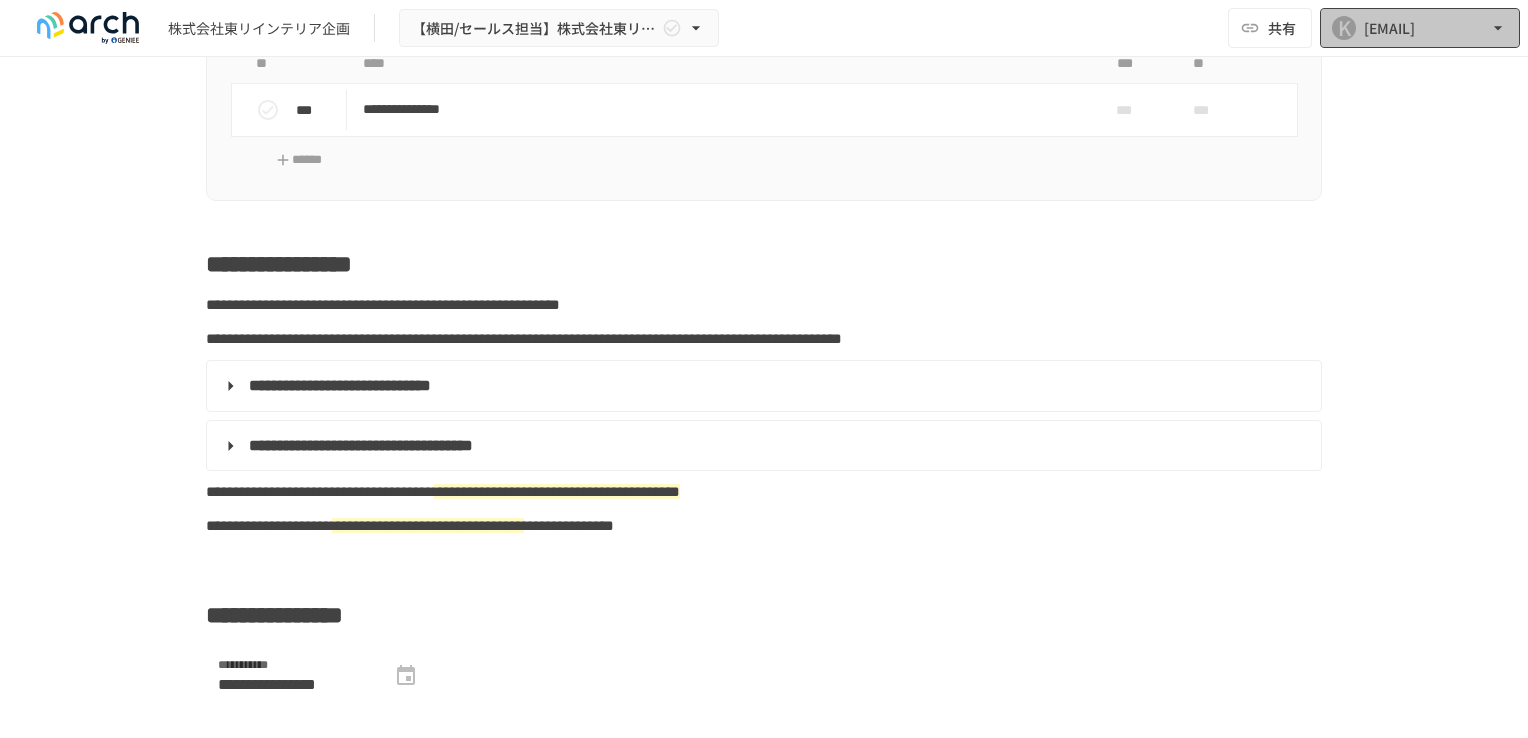 click 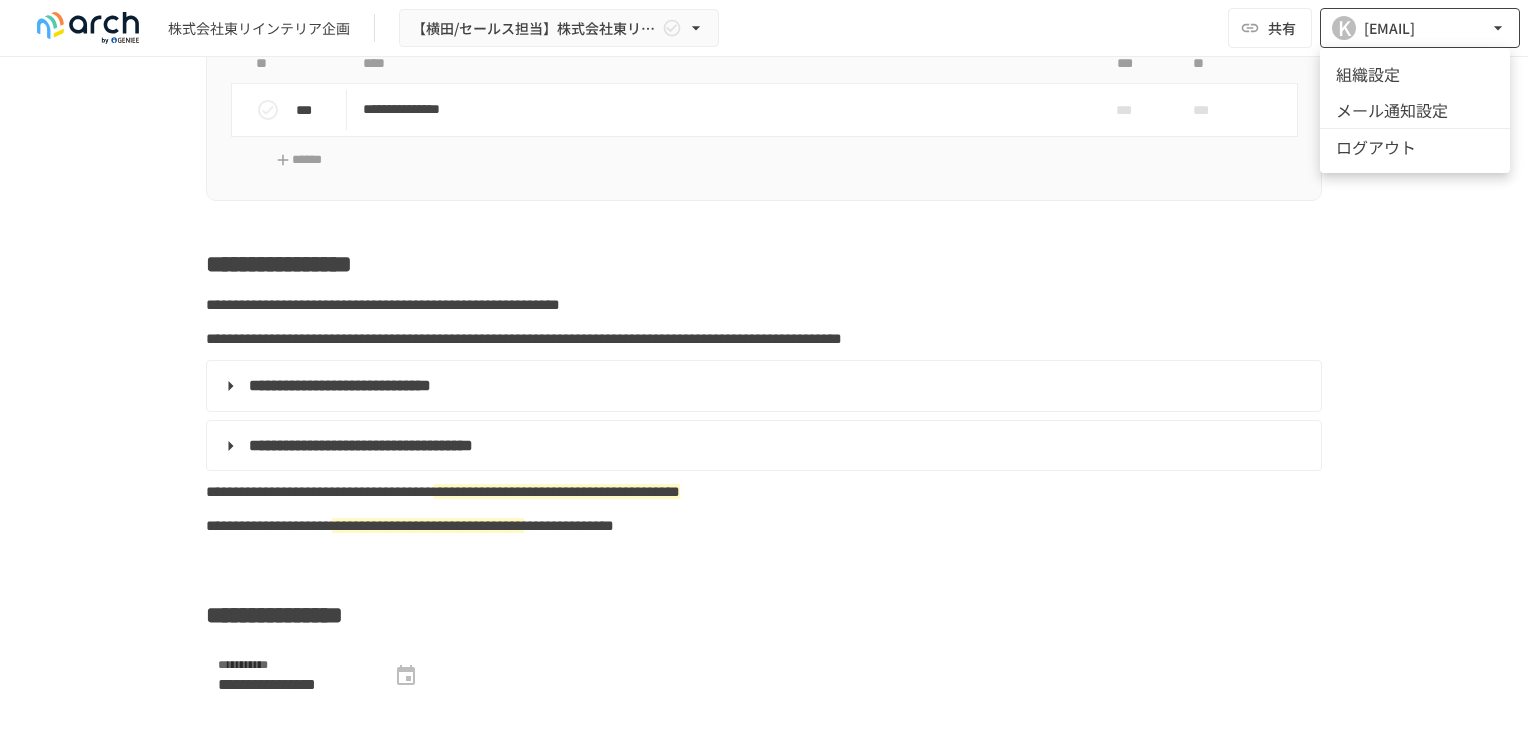 click at bounding box center [764, 369] 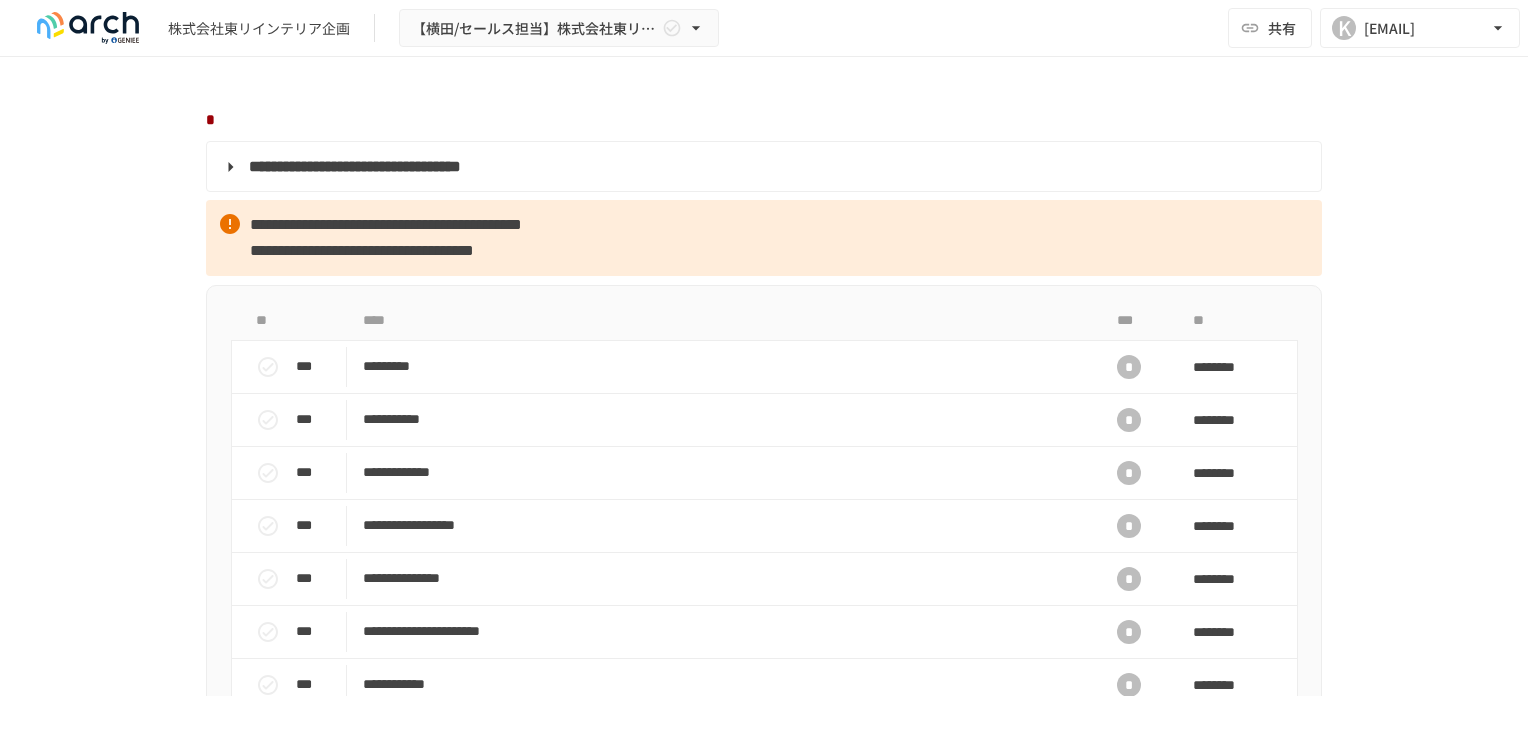scroll, scrollTop: 1800, scrollLeft: 0, axis: vertical 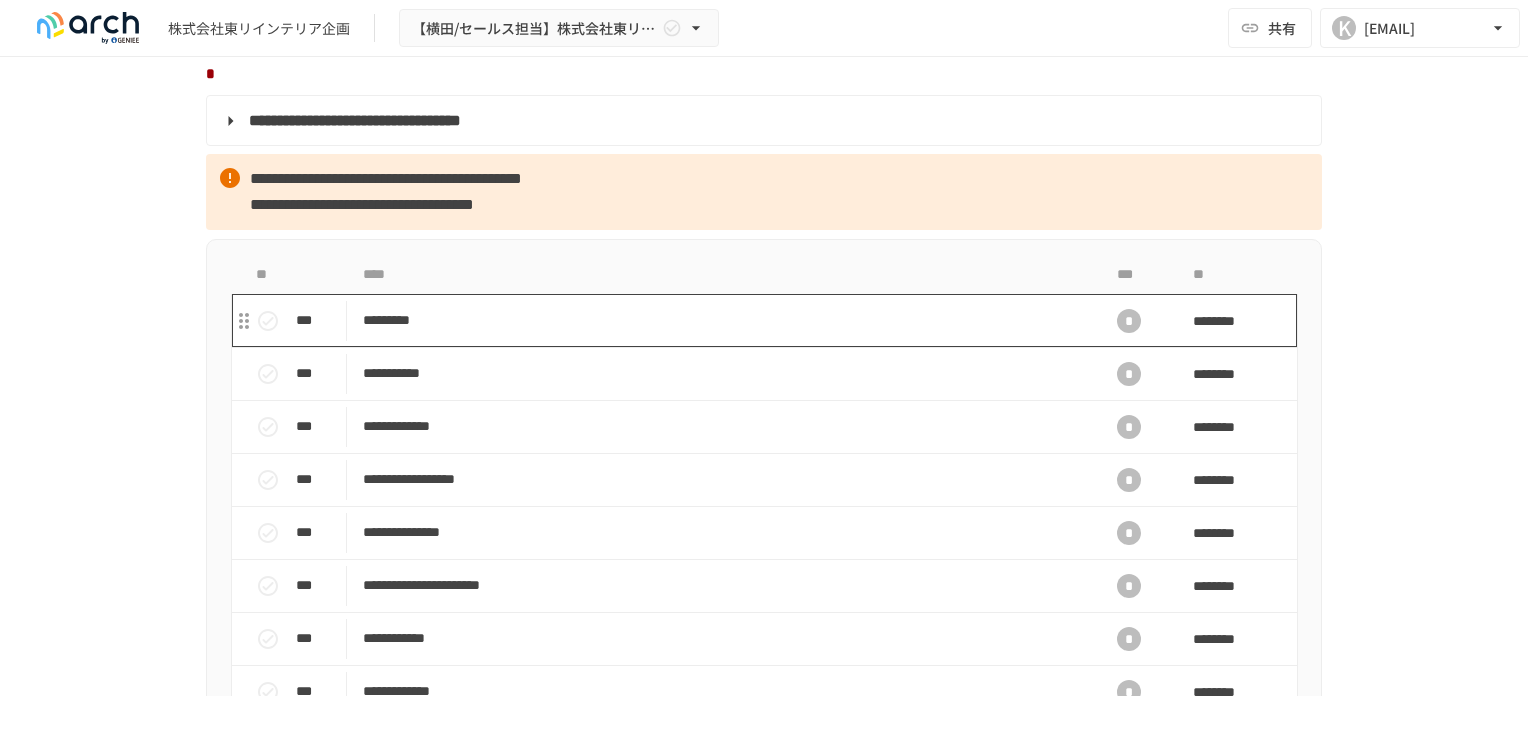 click on "*********" at bounding box center [722, 320] 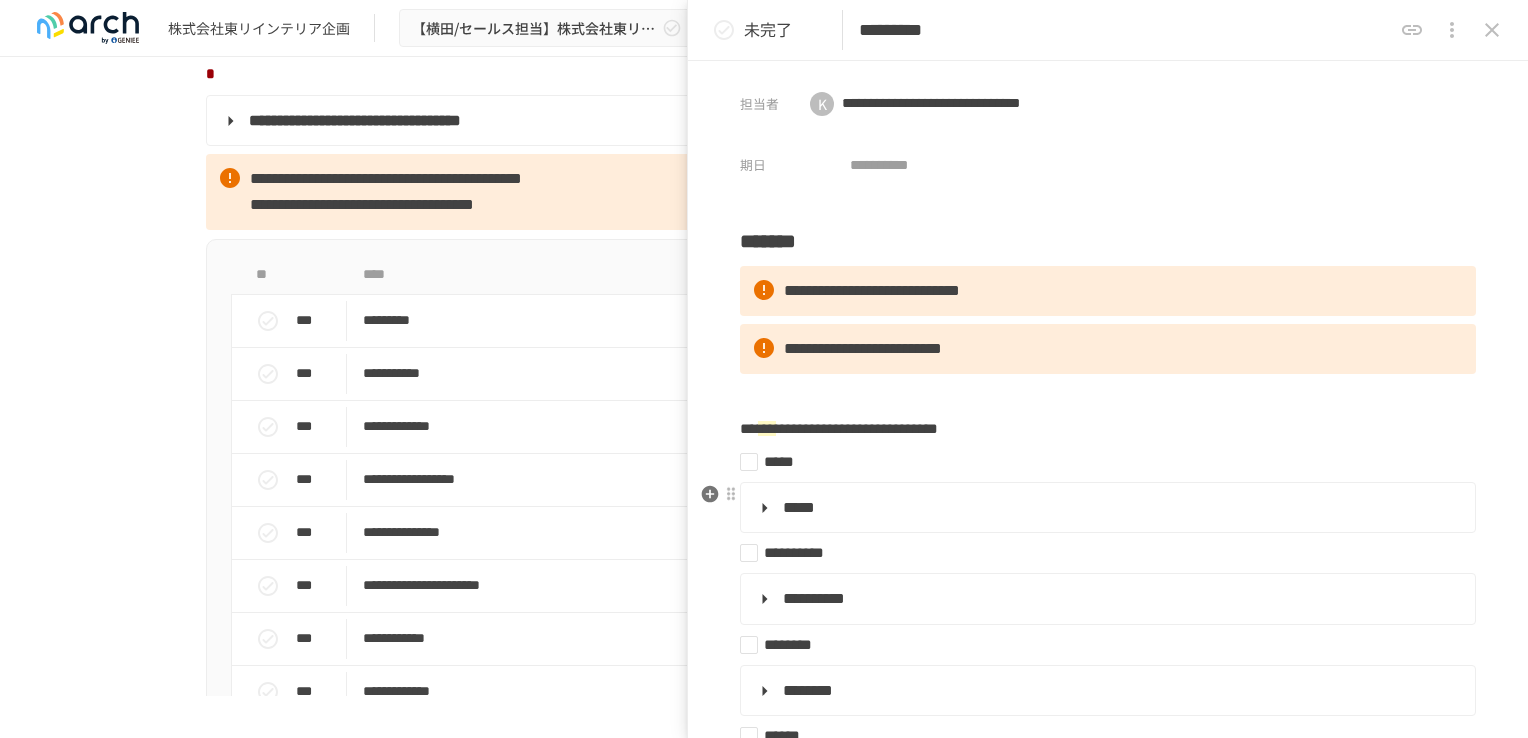 click on "*****" at bounding box center [1106, 508] 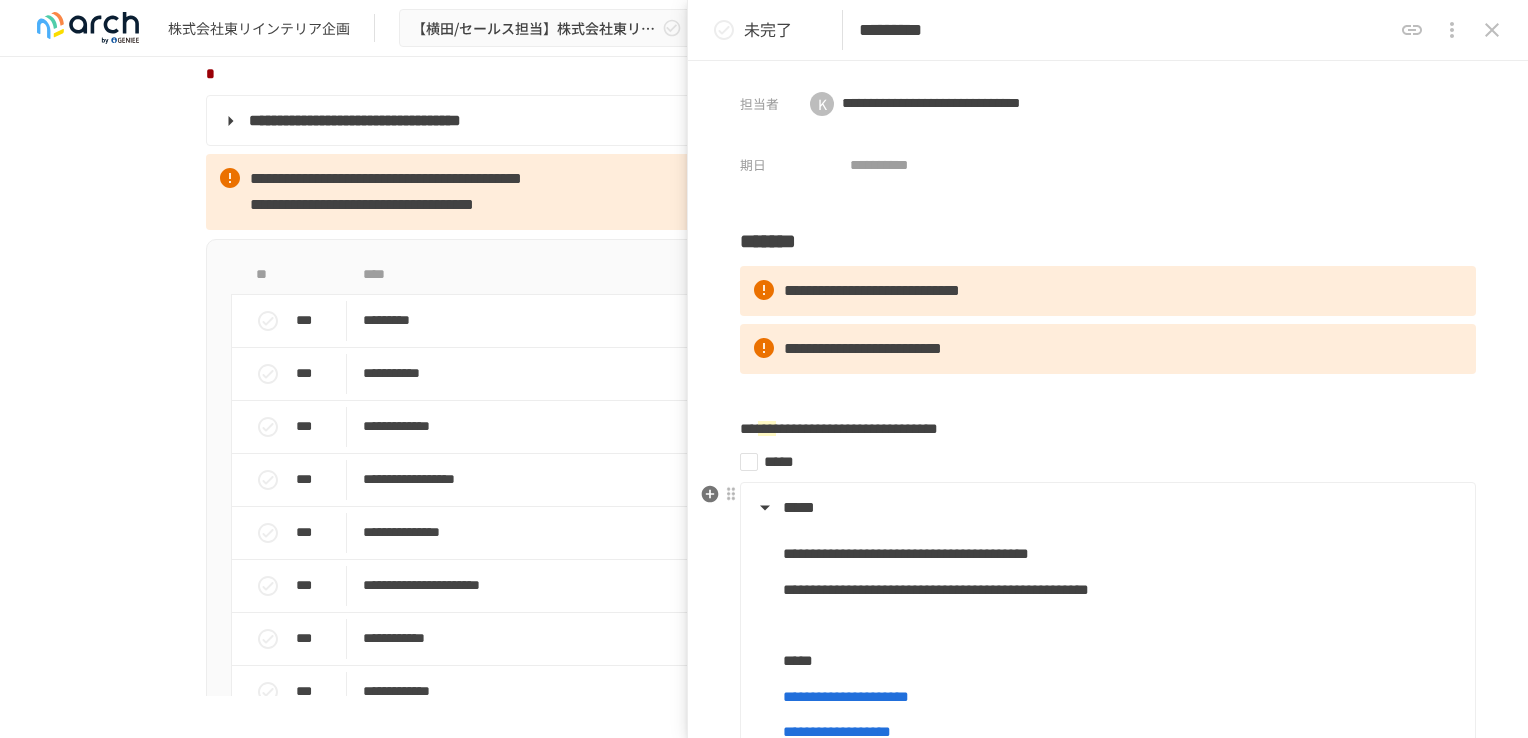 click on "*****" at bounding box center (1106, 508) 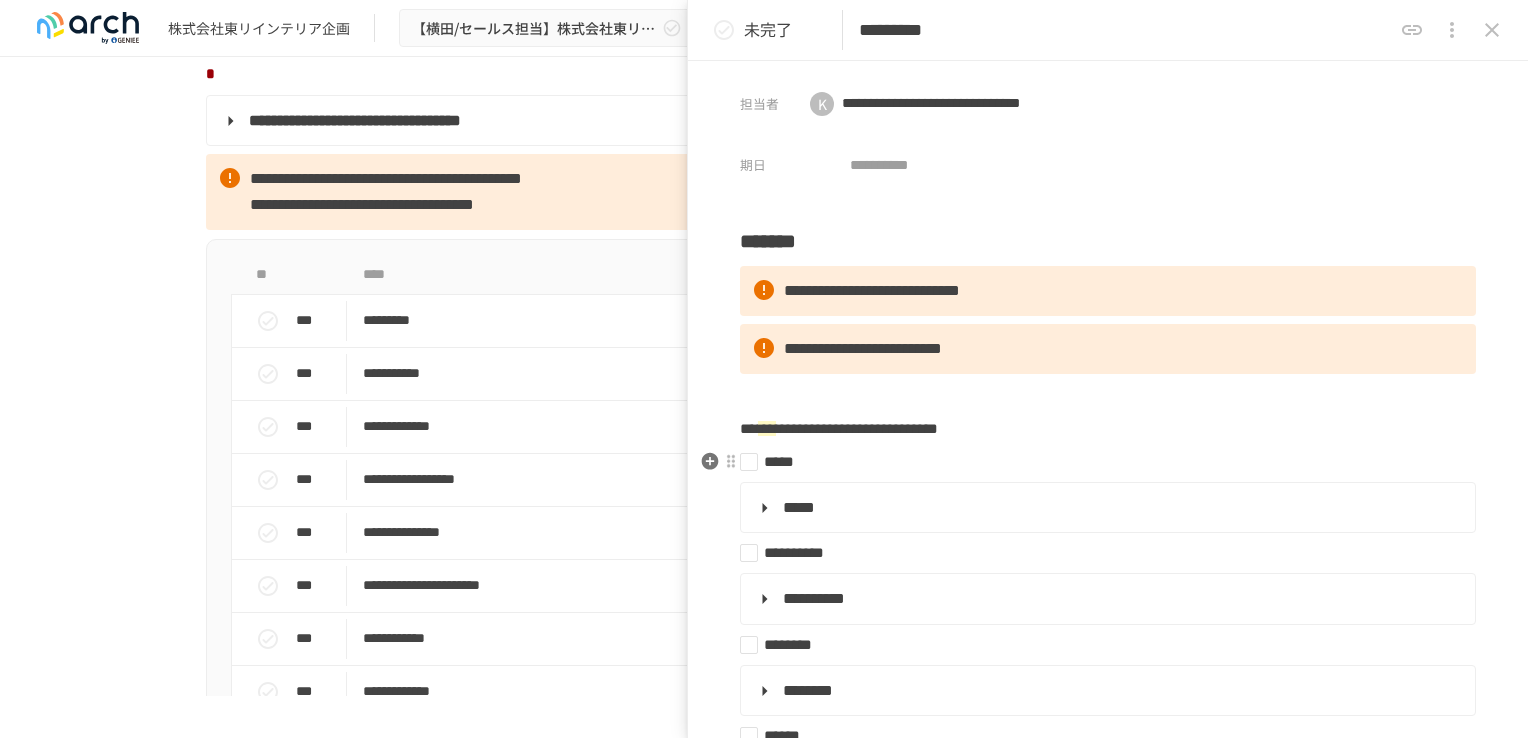 click on "*****" at bounding box center [1100, 462] 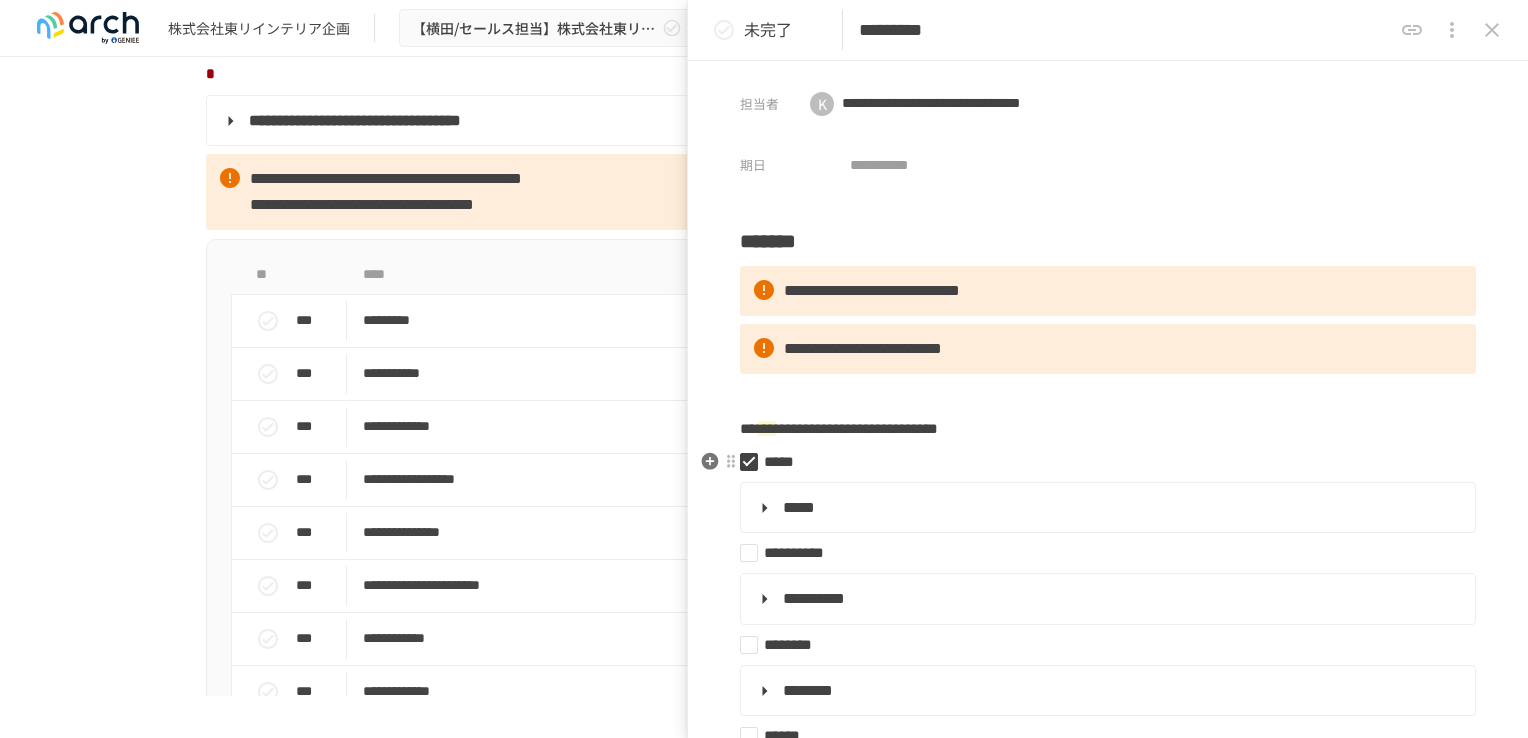 click on "*****" at bounding box center [1100, 462] 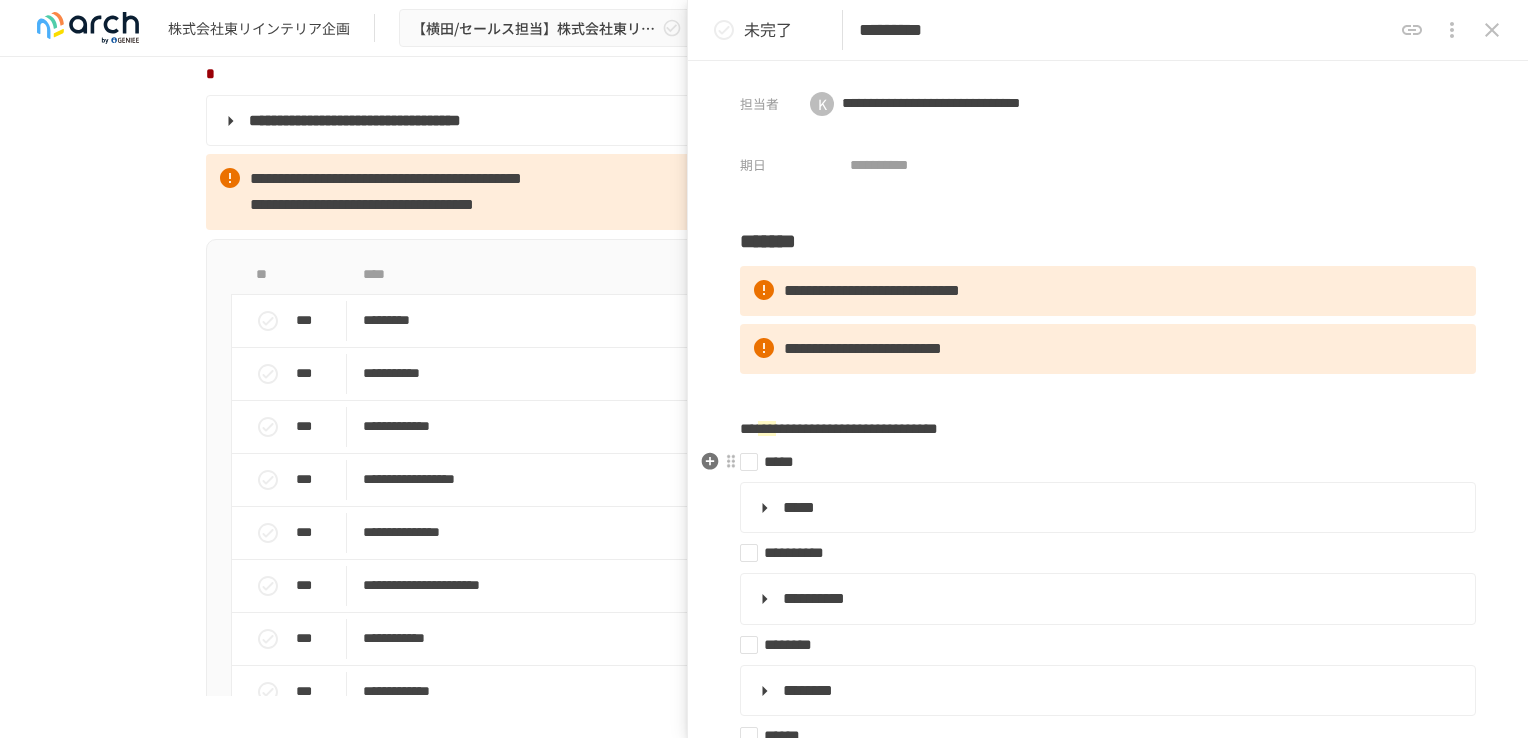 click on "*****" at bounding box center (1100, 462) 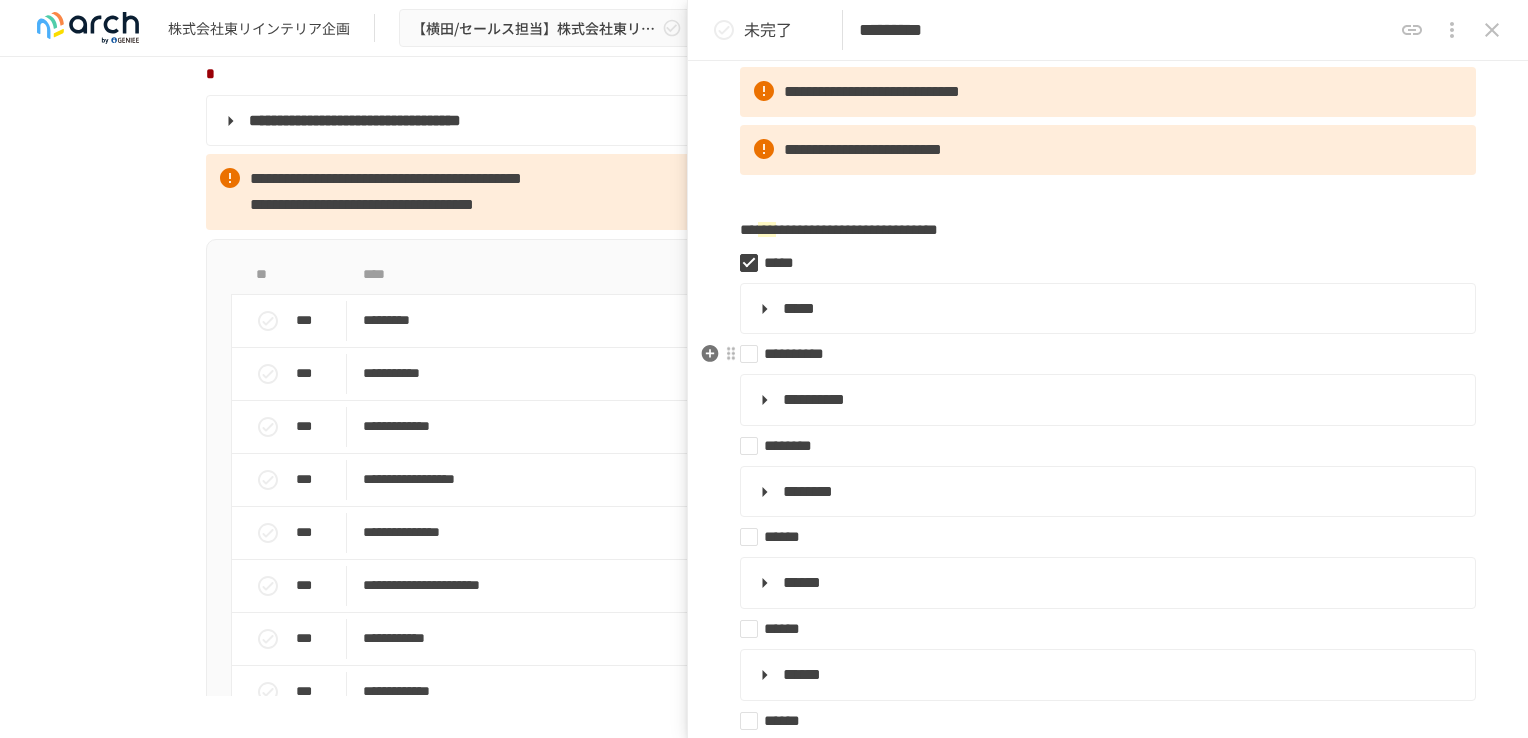 scroll, scrollTop: 200, scrollLeft: 0, axis: vertical 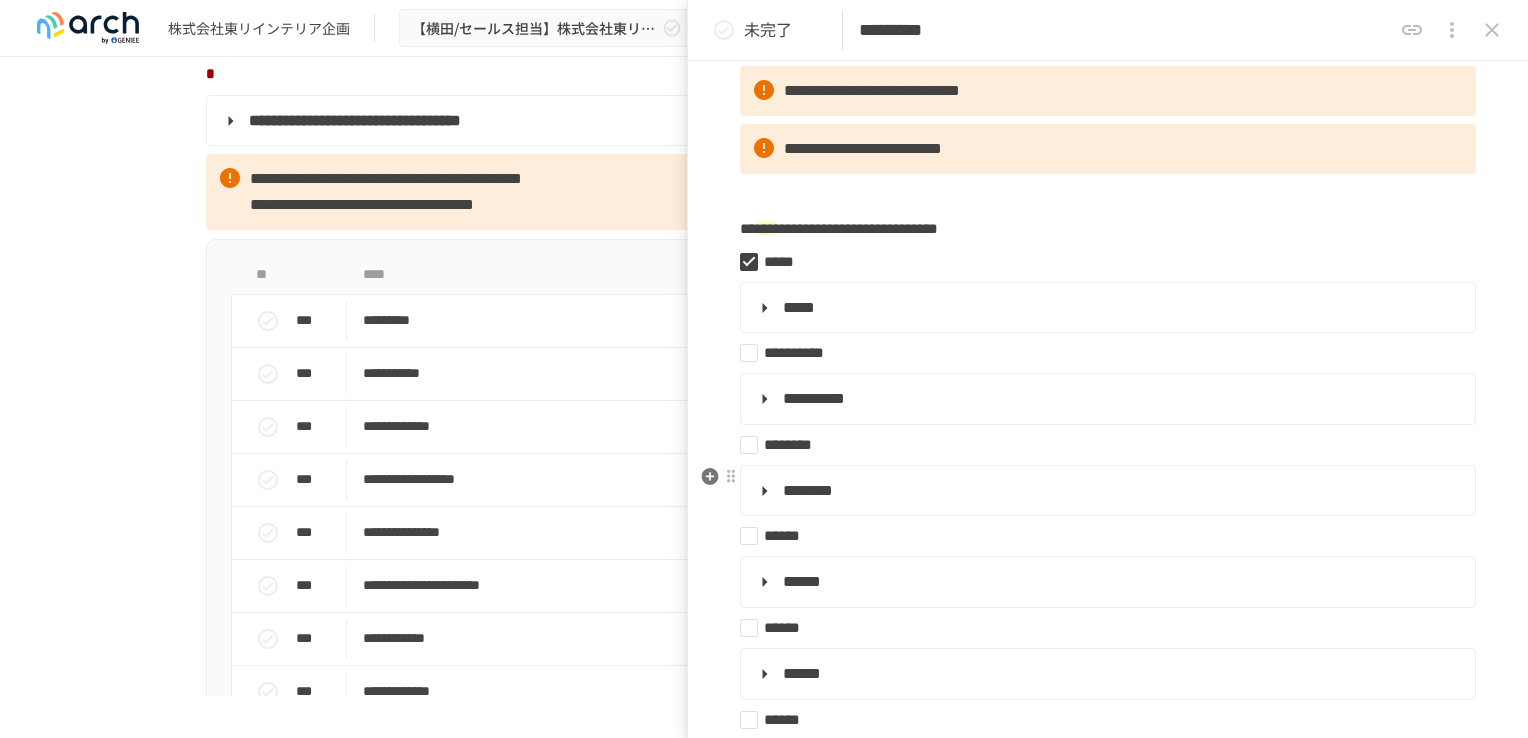 click on "********" at bounding box center (1106, 491) 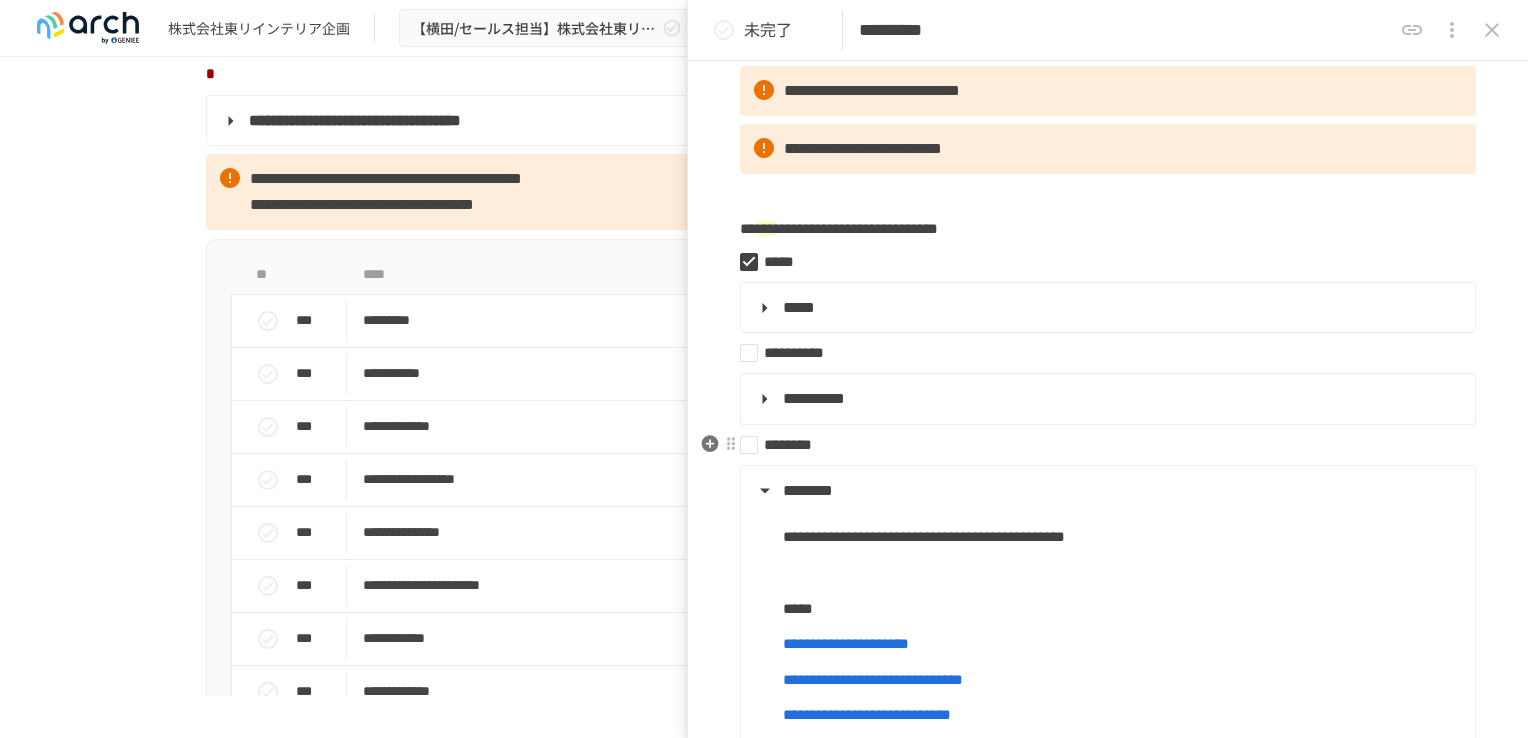 click on "********" at bounding box center (1100, 445) 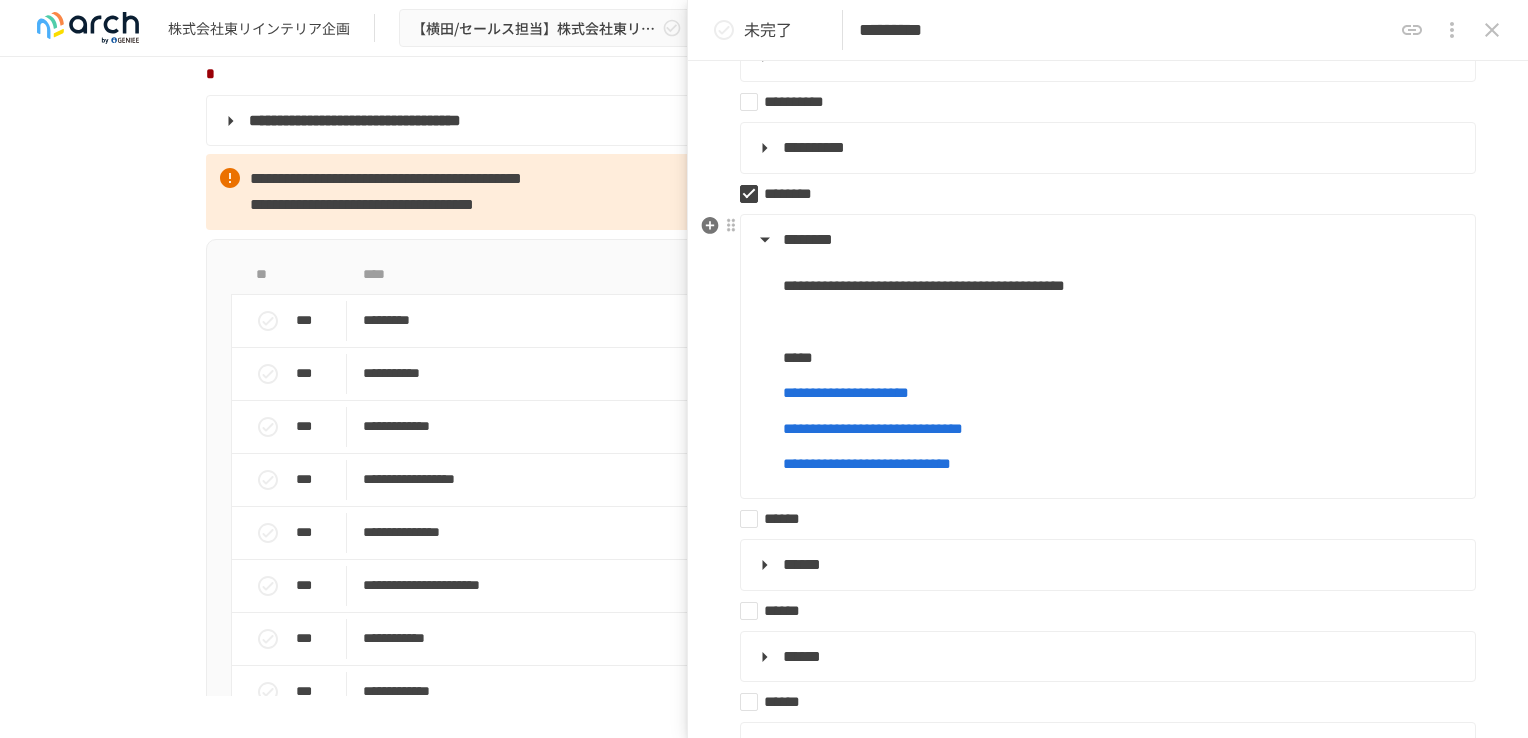 scroll, scrollTop: 500, scrollLeft: 0, axis: vertical 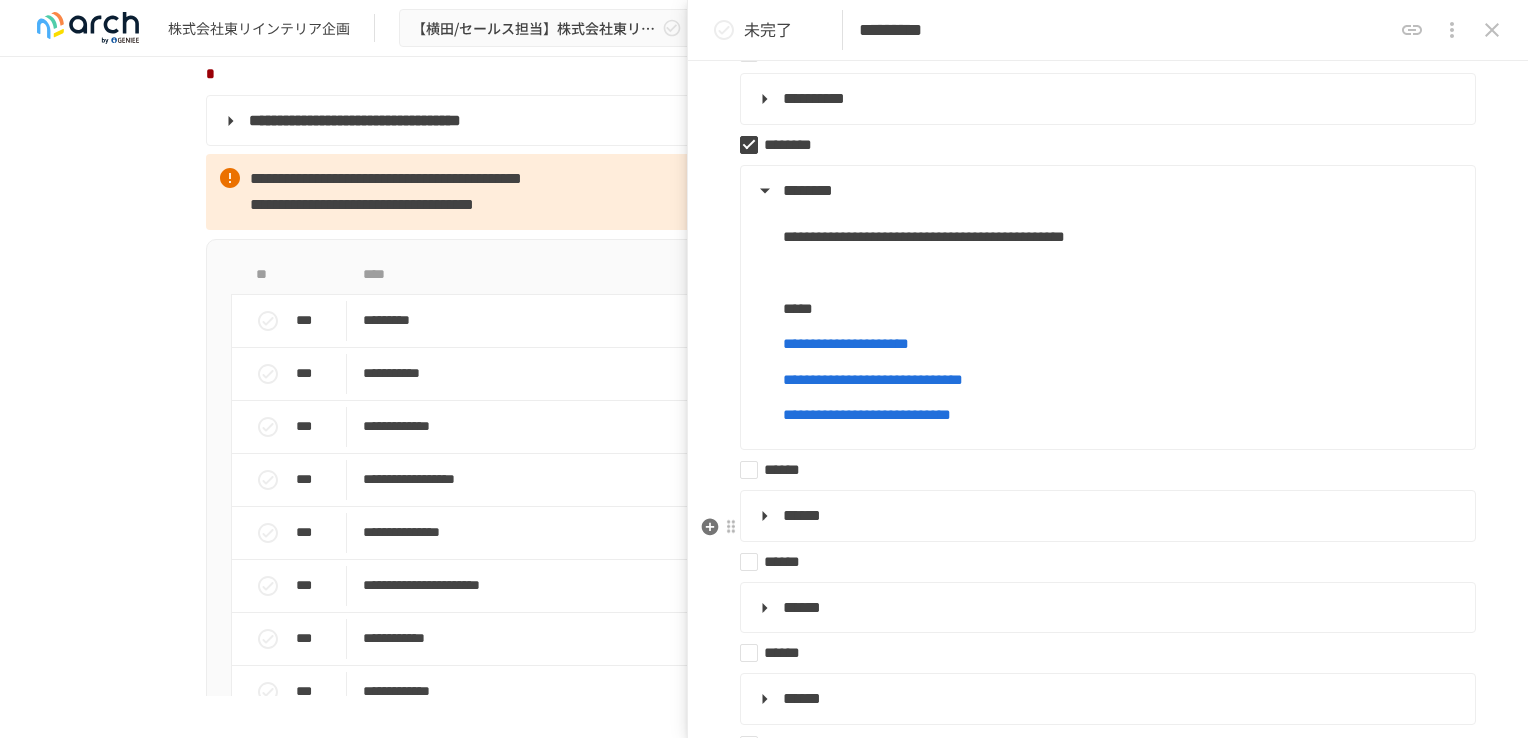click on "******" at bounding box center [1106, 516] 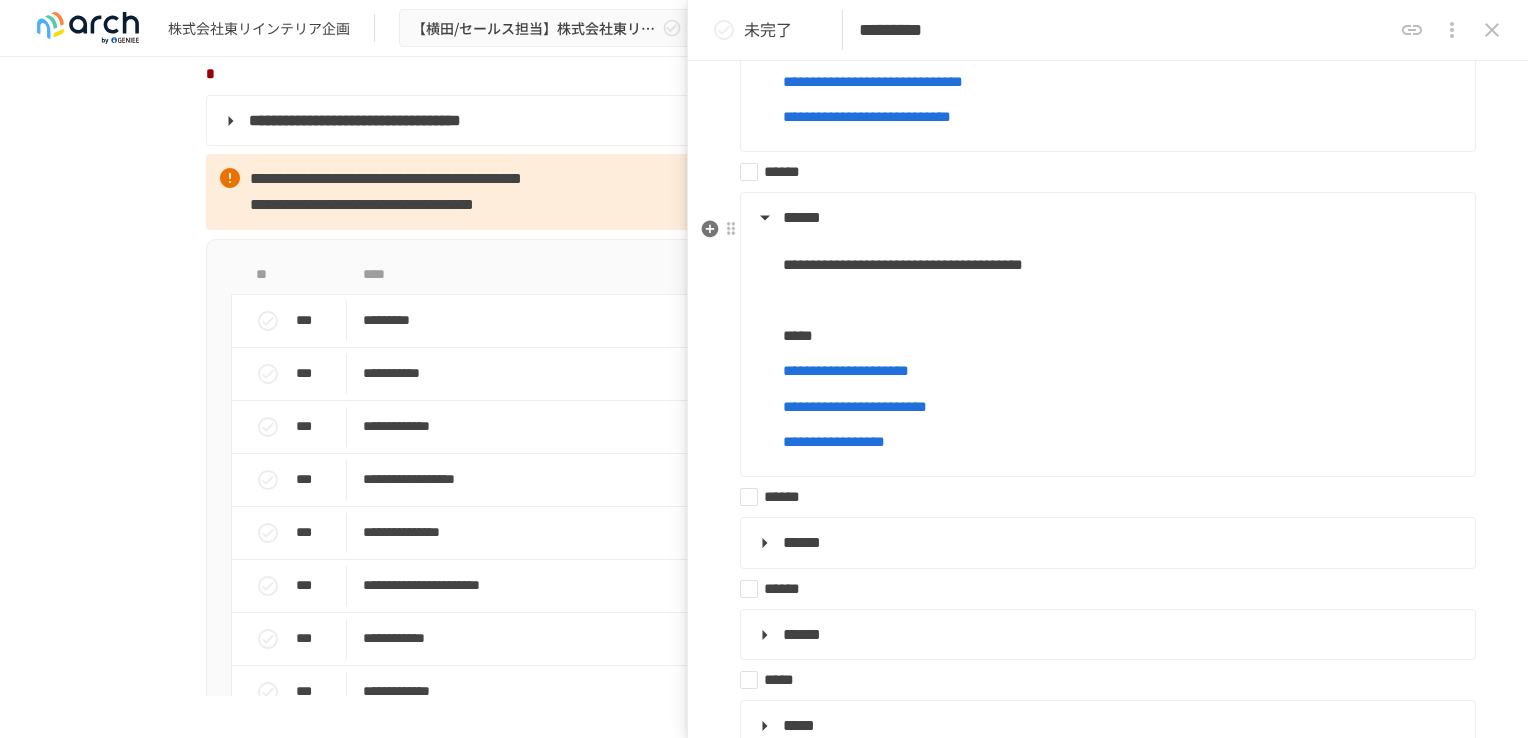 scroll, scrollTop: 800, scrollLeft: 0, axis: vertical 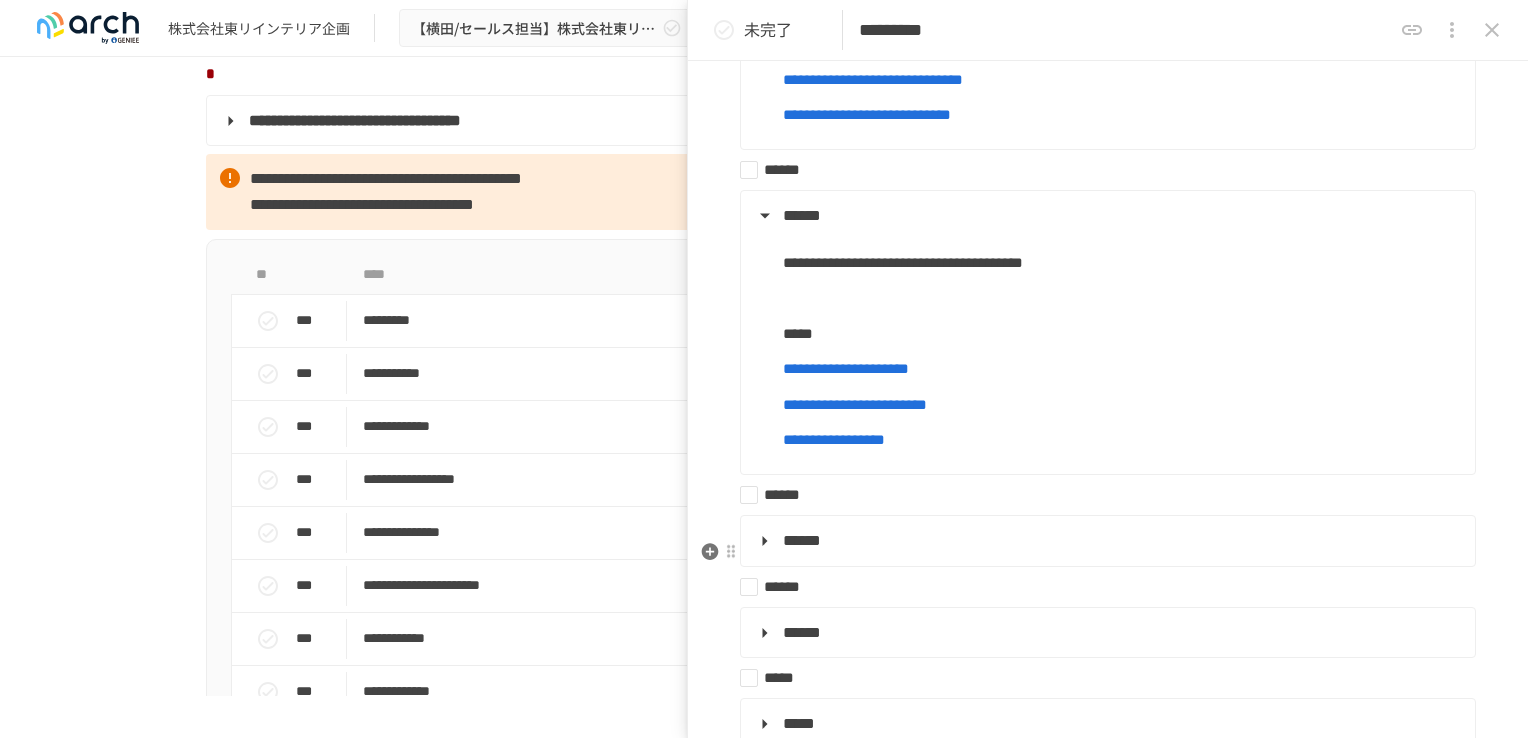click on "******" at bounding box center (802, 540) 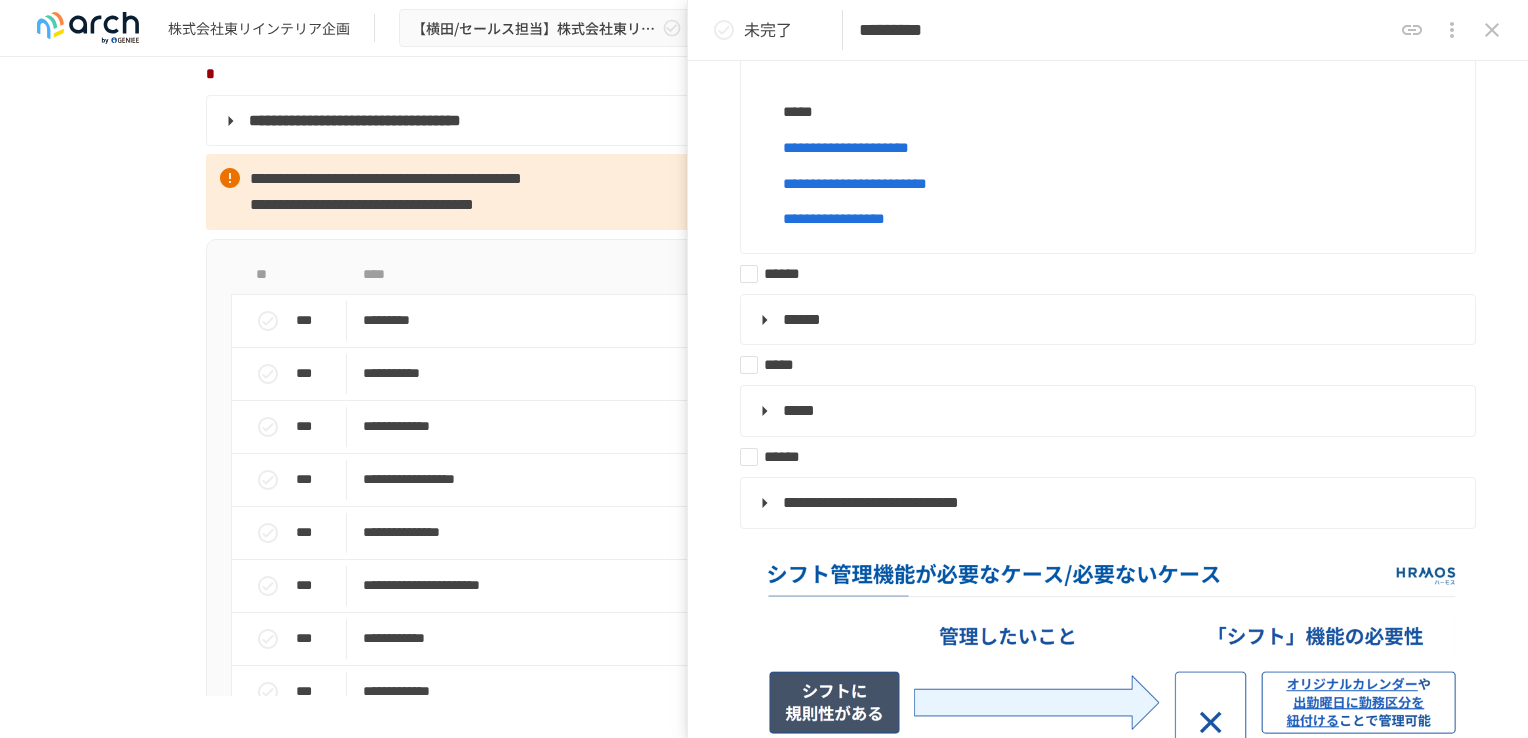 scroll, scrollTop: 1400, scrollLeft: 0, axis: vertical 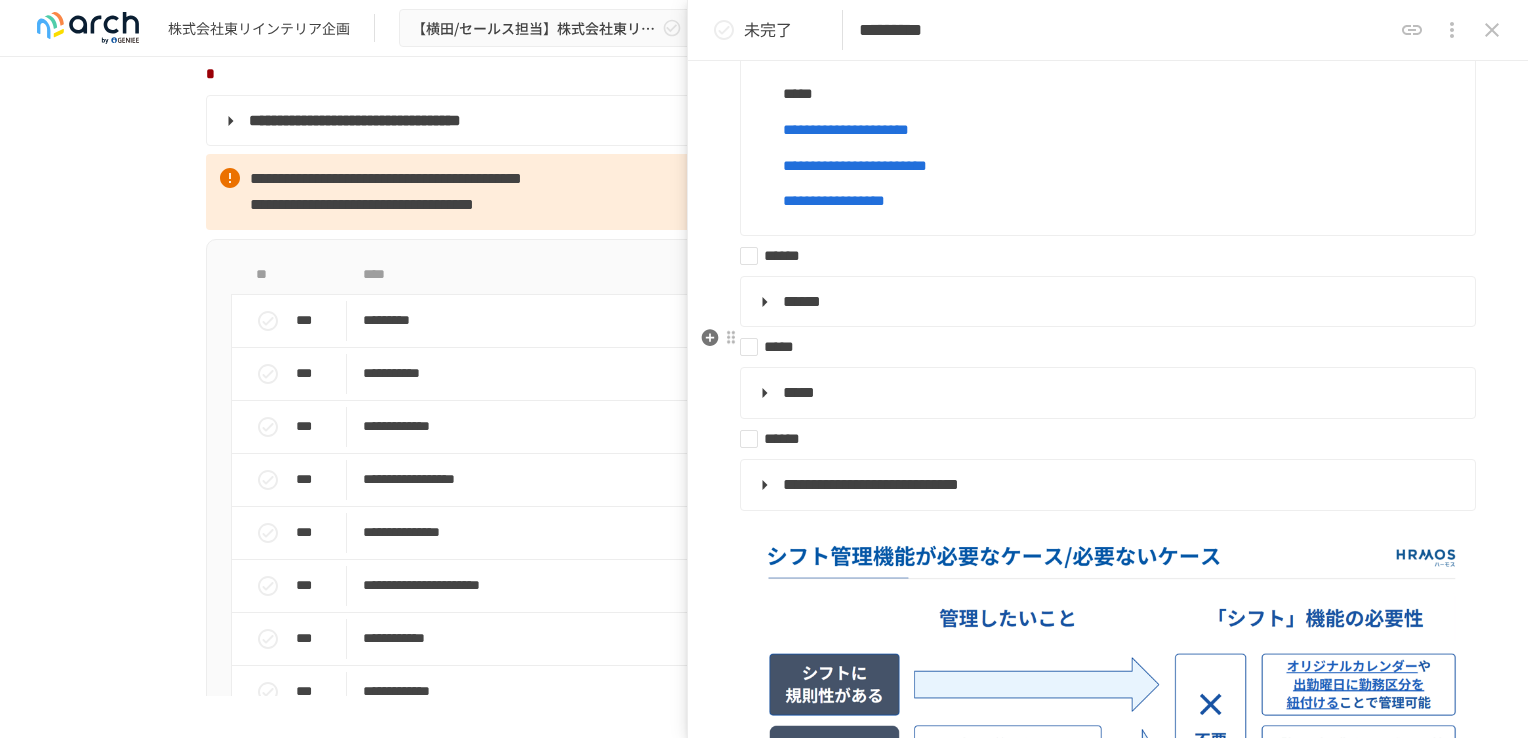 click on "******" at bounding box center [802, 301] 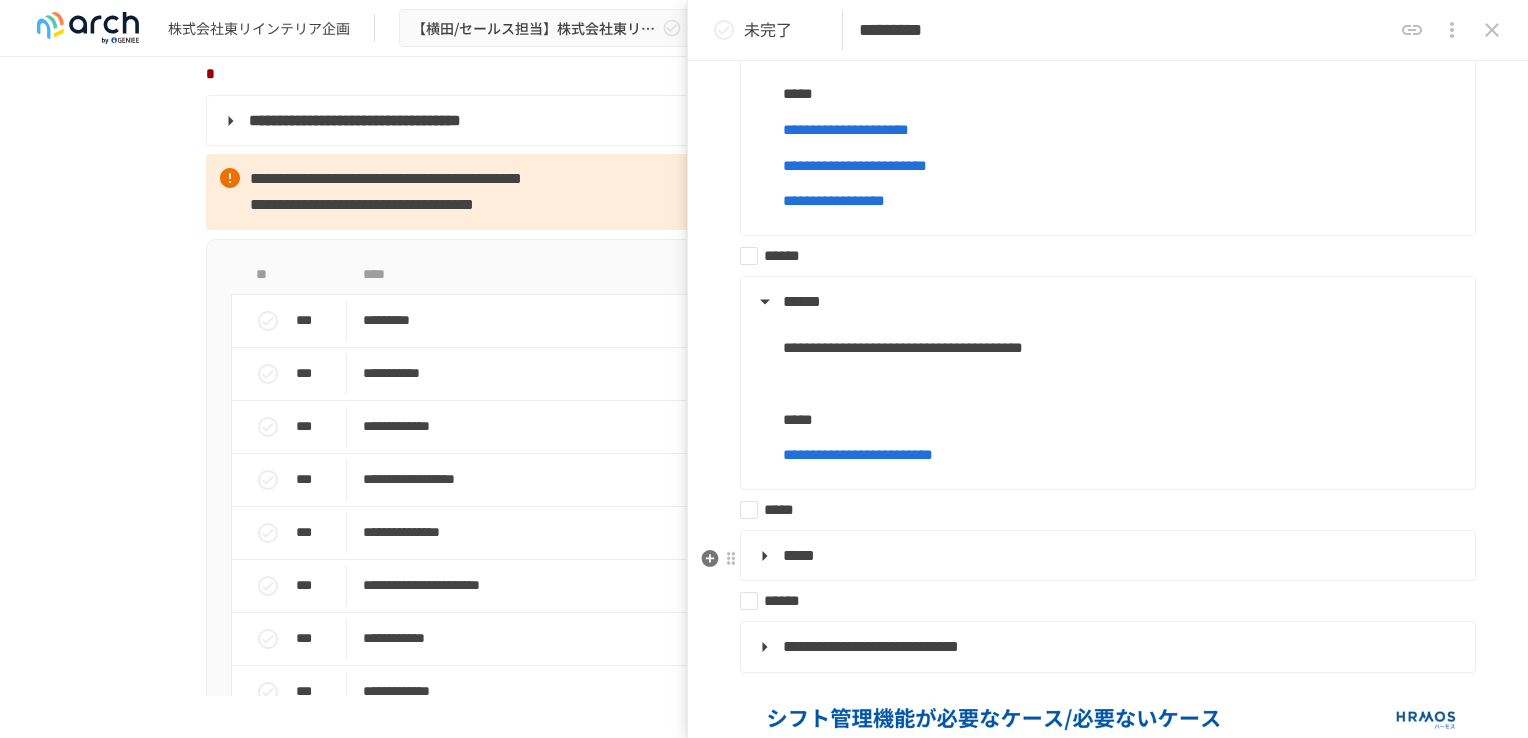 click on "*****" at bounding box center [779, 509] 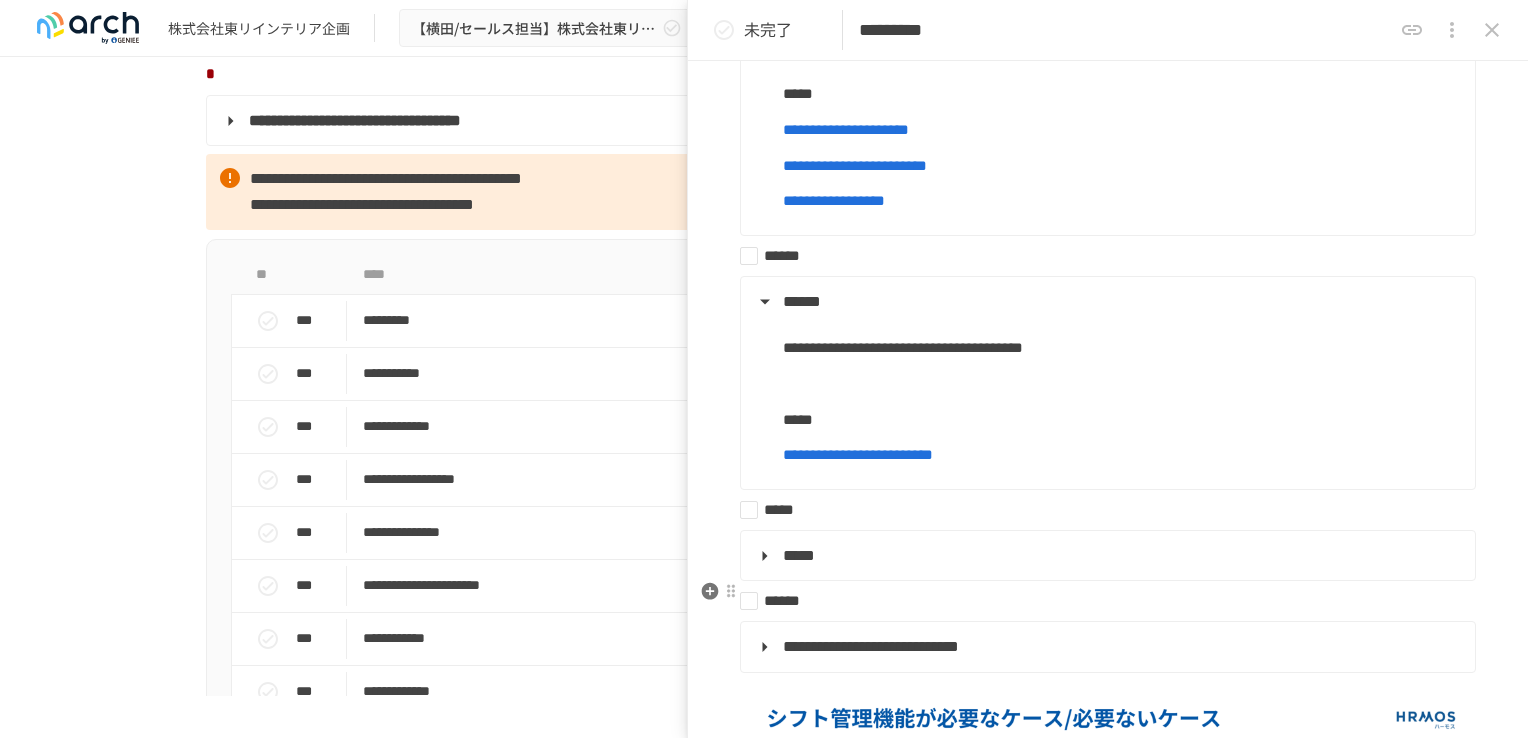click on "*****" at bounding box center (799, 555) 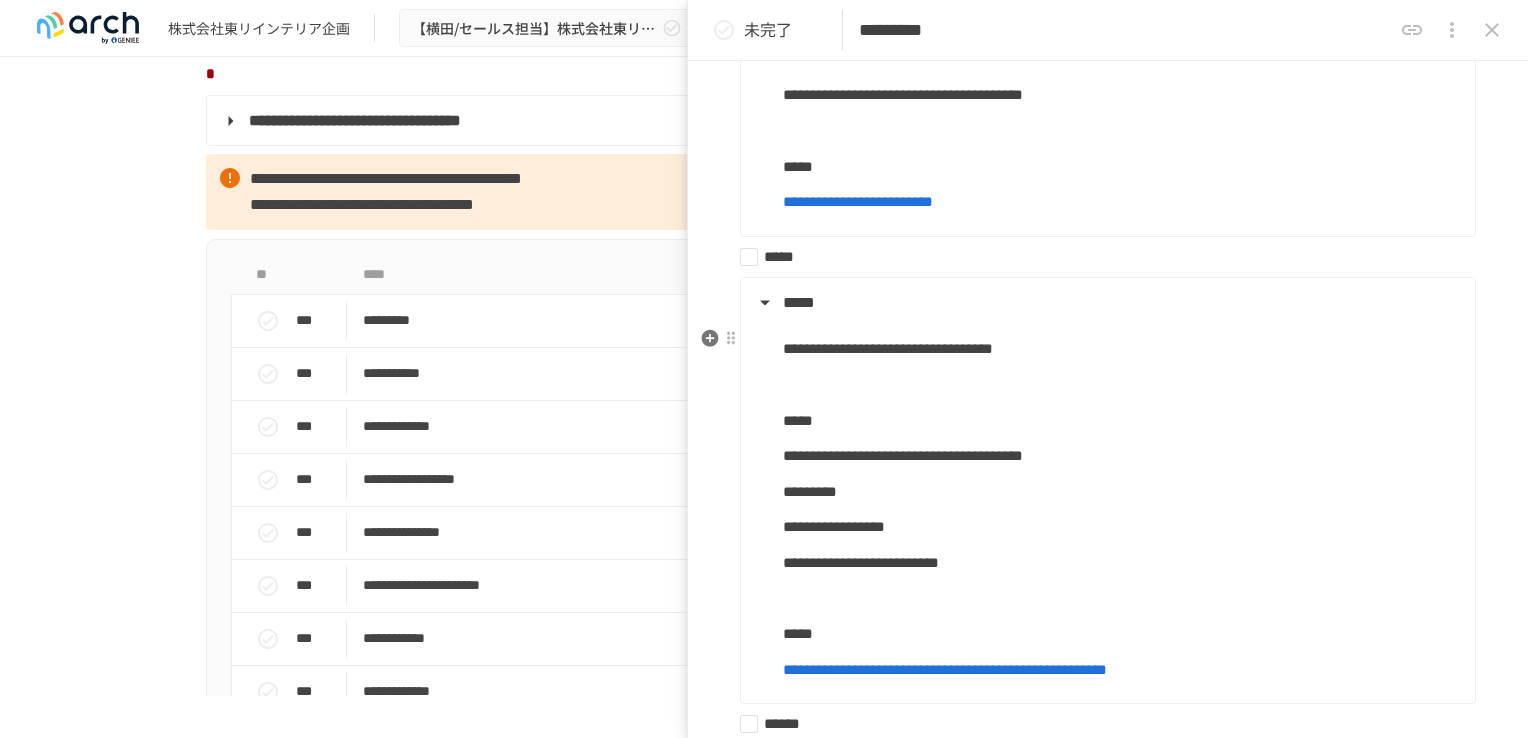 scroll, scrollTop: 1700, scrollLeft: 0, axis: vertical 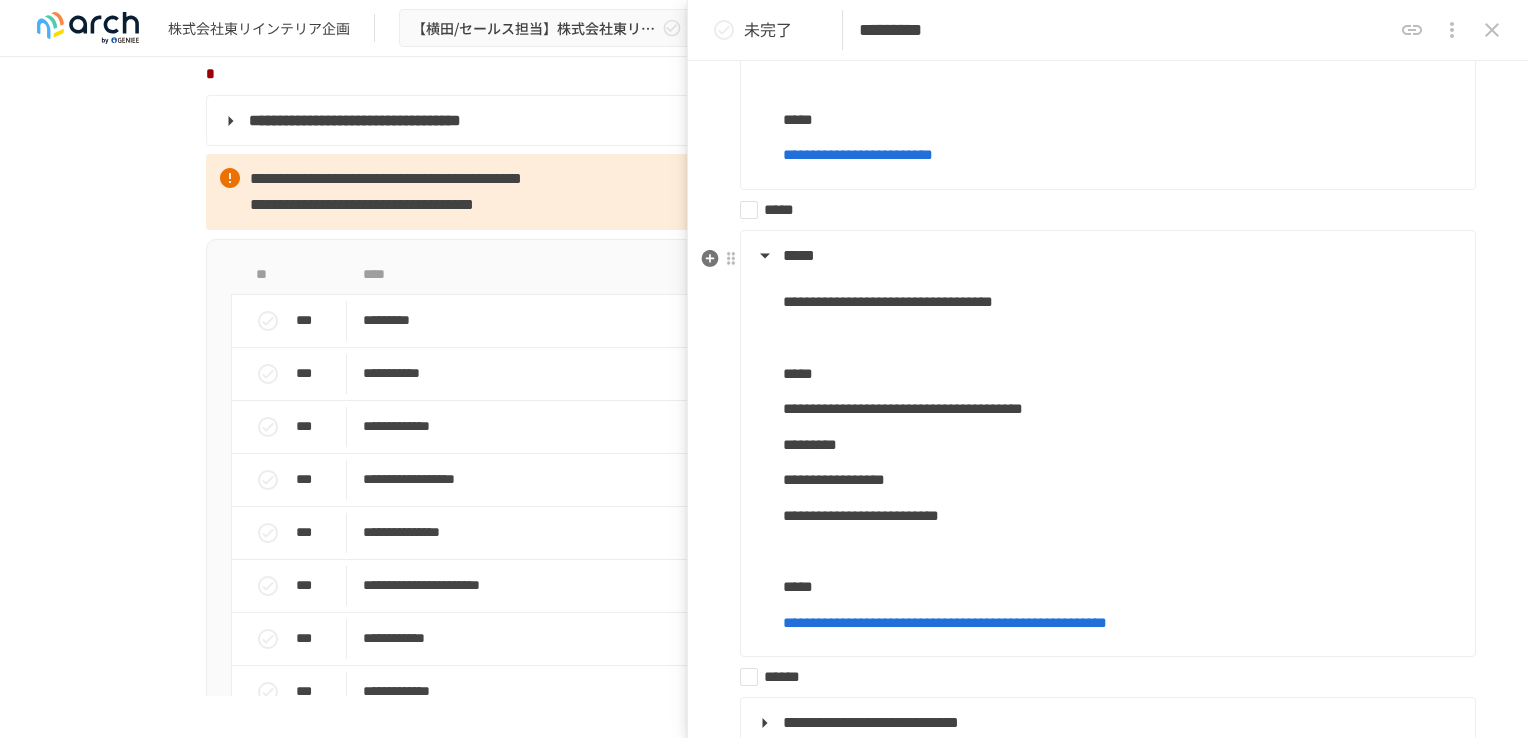 click on "*****" at bounding box center [1100, 210] 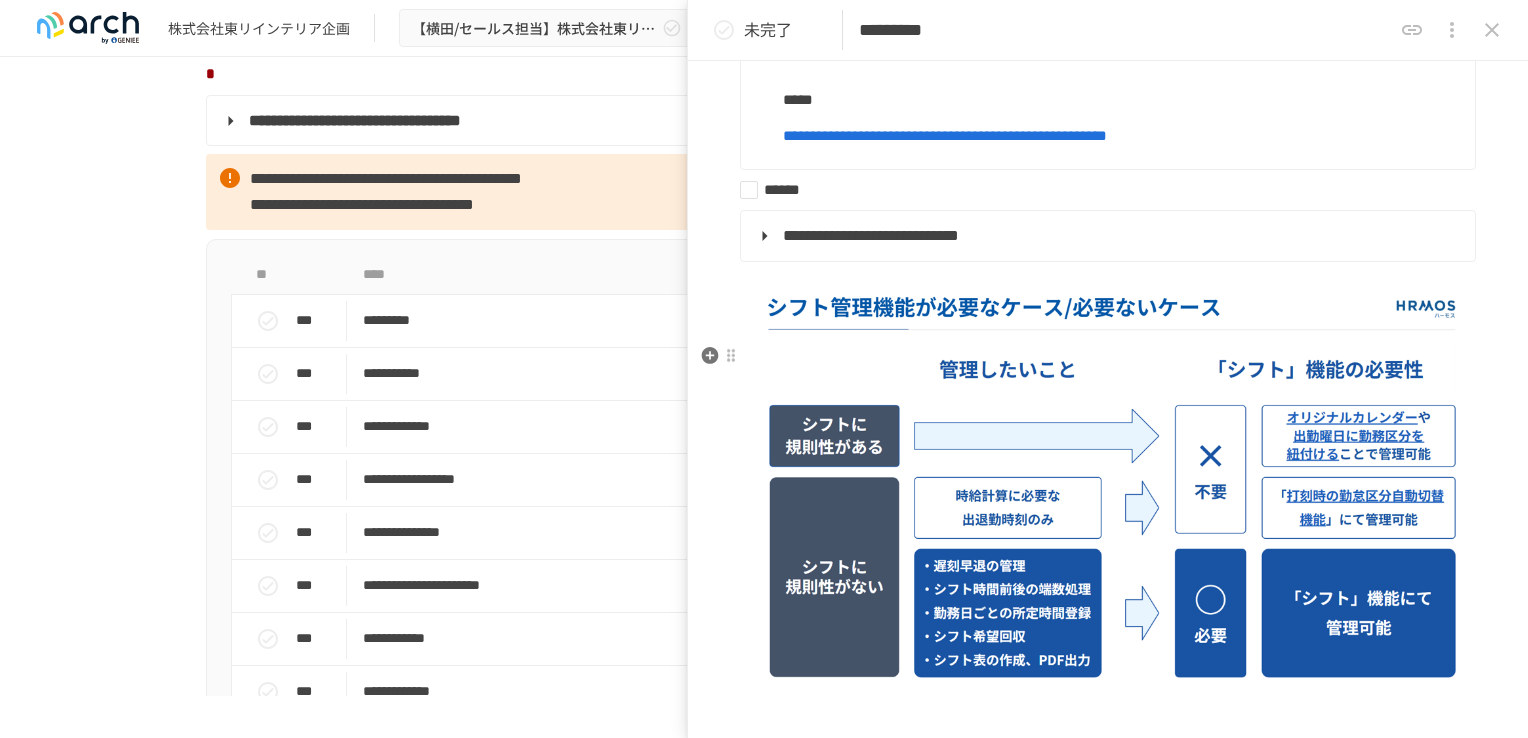scroll, scrollTop: 2300, scrollLeft: 0, axis: vertical 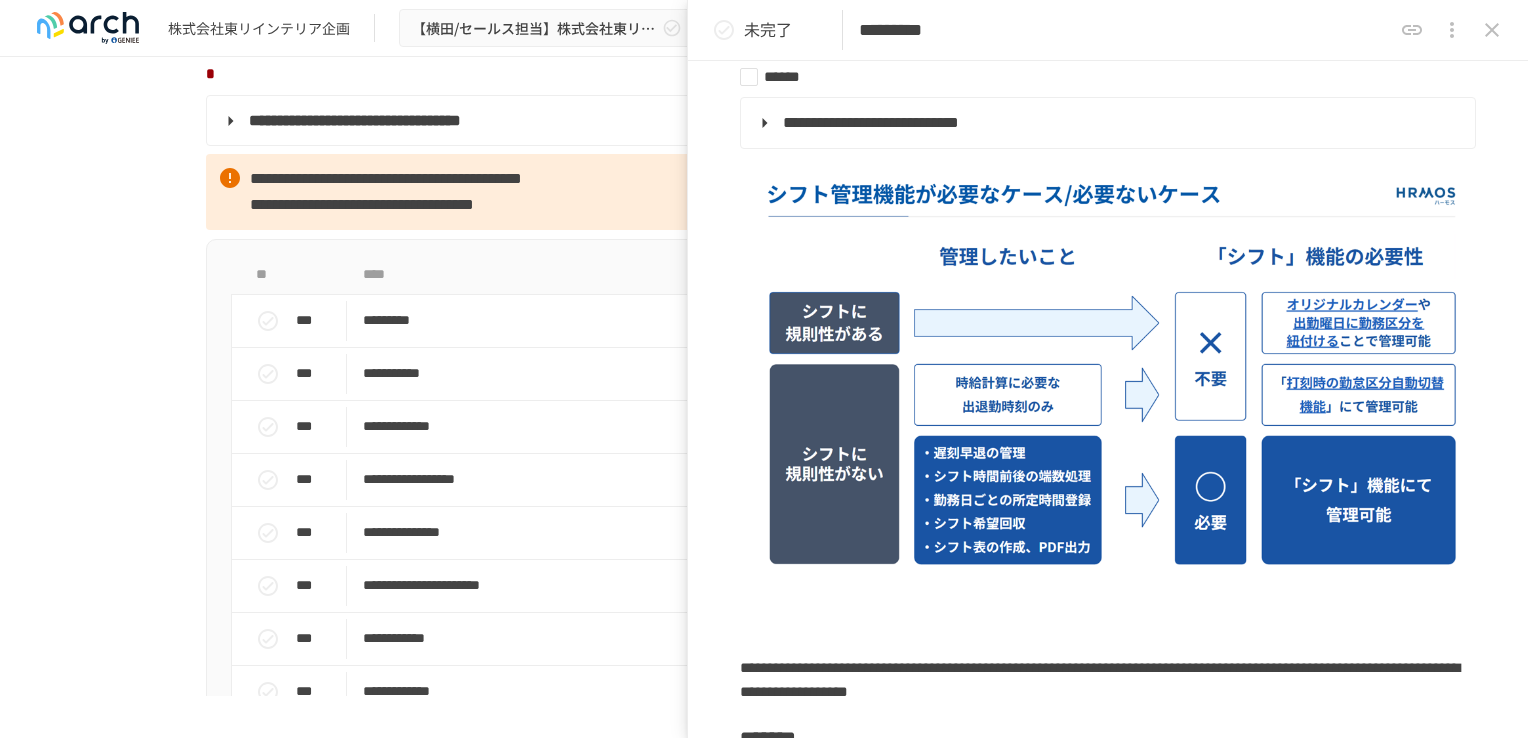 click on "*********" at bounding box center (1125, 30) 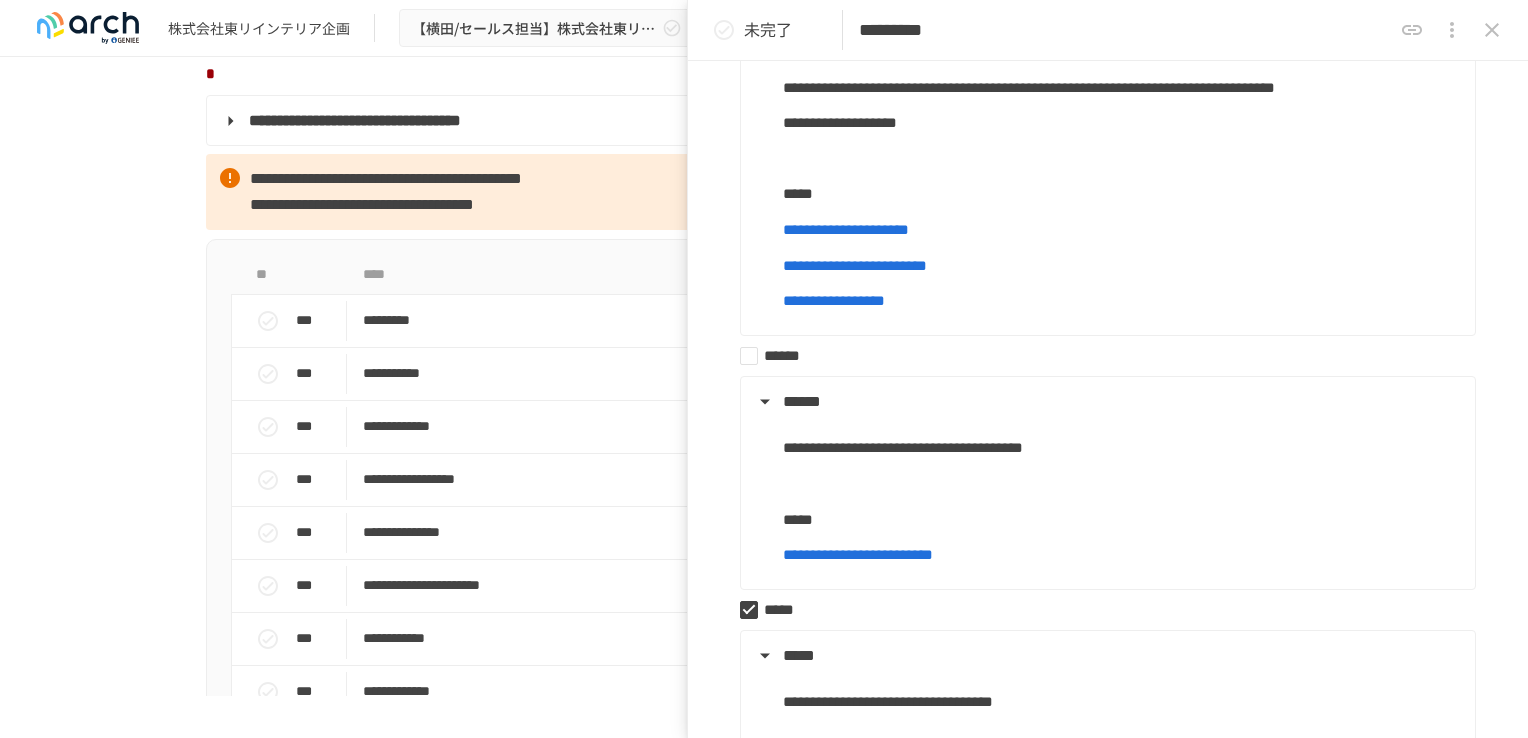 scroll, scrollTop: 1500, scrollLeft: 0, axis: vertical 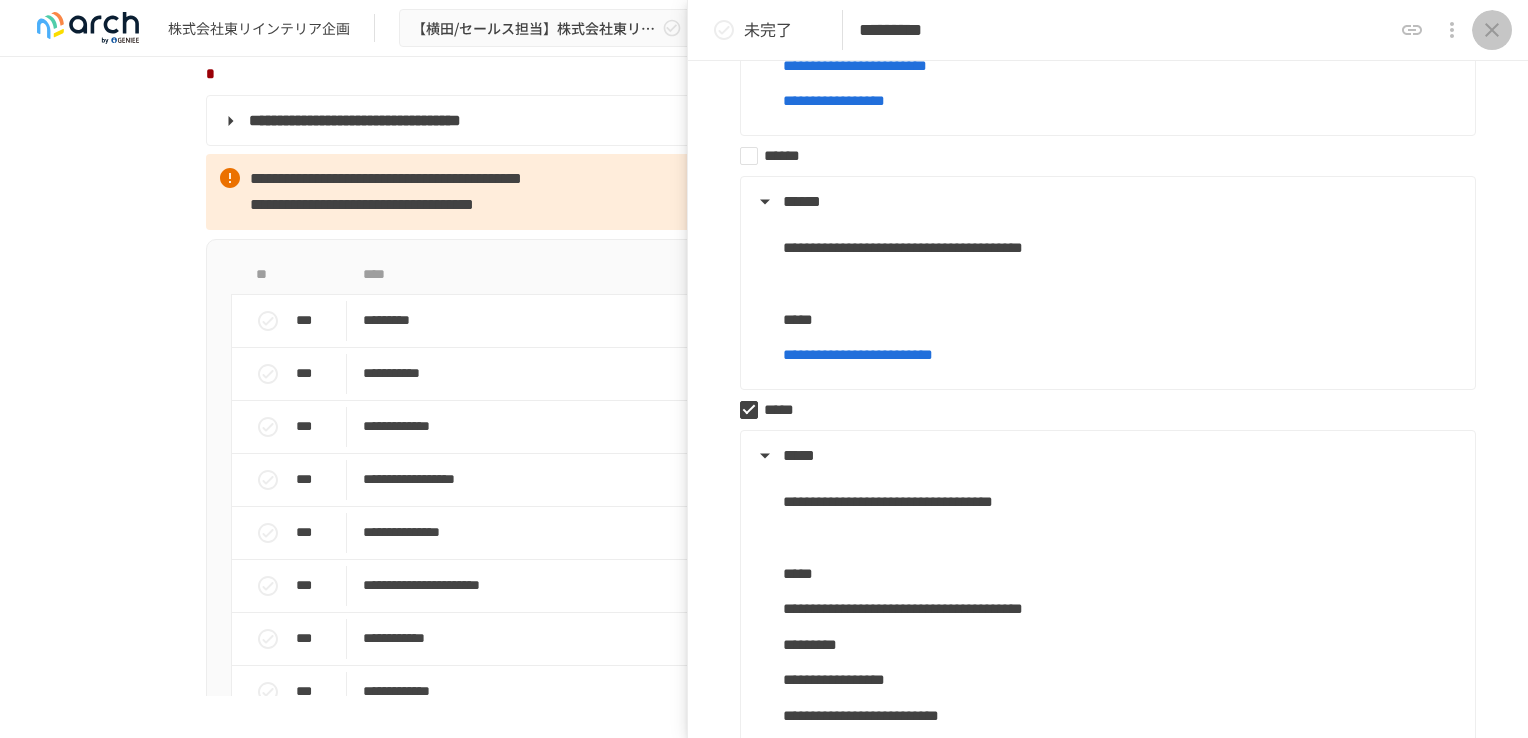click 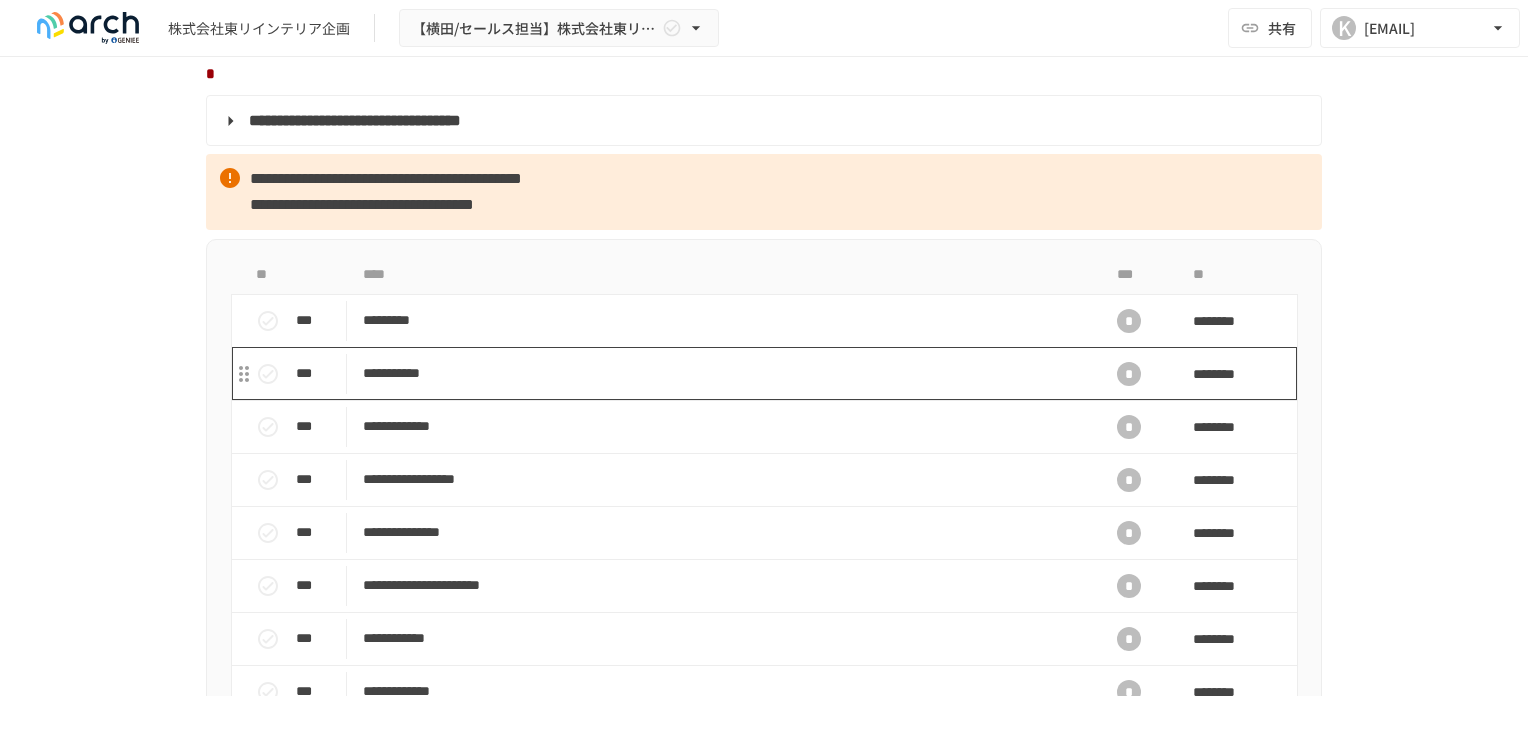 click on "**********" at bounding box center (722, 373) 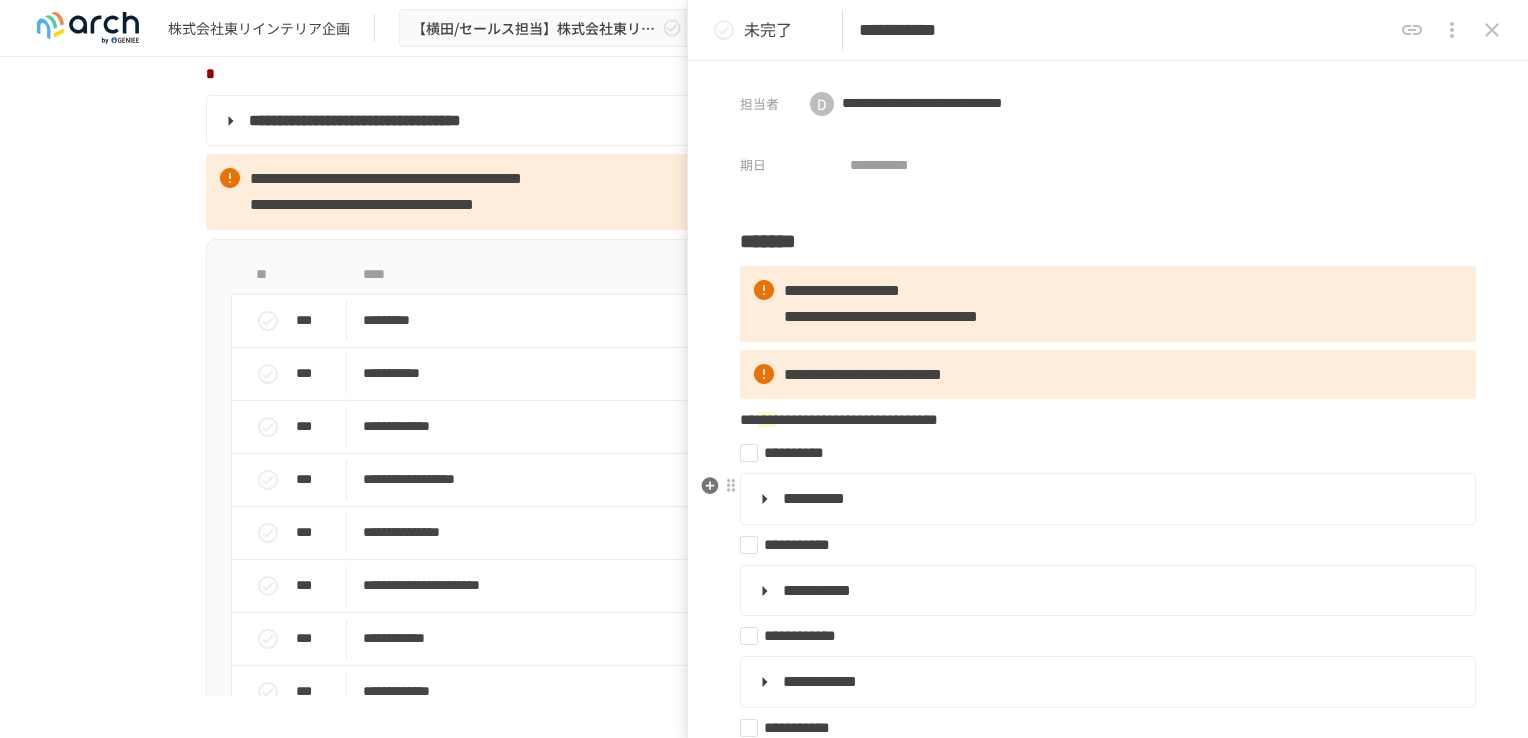 click on "**********" at bounding box center (814, 498) 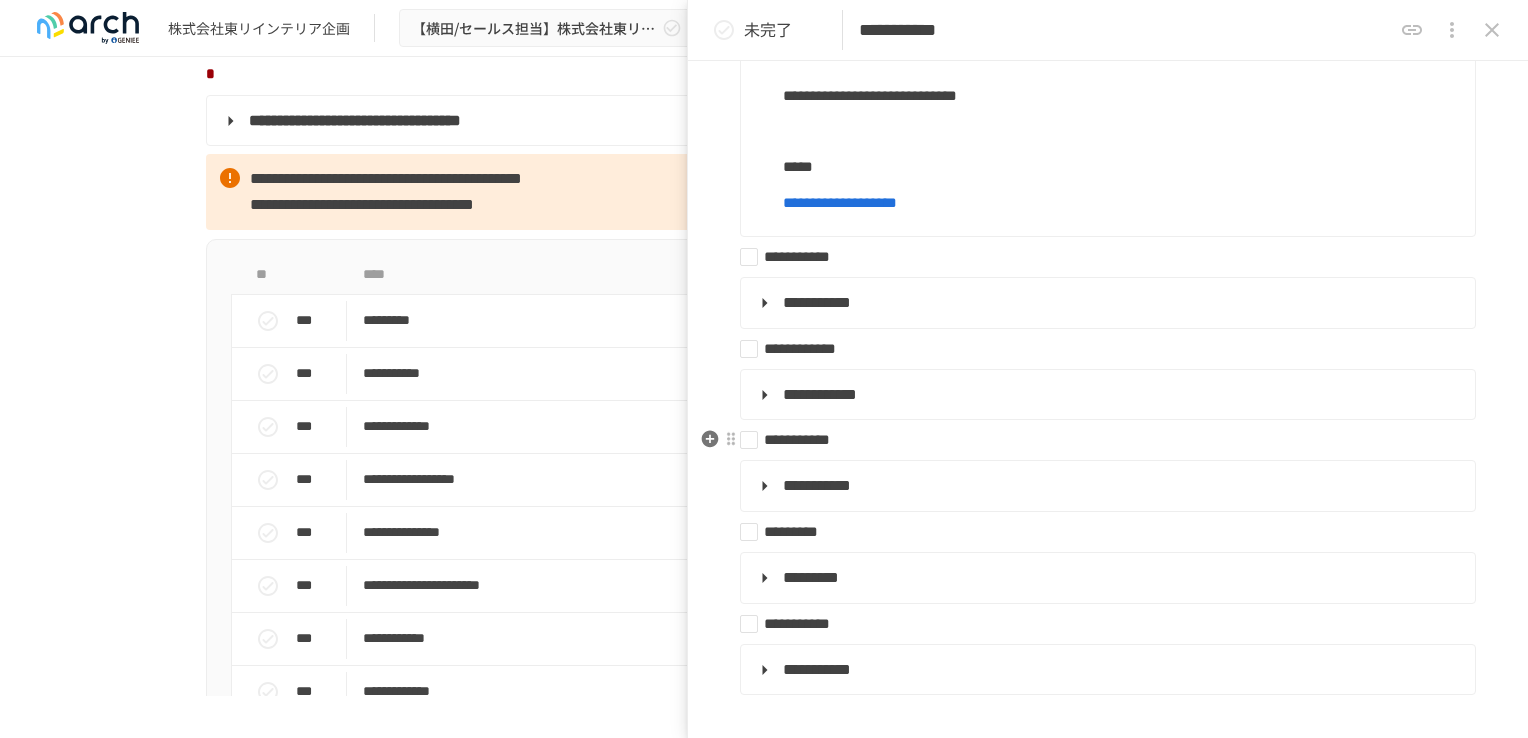 scroll, scrollTop: 500, scrollLeft: 0, axis: vertical 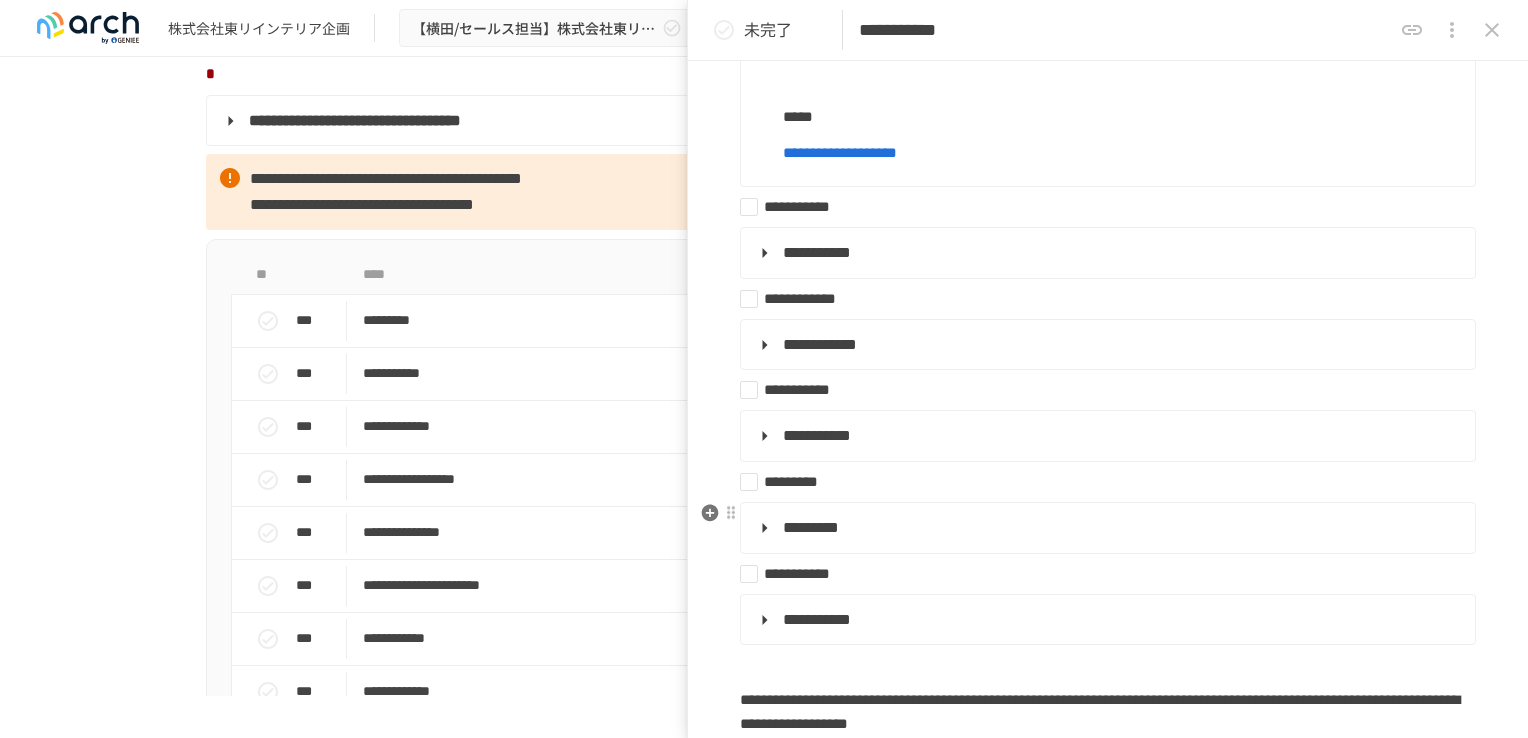 click on "*********" at bounding box center (811, 527) 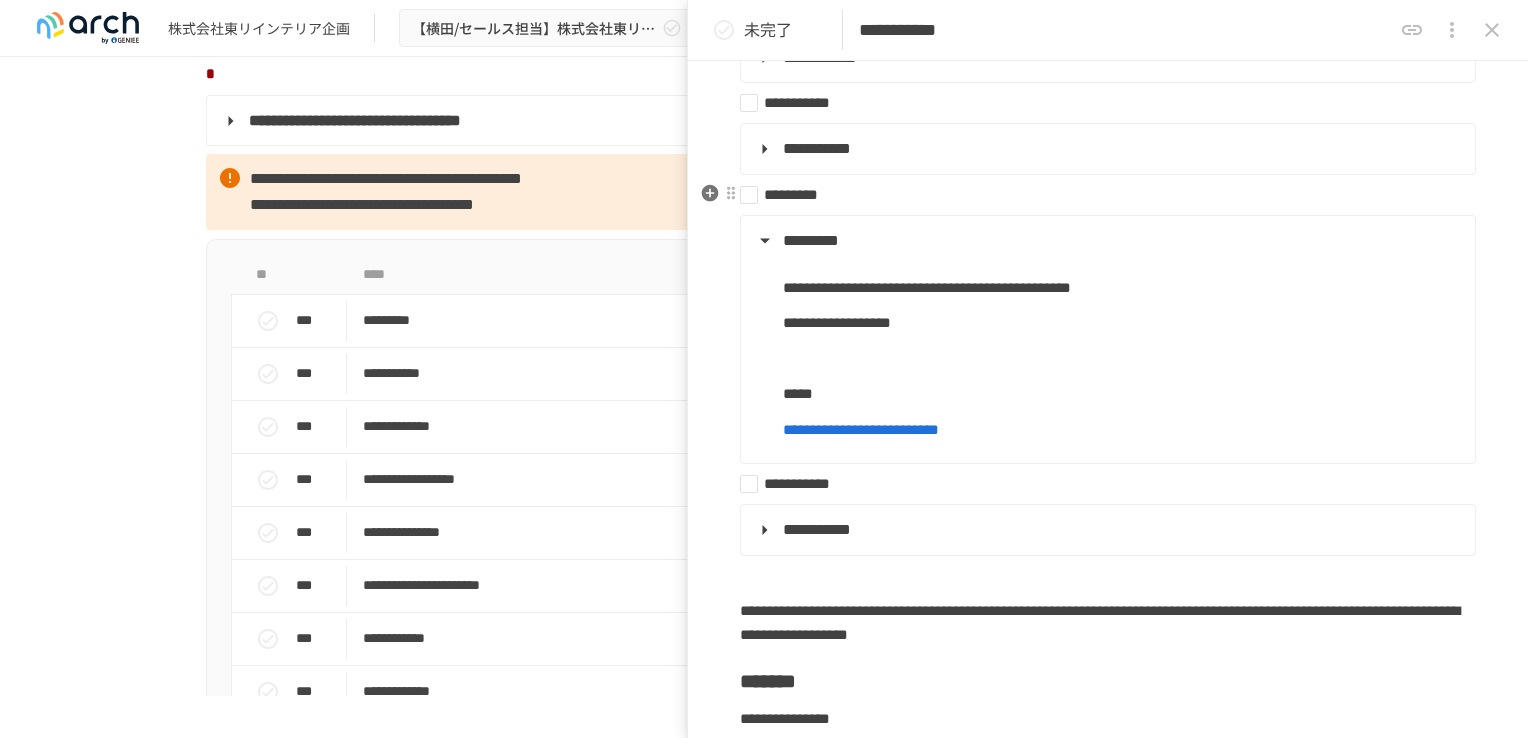 scroll, scrollTop: 800, scrollLeft: 0, axis: vertical 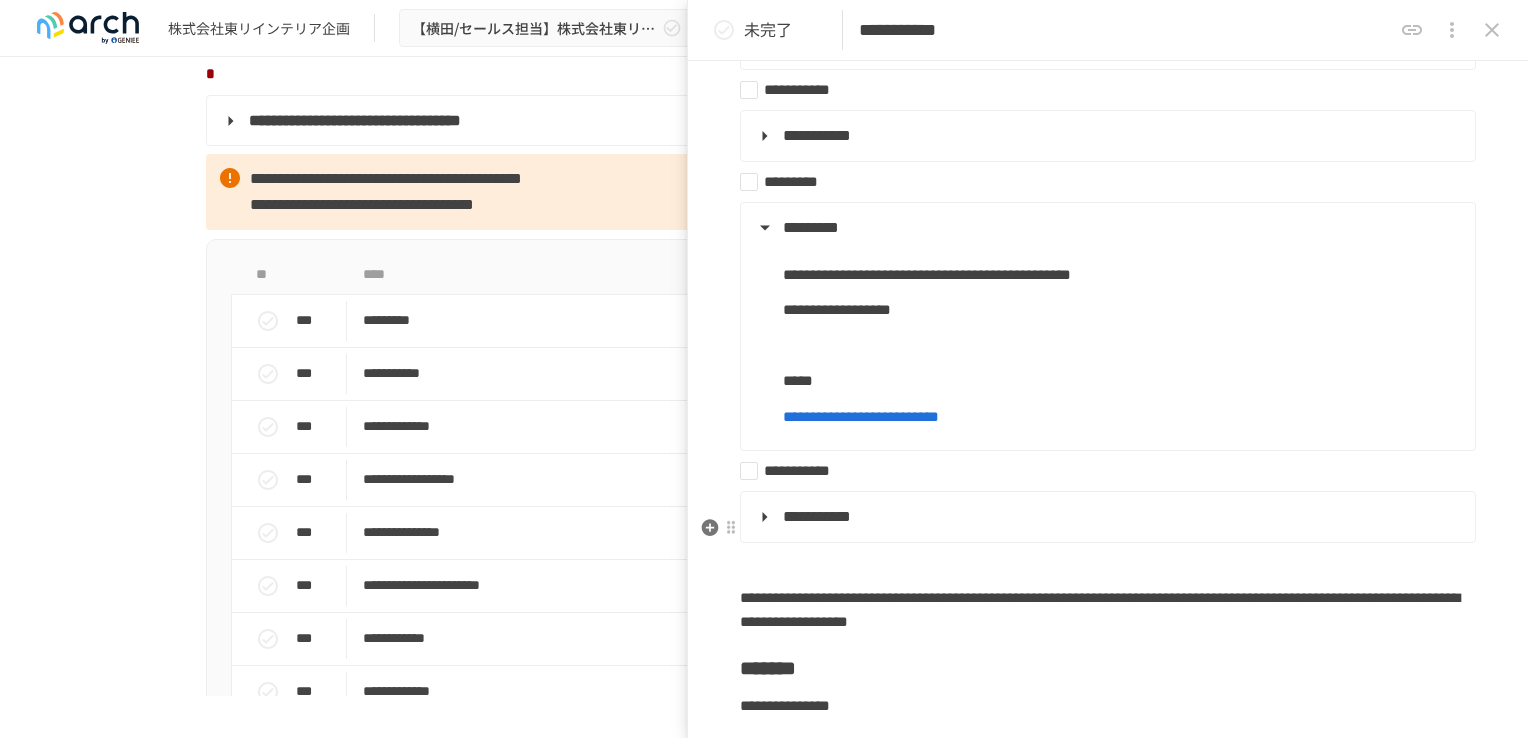 click on "**********" at bounding box center (817, 516) 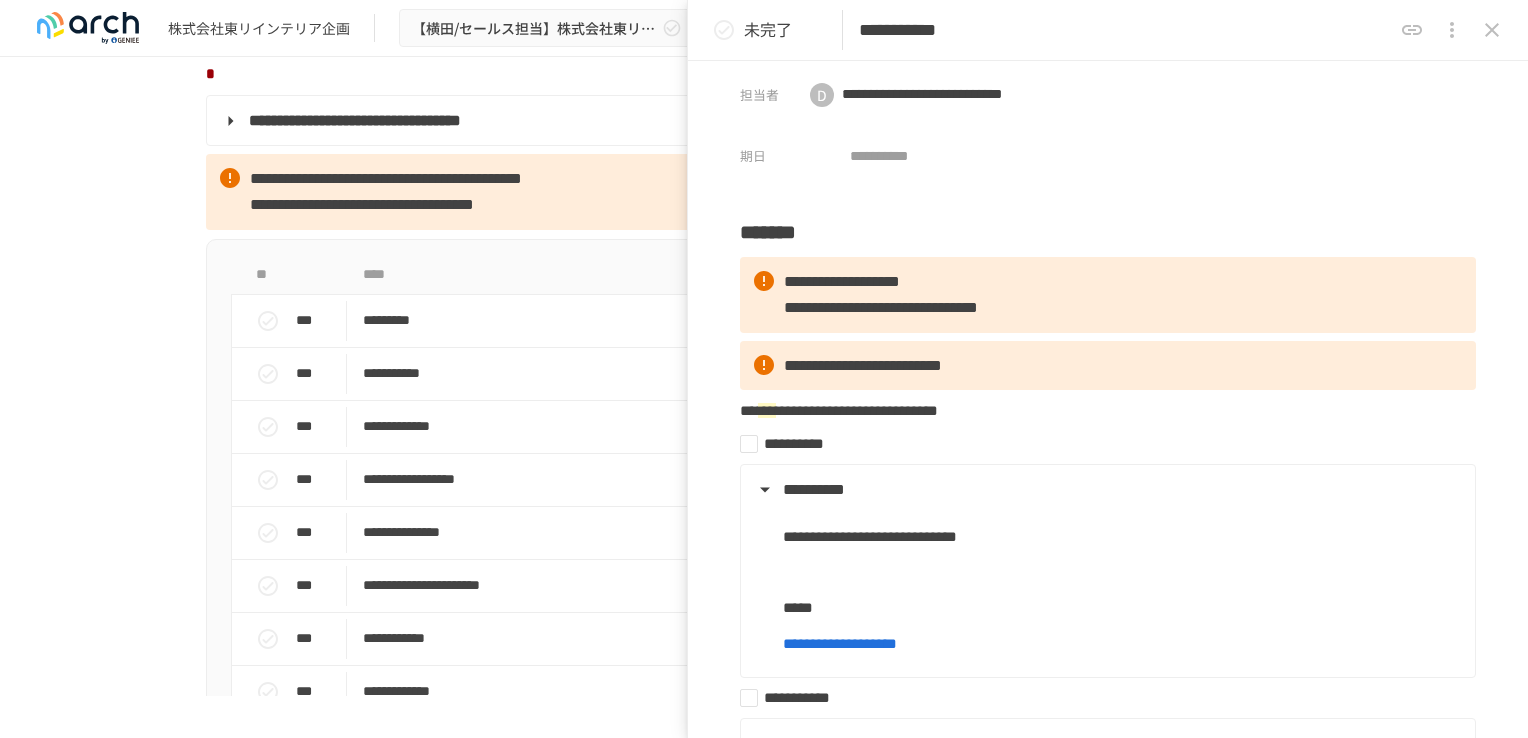 scroll, scrollTop: 0, scrollLeft: 0, axis: both 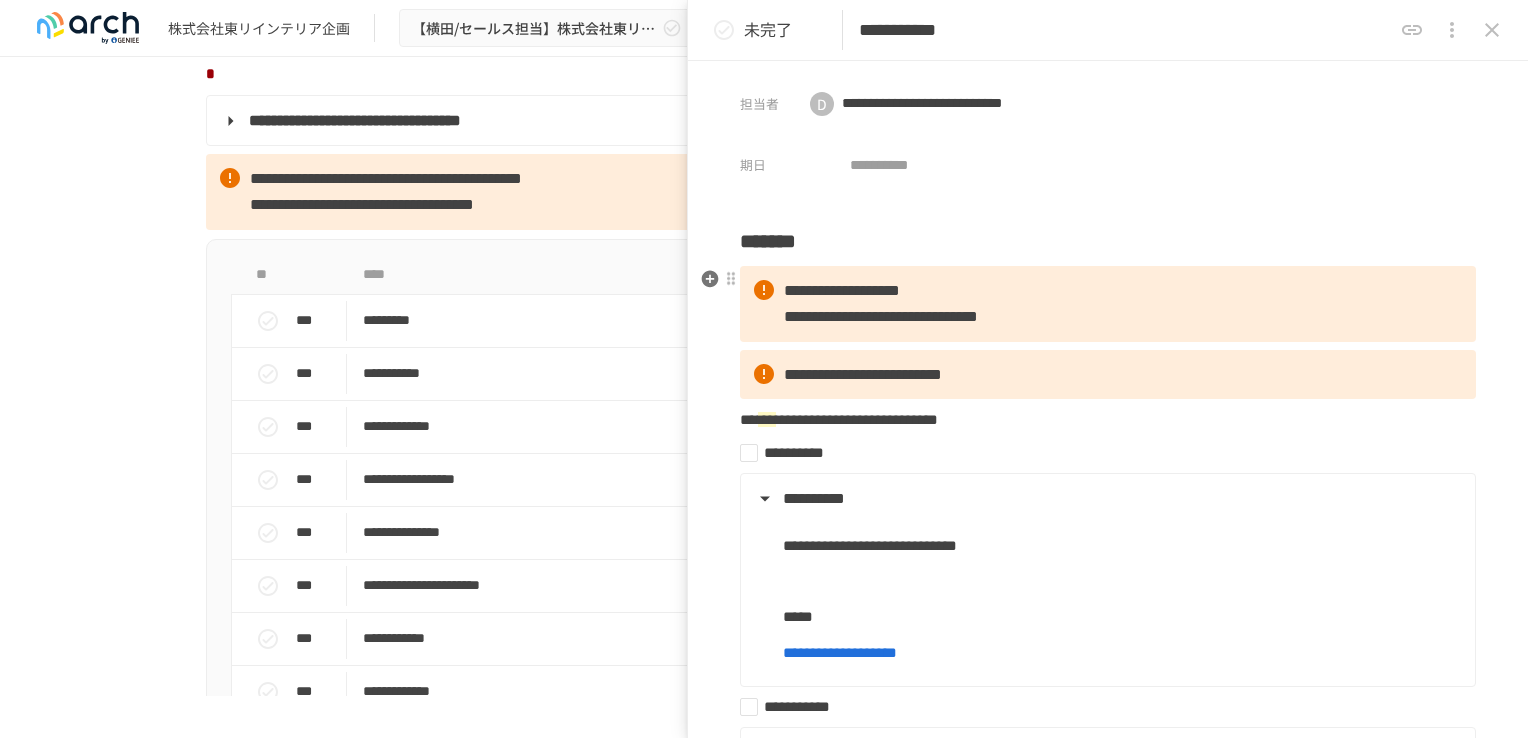 click on "**********" at bounding box center [881, 316] 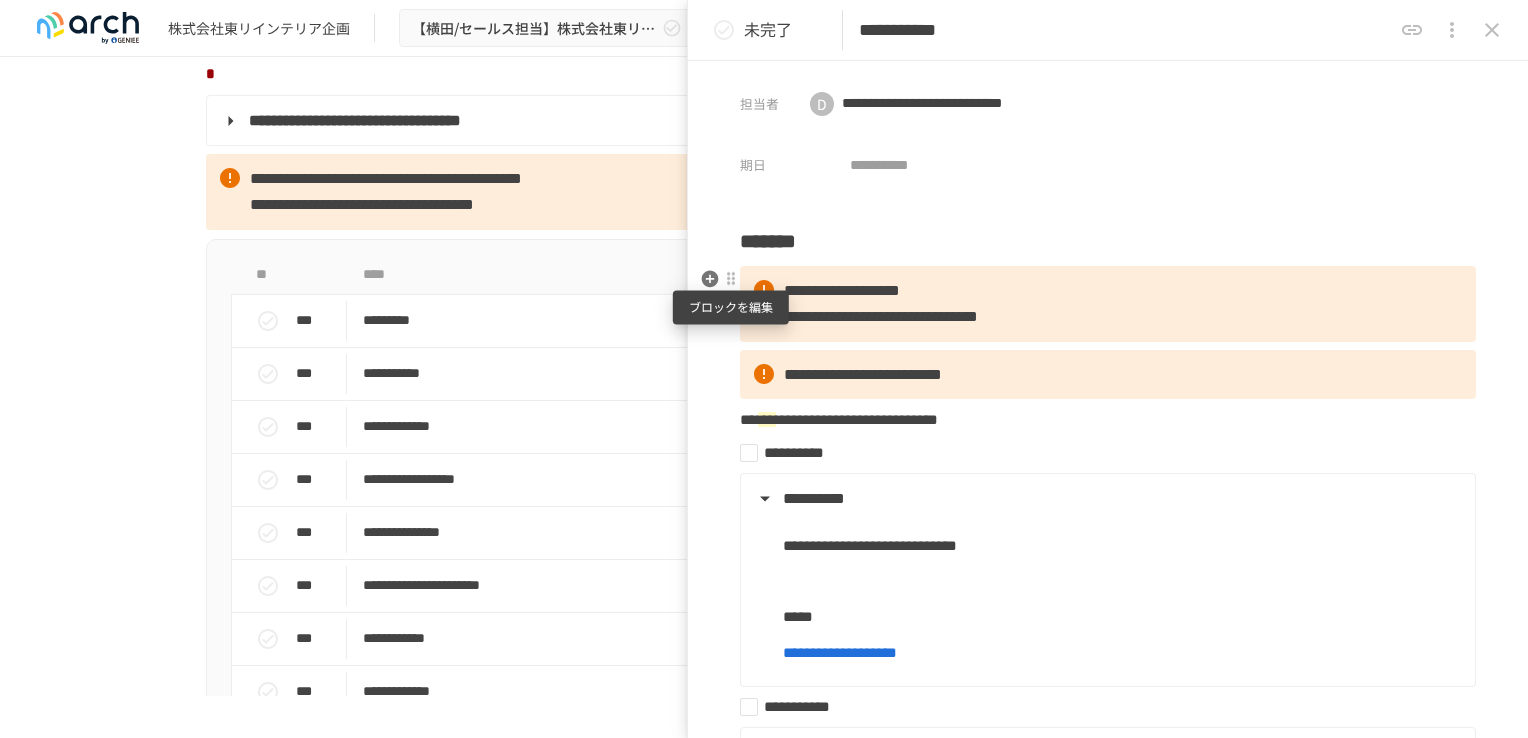 click at bounding box center [731, 279] 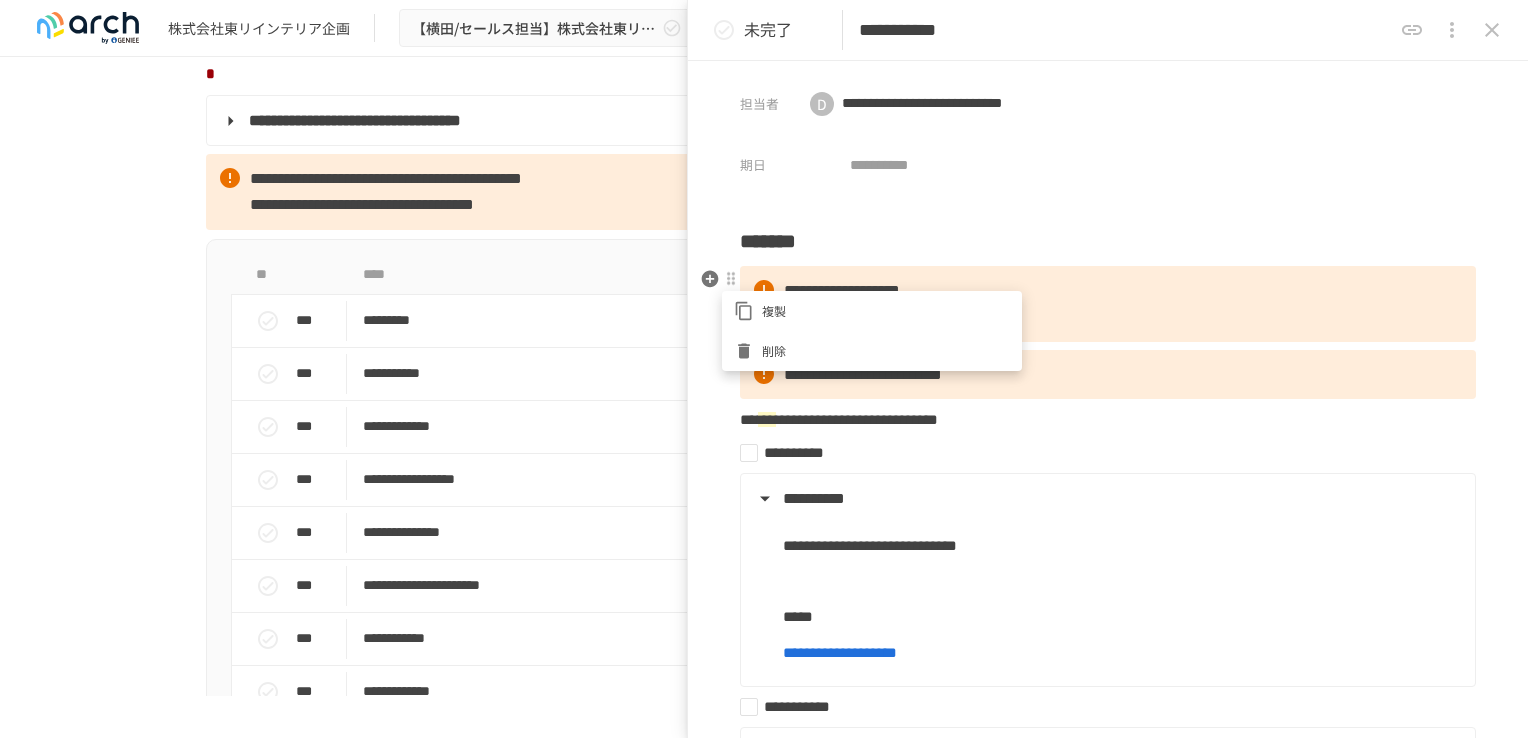 click at bounding box center [764, 369] 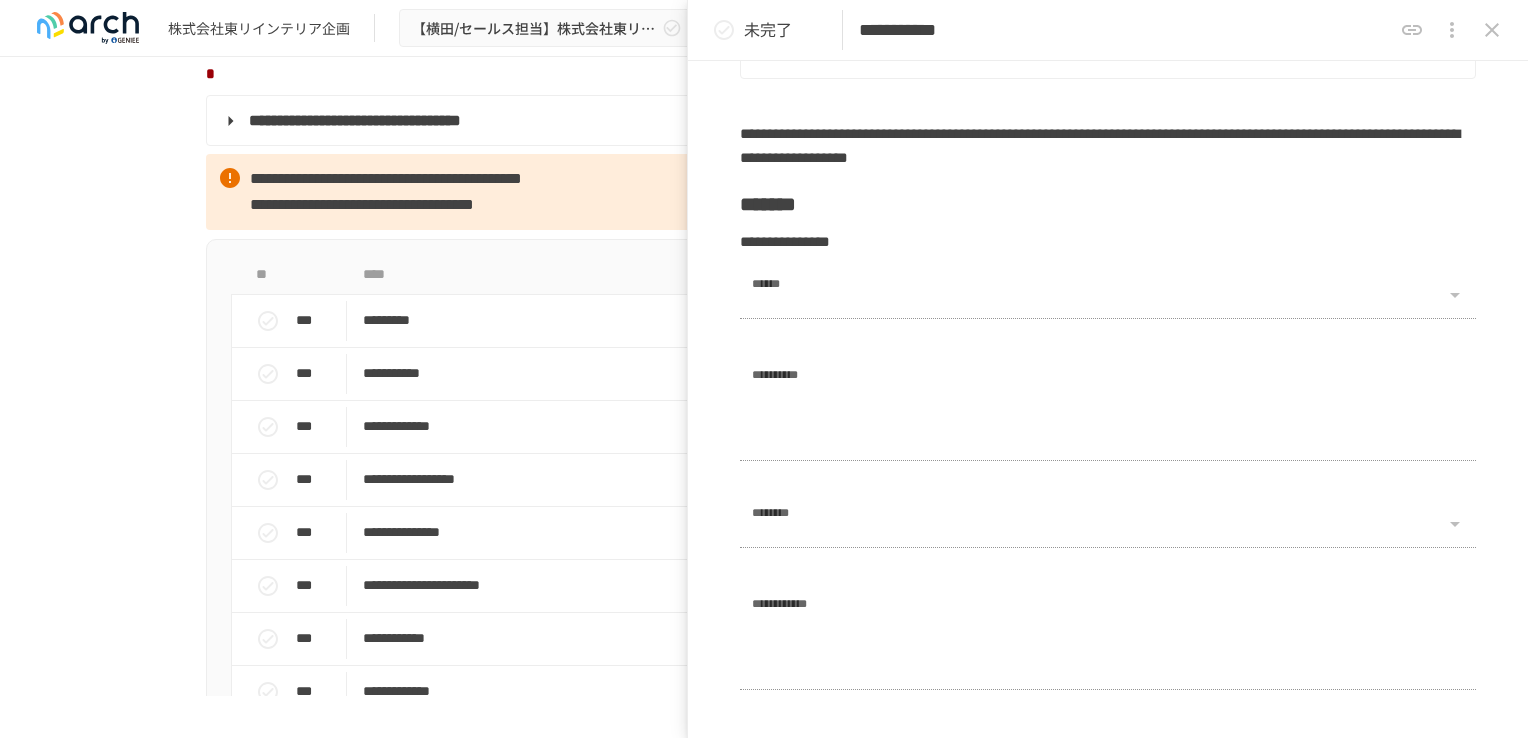 scroll, scrollTop: 1600, scrollLeft: 0, axis: vertical 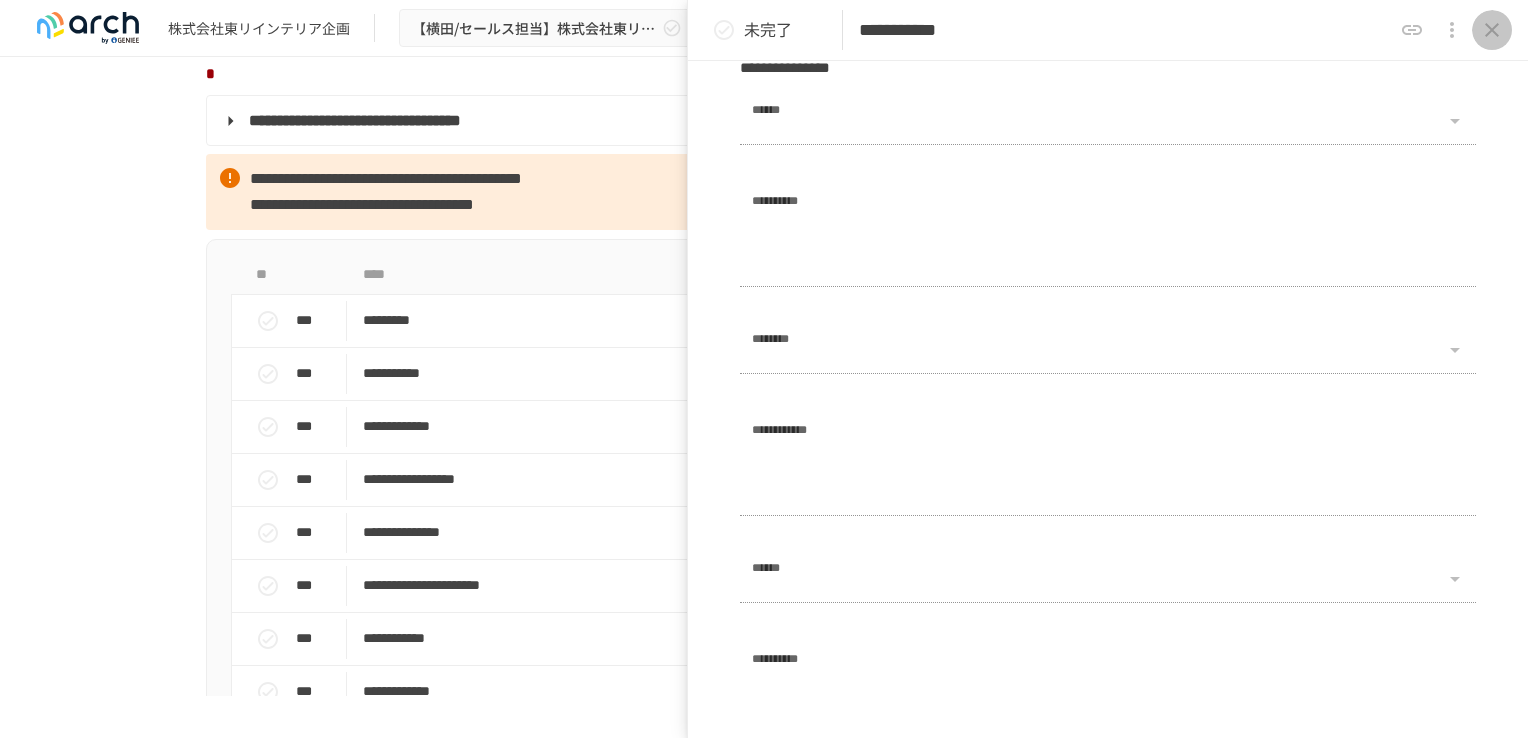 click 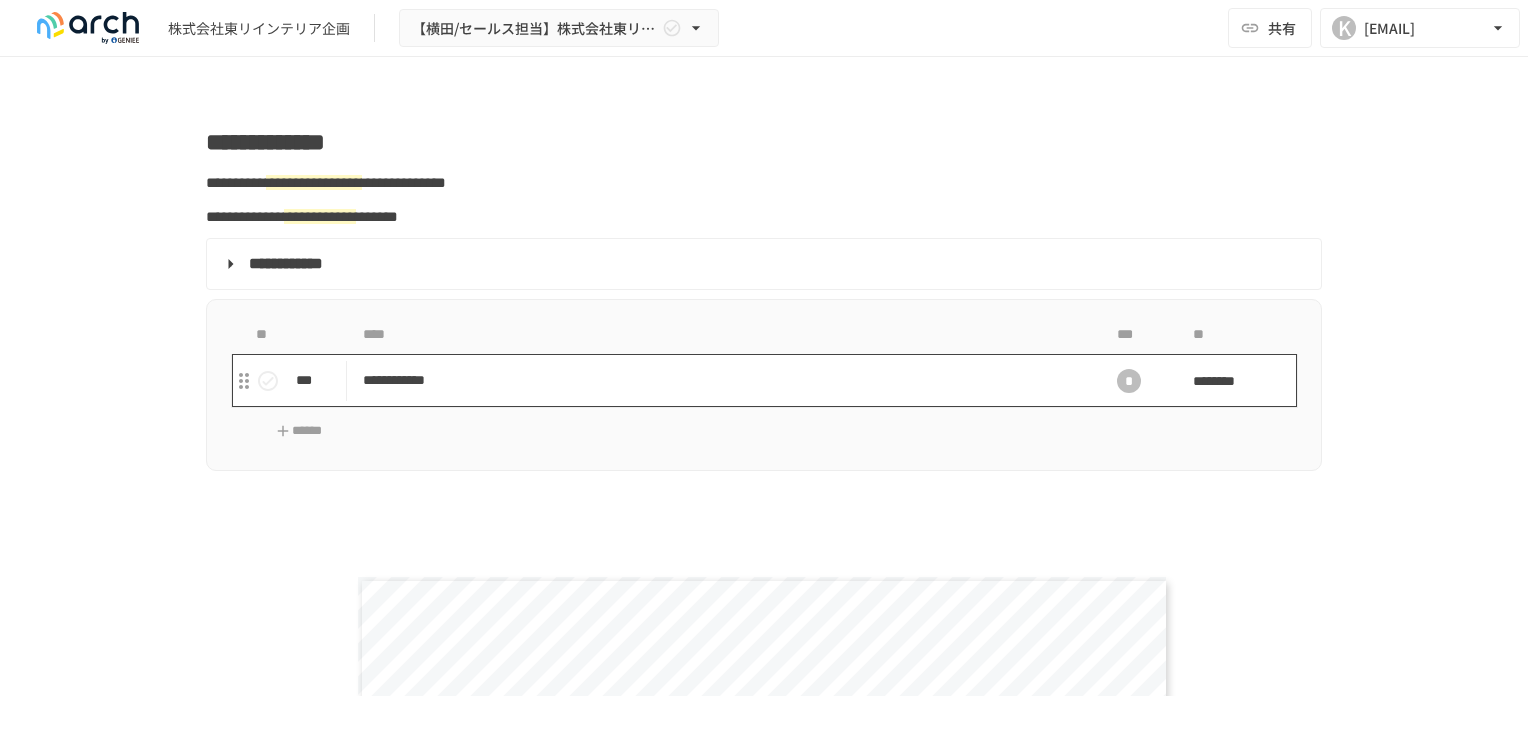 scroll, scrollTop: 2500, scrollLeft: 0, axis: vertical 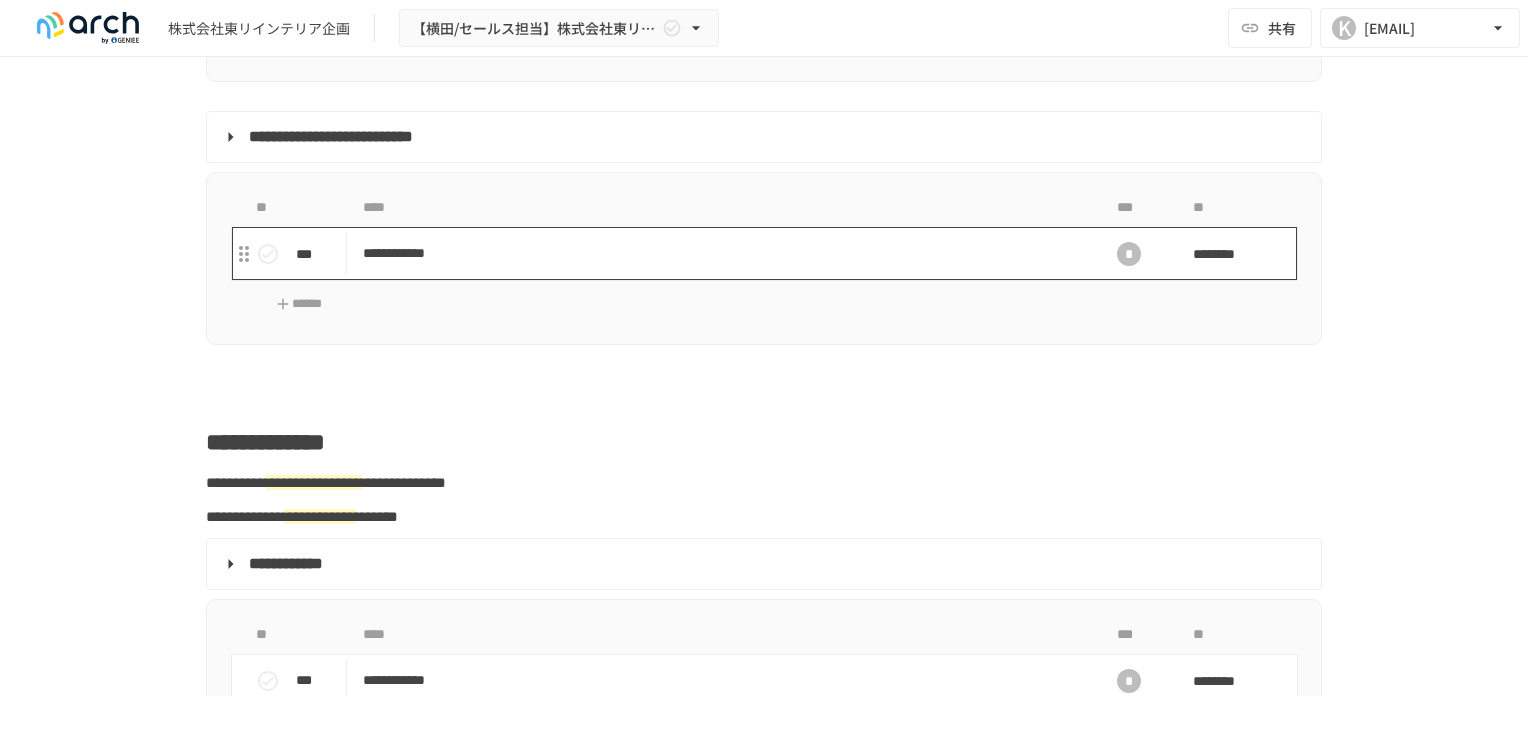 click on "**********" at bounding box center (722, 253) 